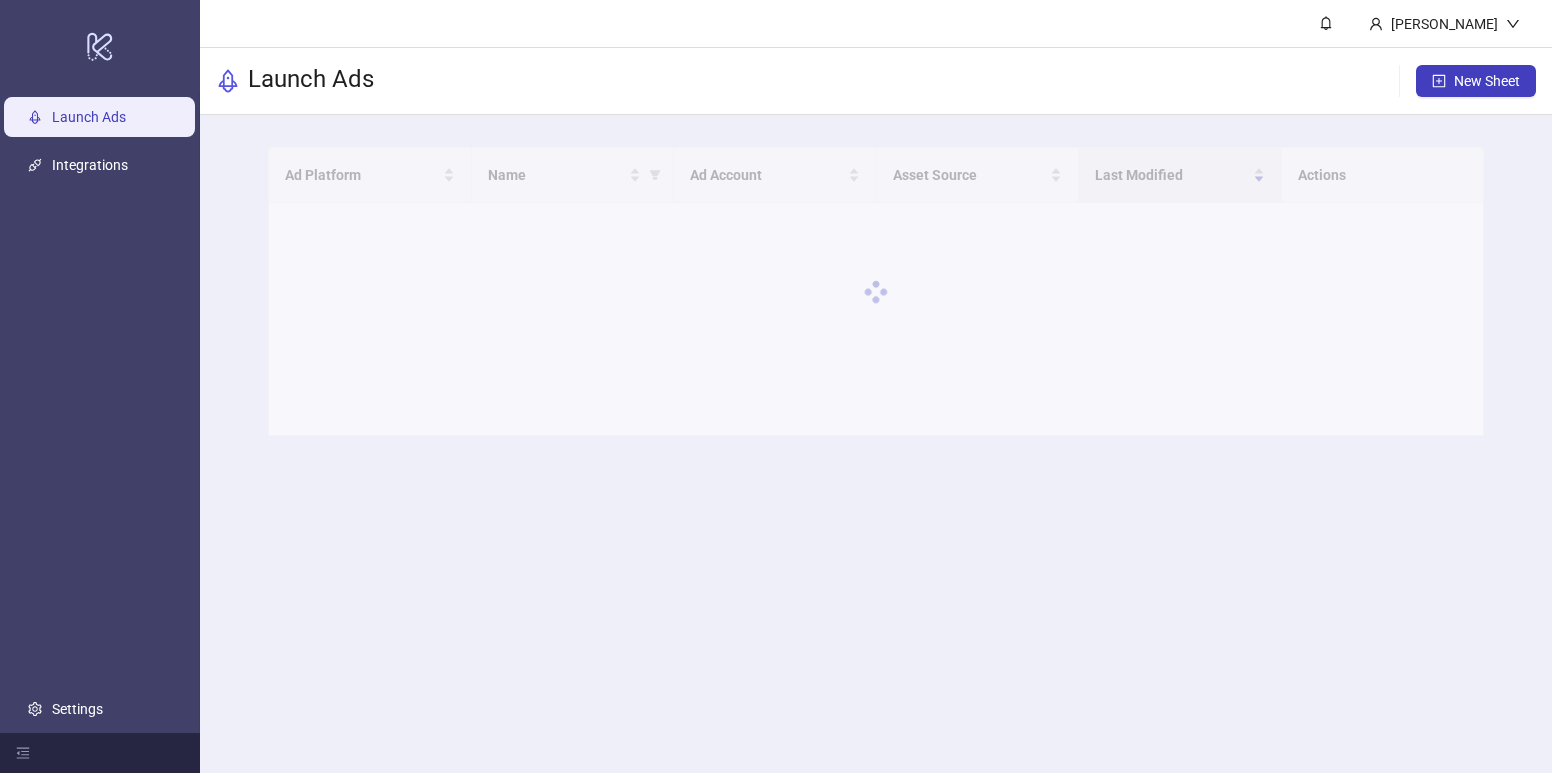 scroll, scrollTop: 0, scrollLeft: 0, axis: both 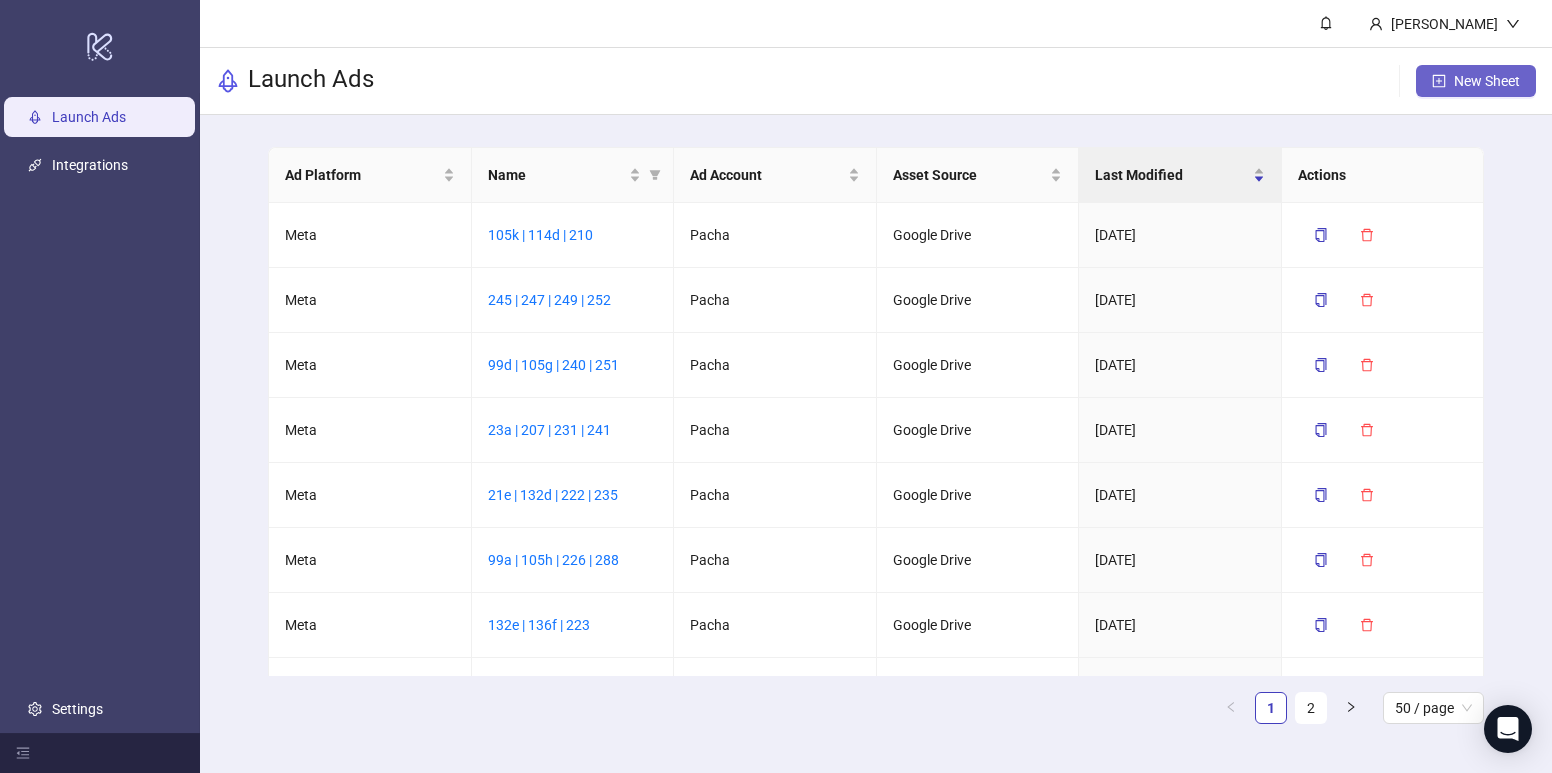 click on "New Sheet" at bounding box center [1487, 81] 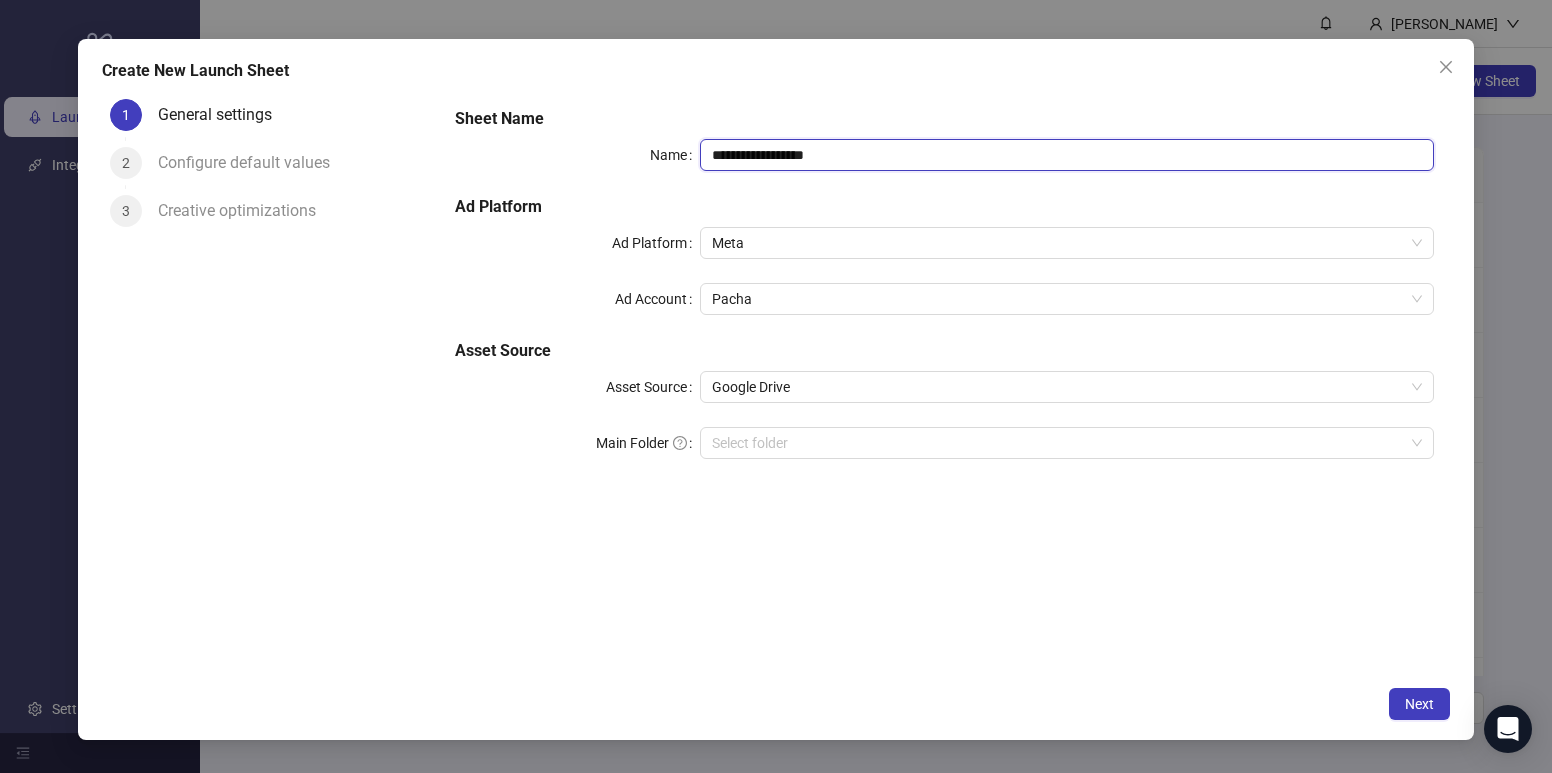 click on "**********" at bounding box center [1067, 155] 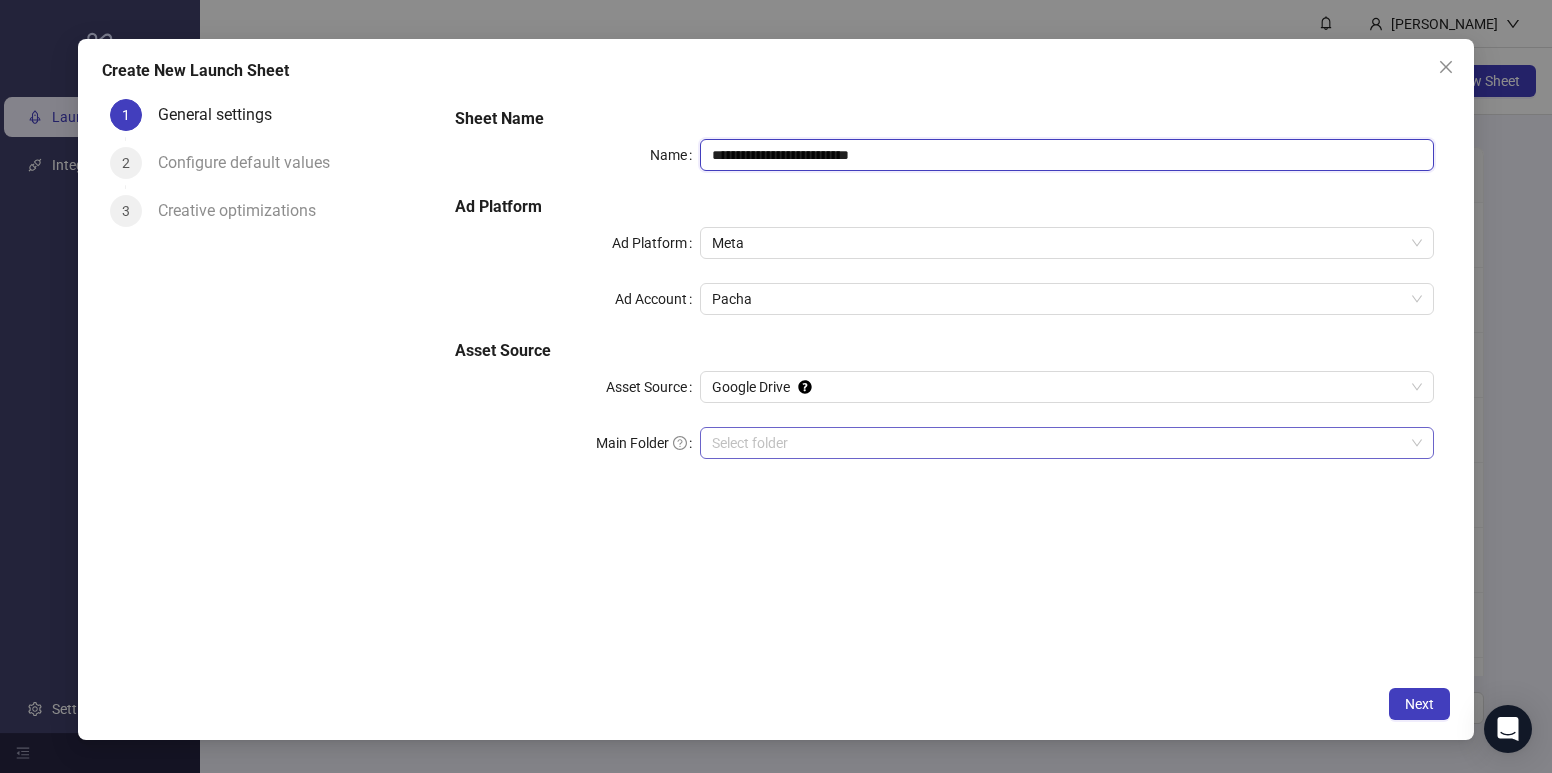 type on "**********" 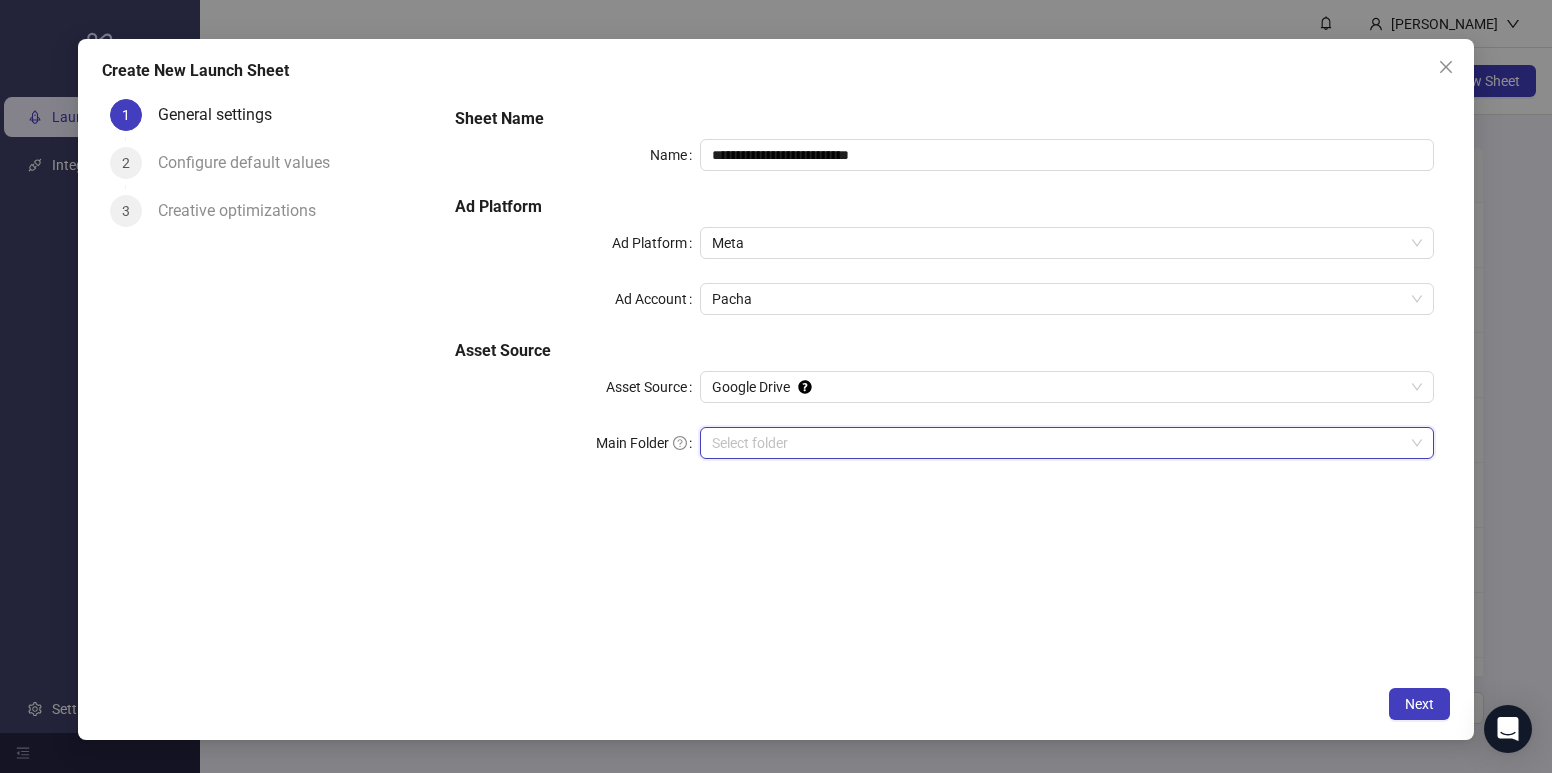 click on "Main Folder" at bounding box center (1058, 443) 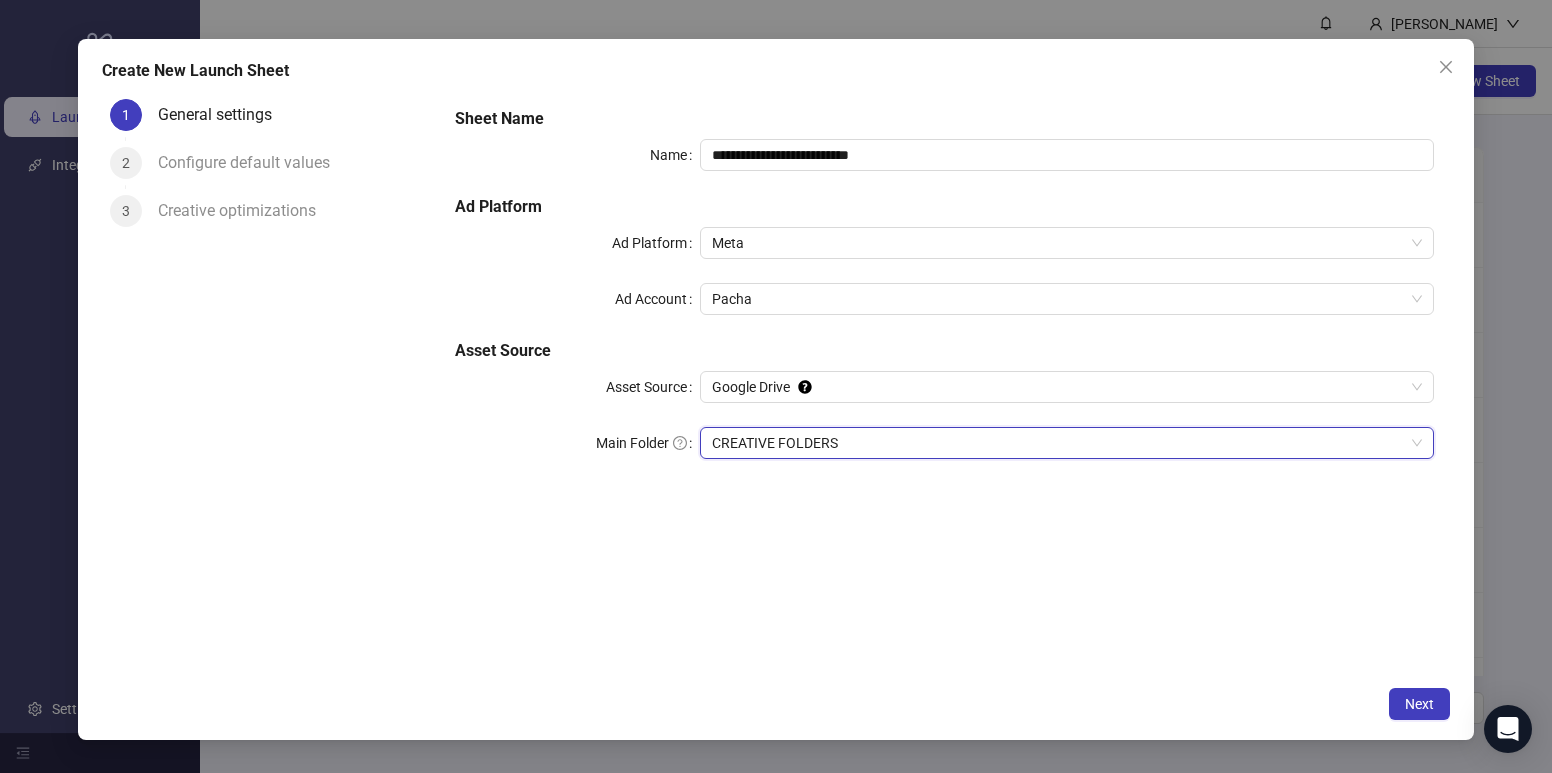 click on "CREATIVE FOLDERS" at bounding box center (1067, 443) 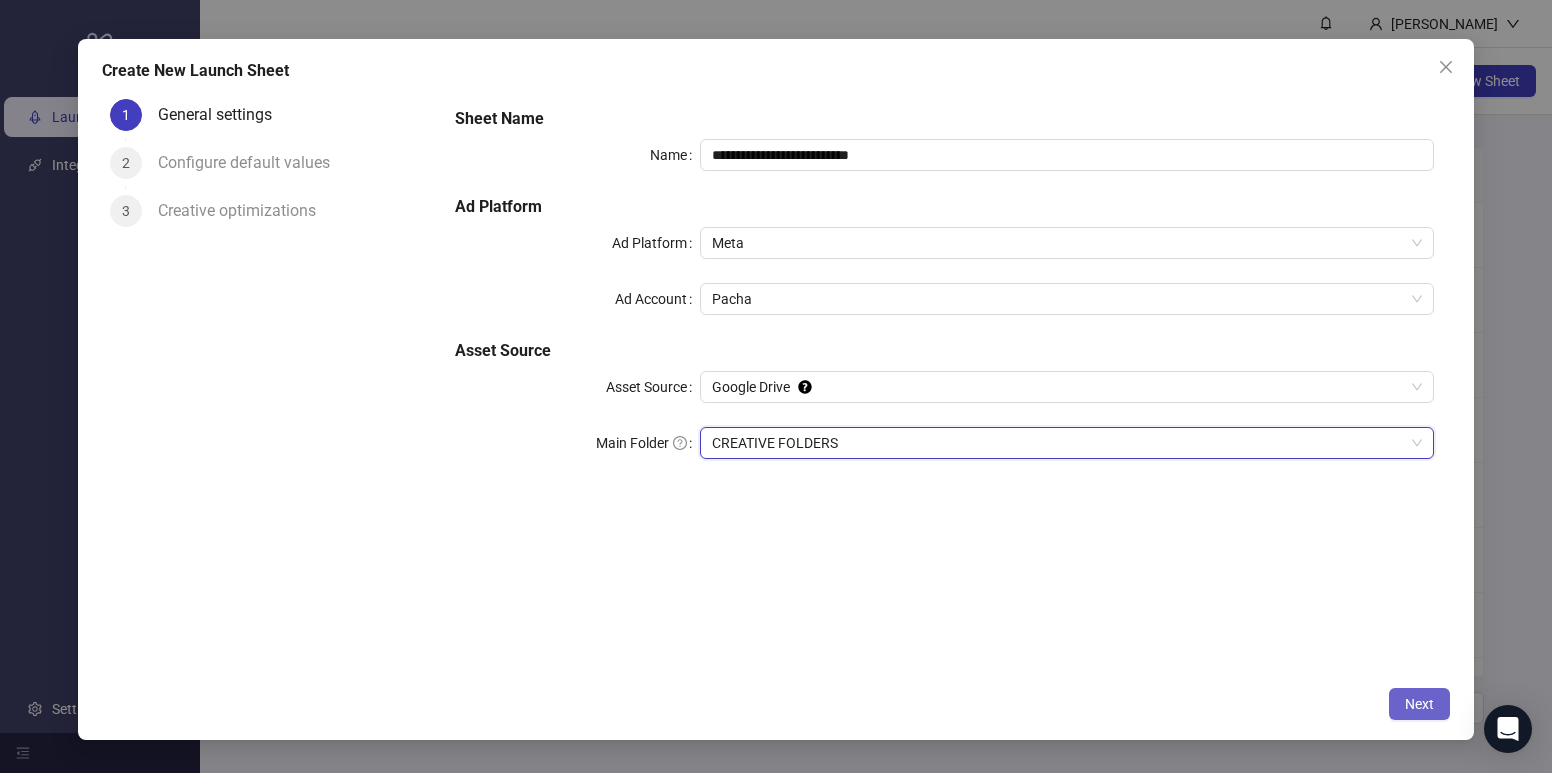 click on "Next" at bounding box center [1419, 704] 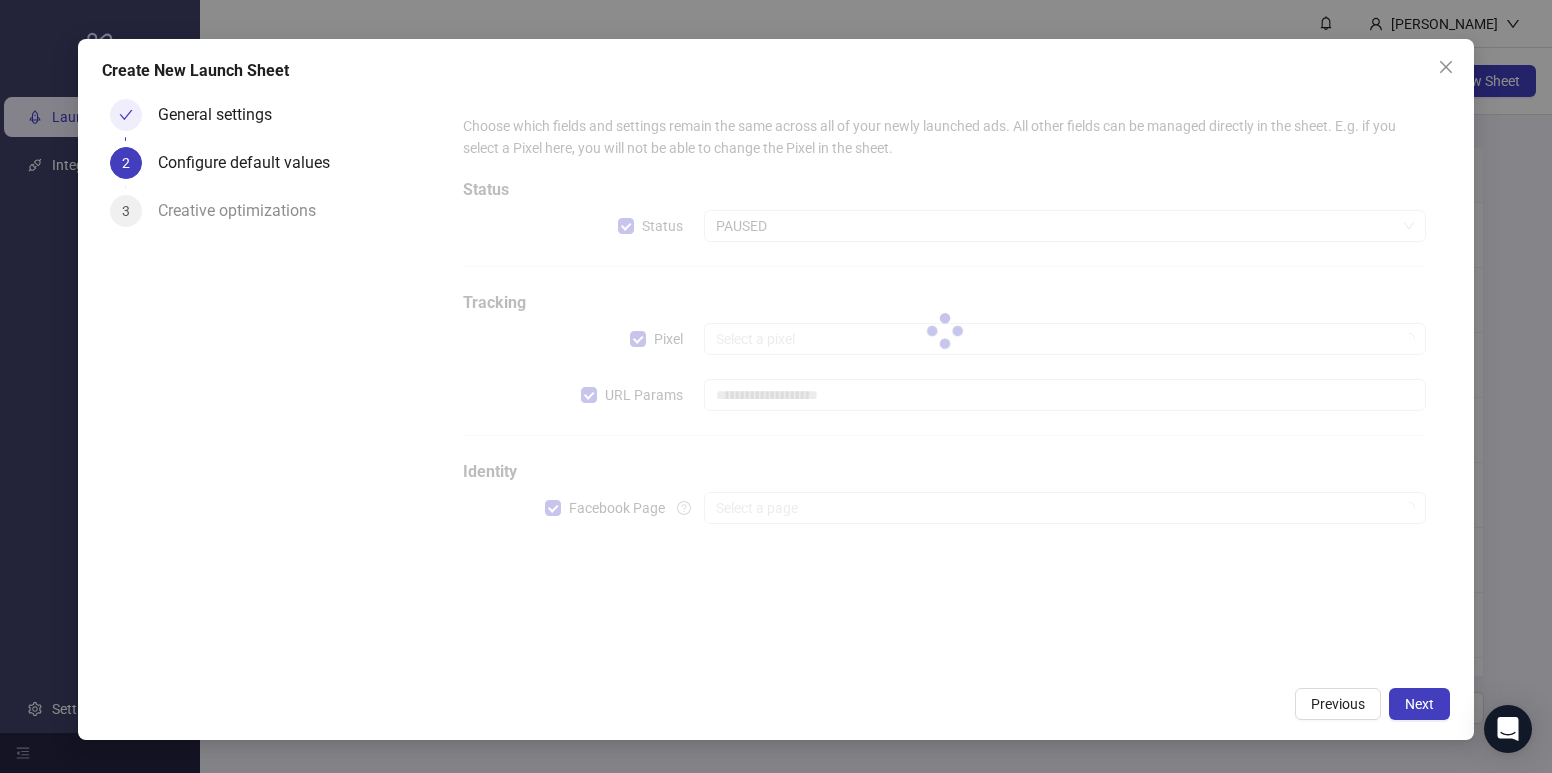type on "**********" 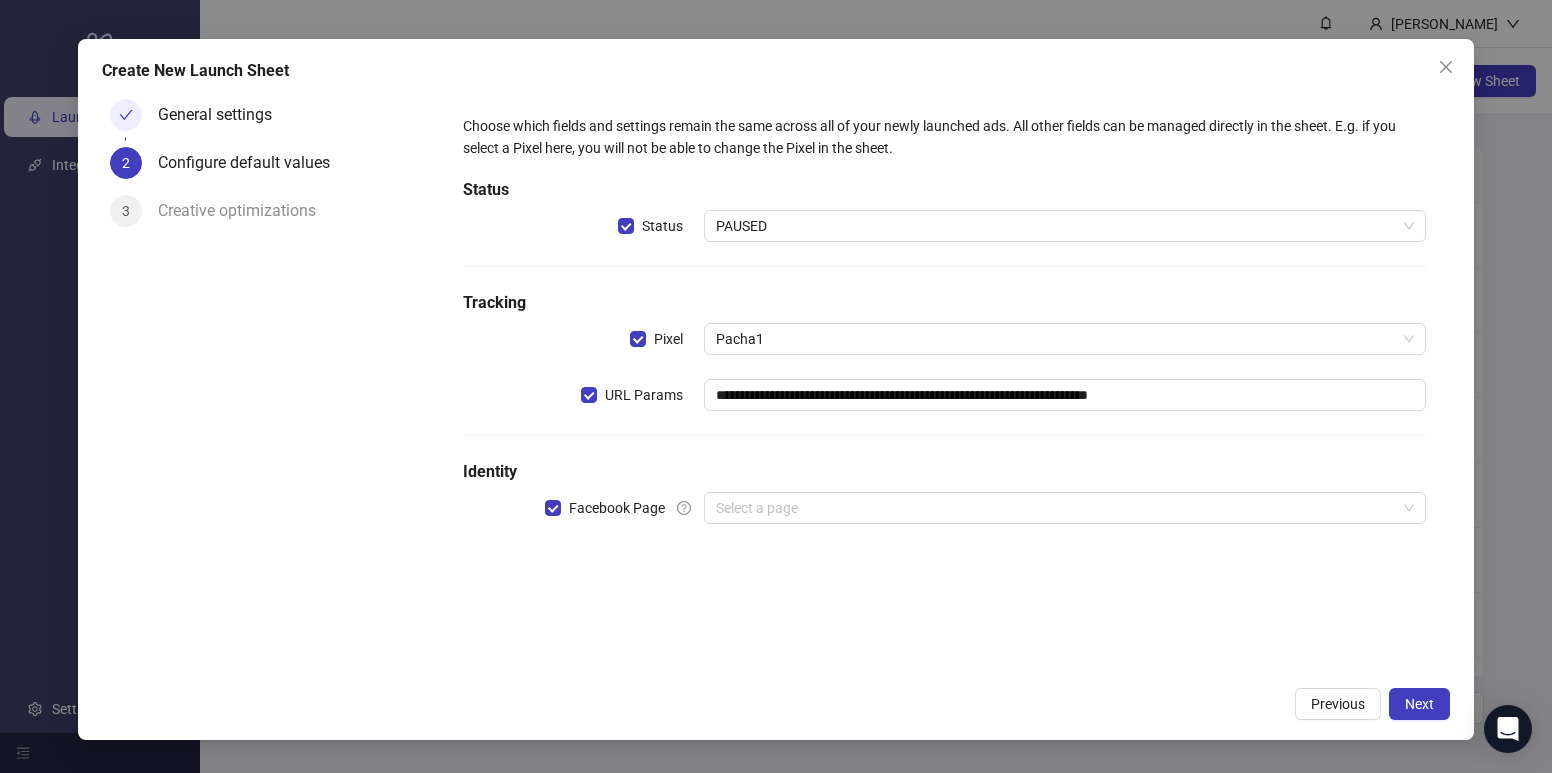 drag, startPoint x: 882, startPoint y: 507, endPoint x: 867, endPoint y: 526, distance: 24.207438 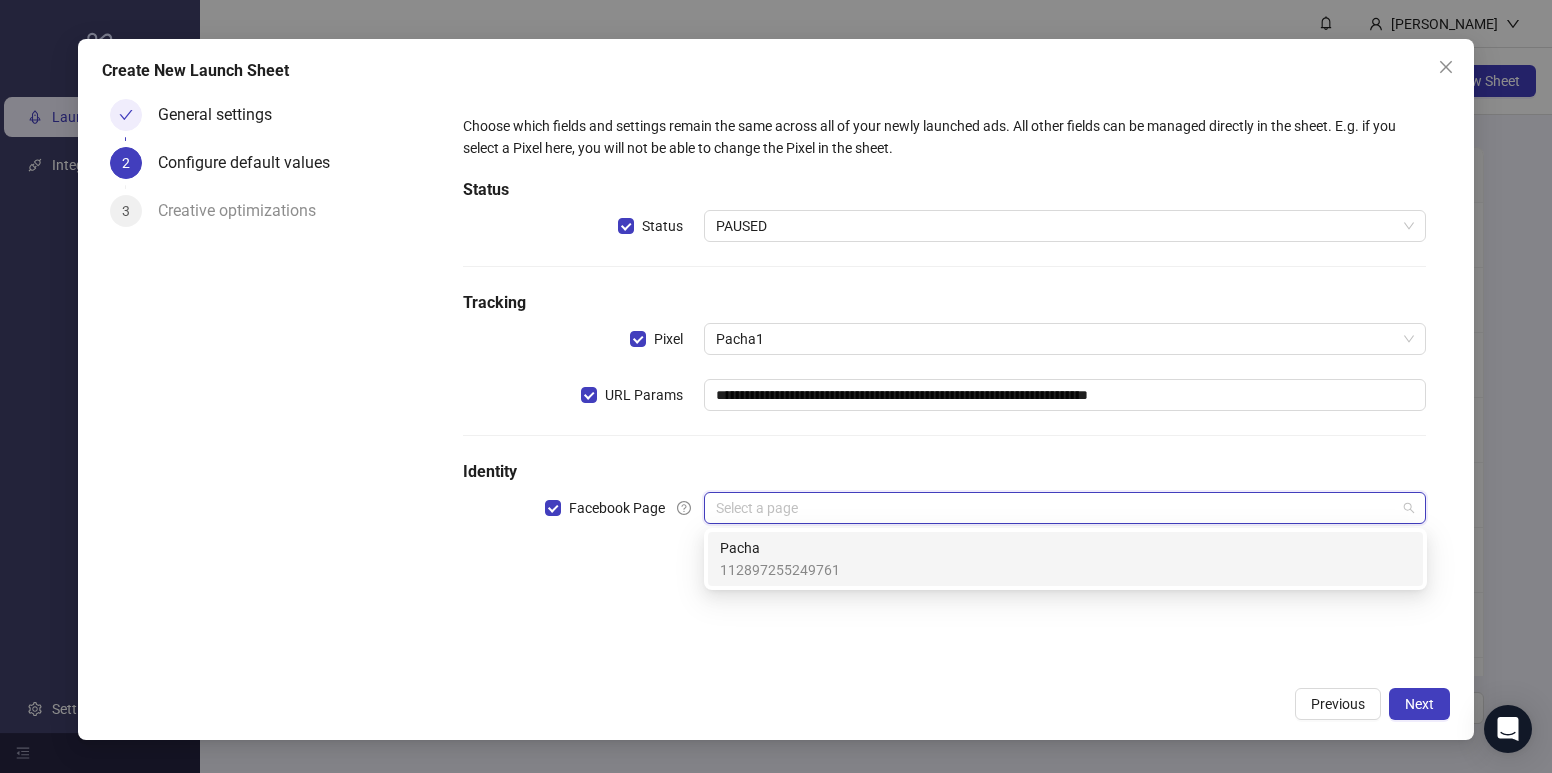 click on "Pacha 112897255249761" at bounding box center (1065, 559) 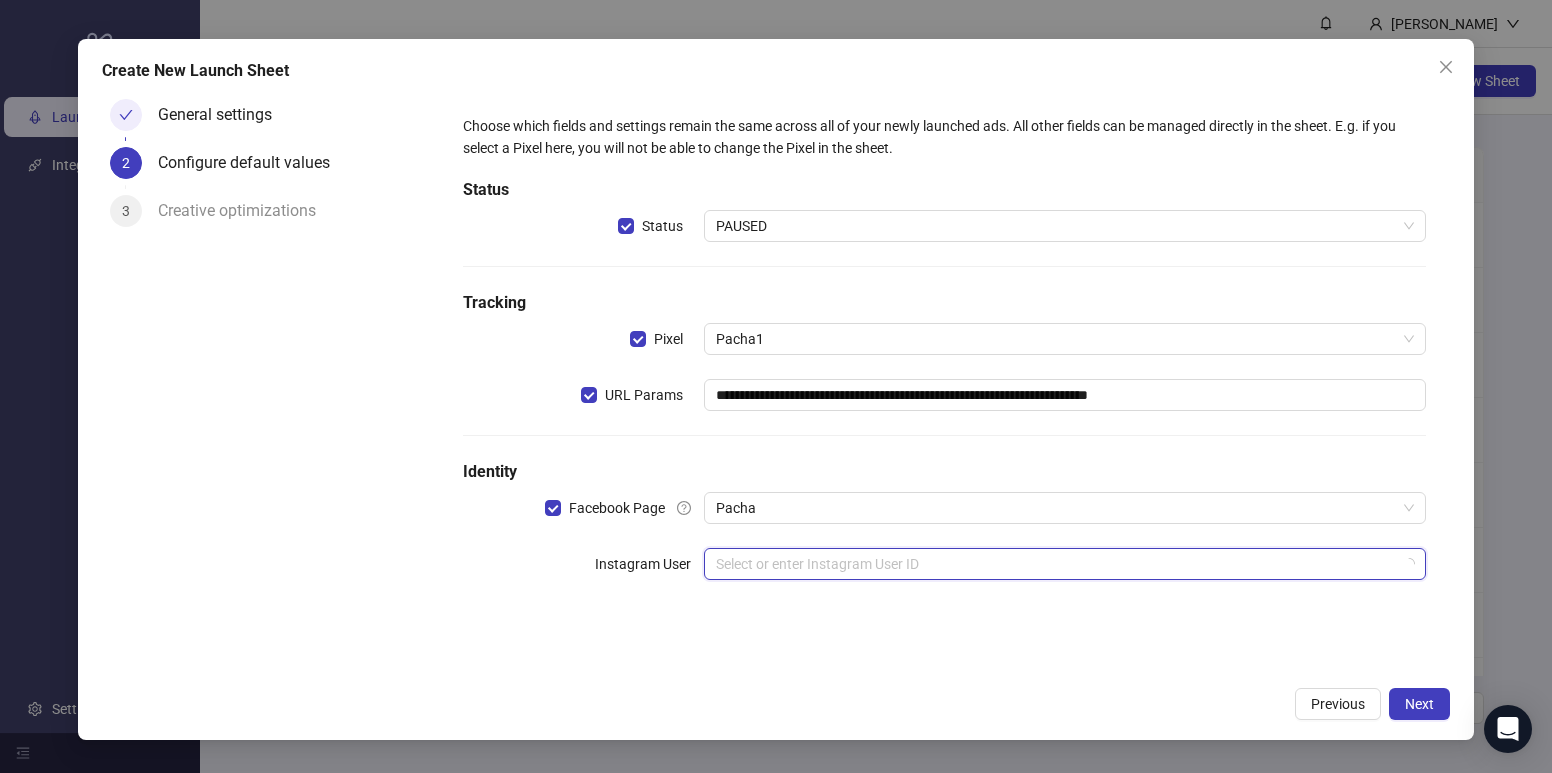click at bounding box center [1056, 564] 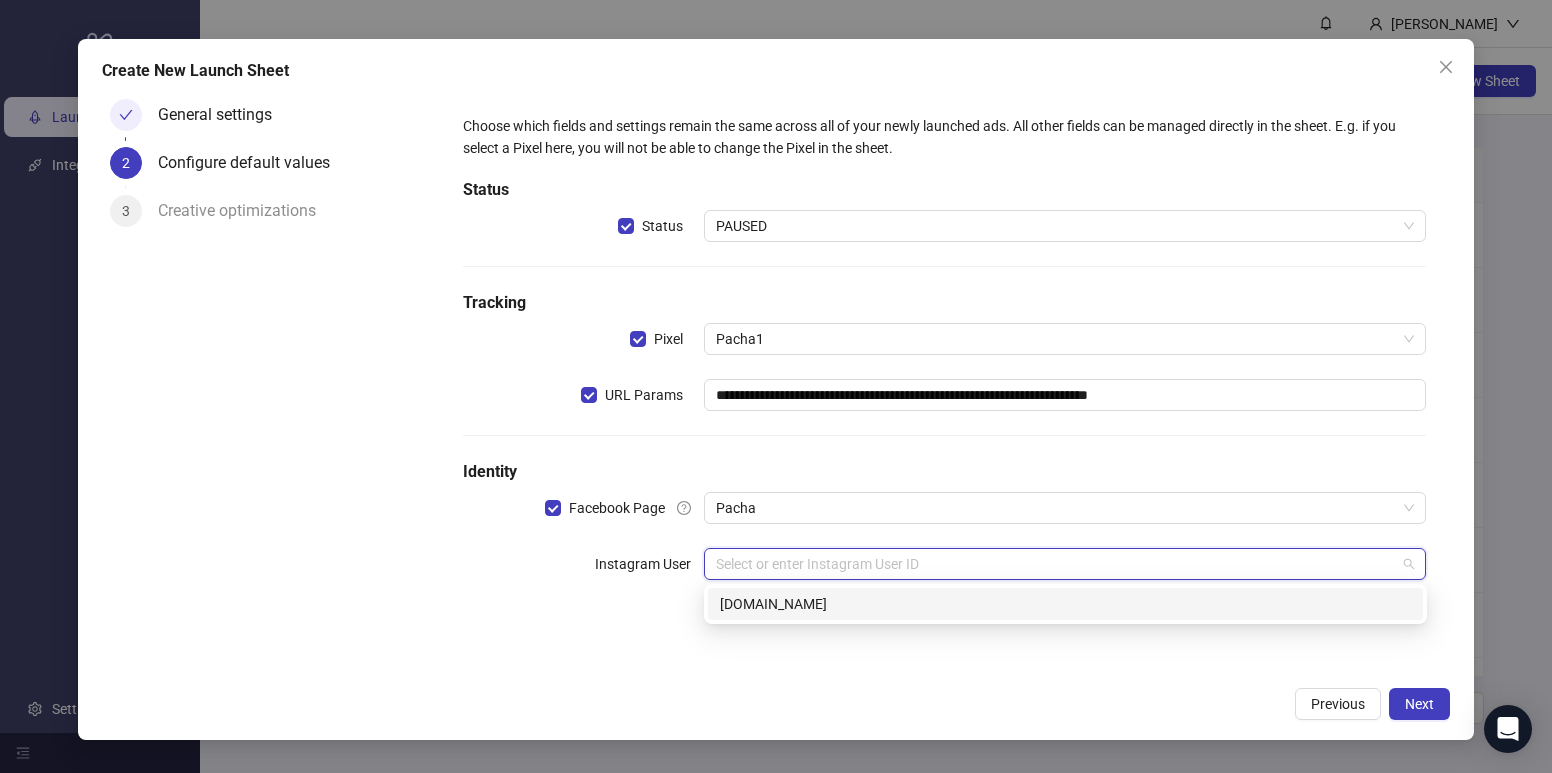 click on "pacha.hello.fr" at bounding box center (1065, 604) 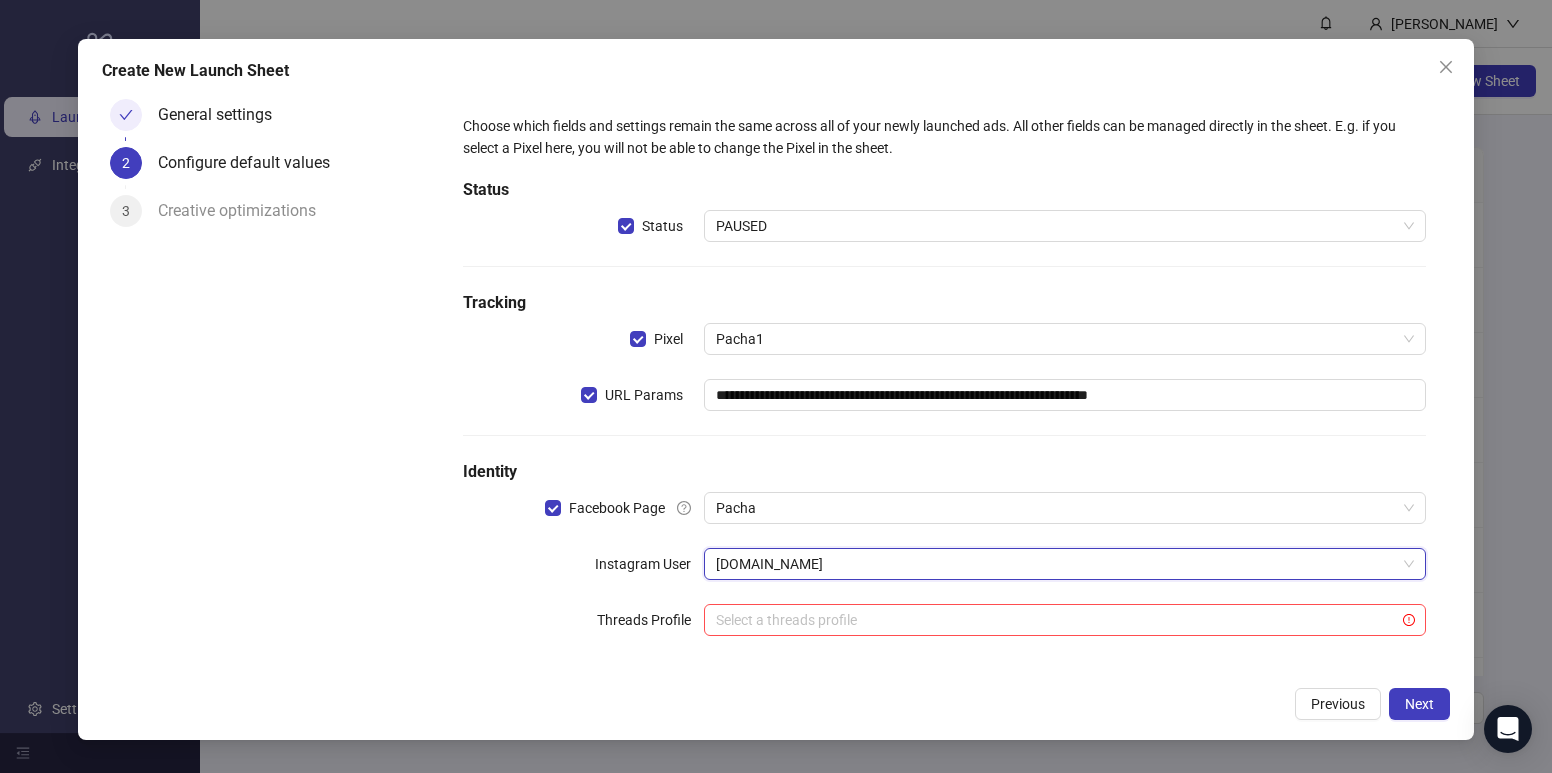 click on "Identity" at bounding box center (945, 472) 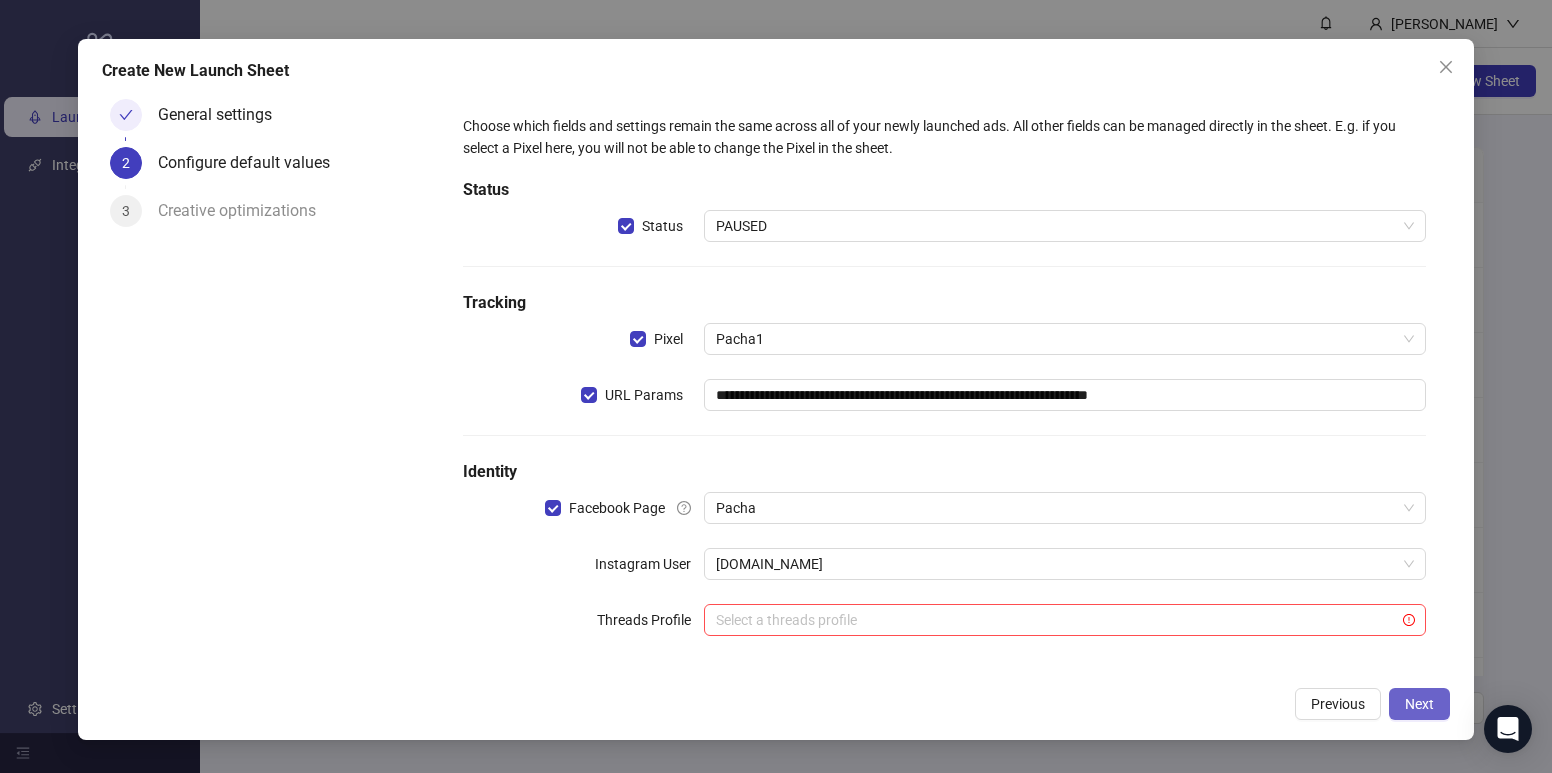 click on "Next" at bounding box center [1419, 704] 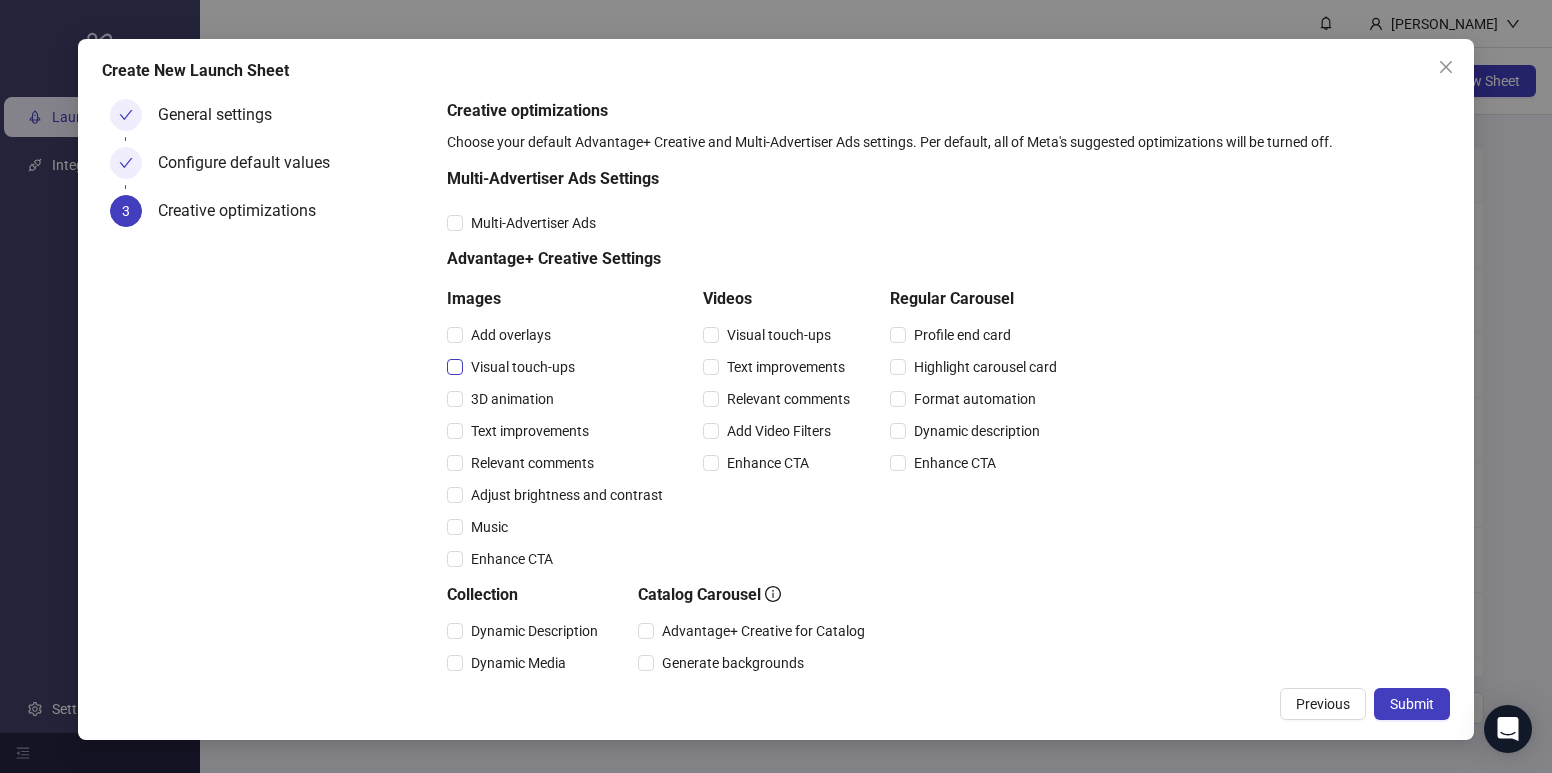 click on "Visual touch-ups" at bounding box center (523, 367) 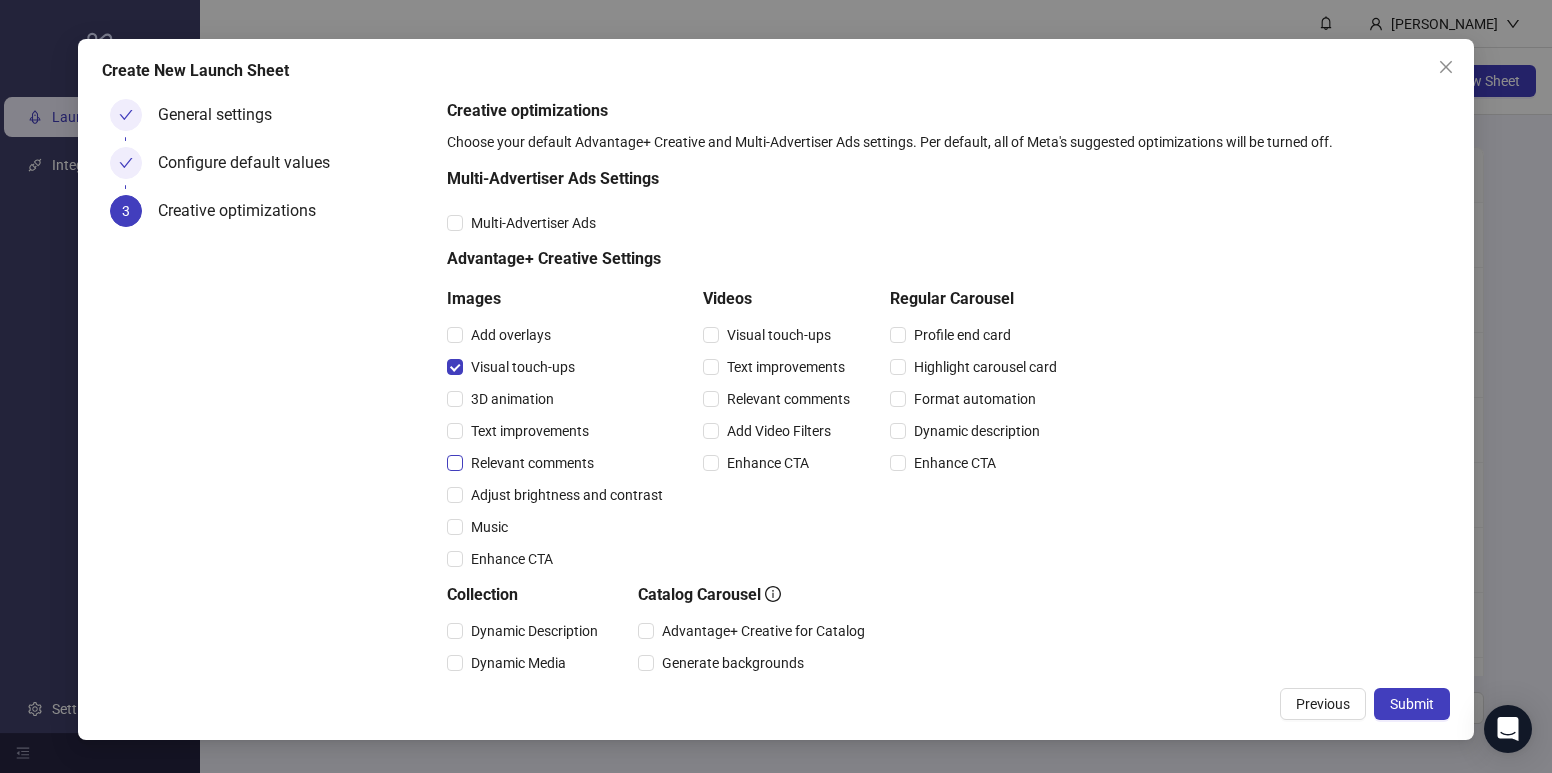 click on "Relevant comments" at bounding box center [532, 463] 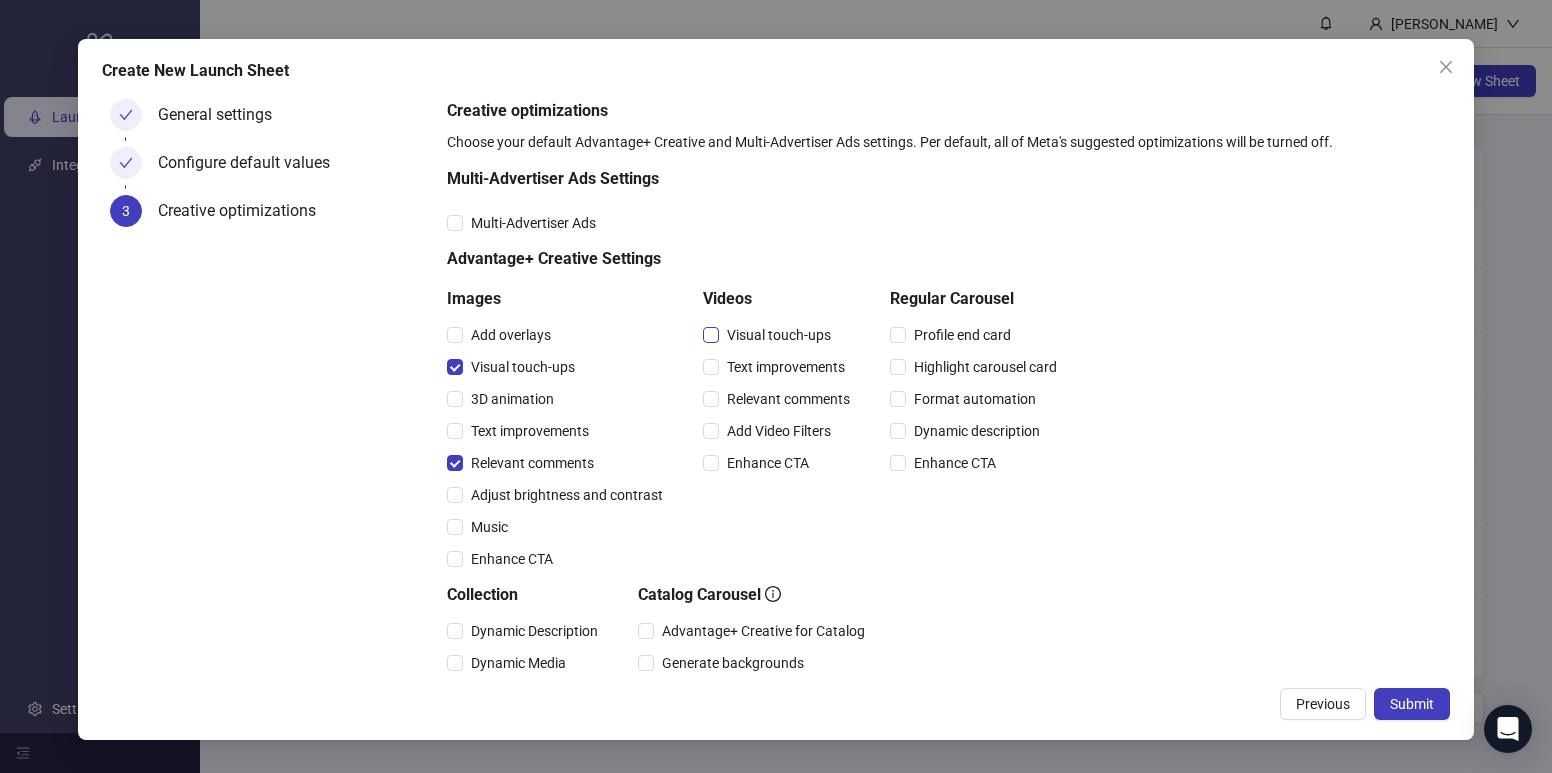 click on "Visual touch-ups" at bounding box center (779, 335) 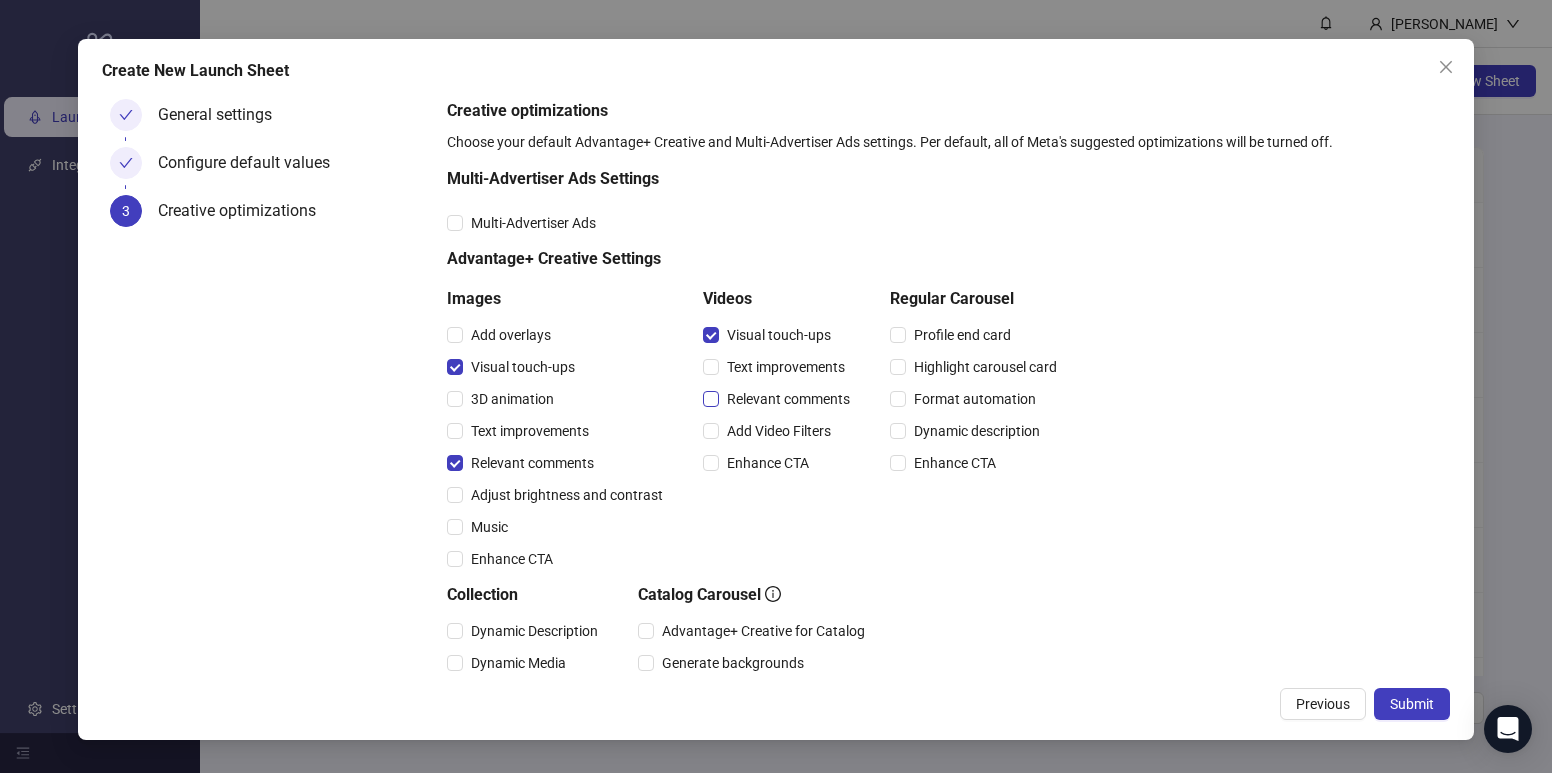 click on "Relevant comments" at bounding box center [788, 399] 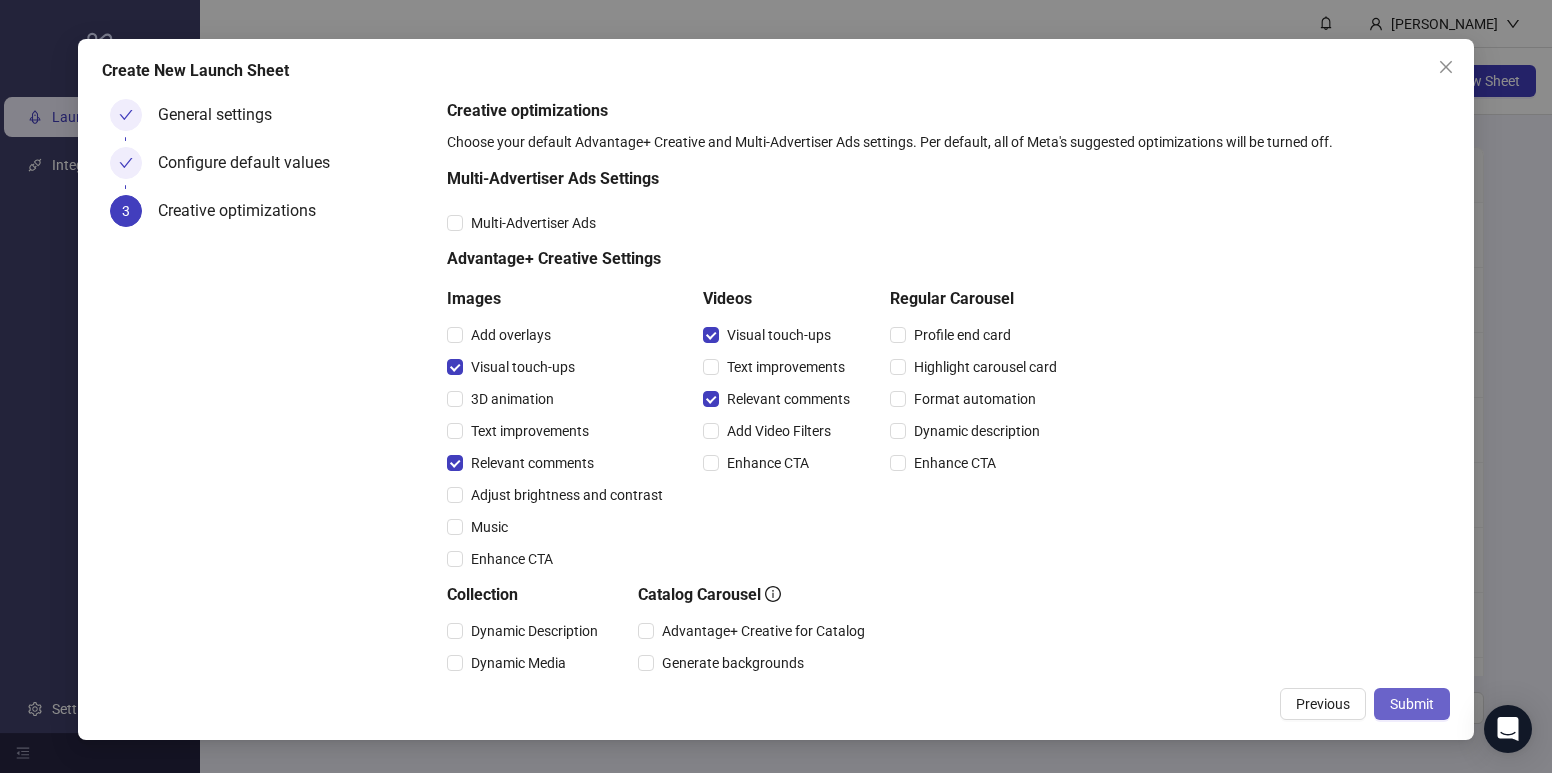 click on "Submit" at bounding box center [1412, 704] 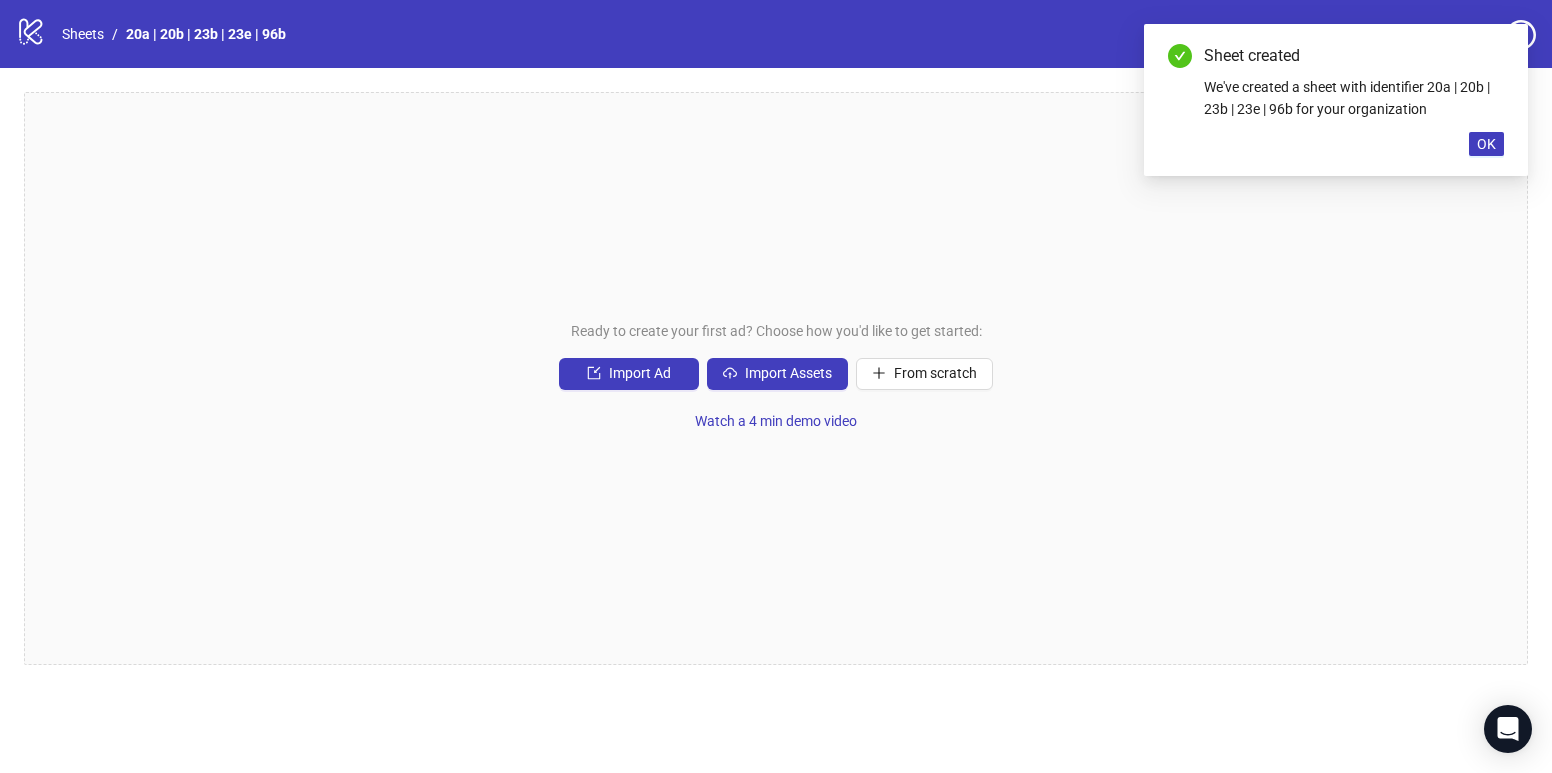 click on "Ready to create your first ad? Choose how you'd like to get started: Import Ad Import Assets From scratch Watch a 4 min demo video" at bounding box center (776, 378) 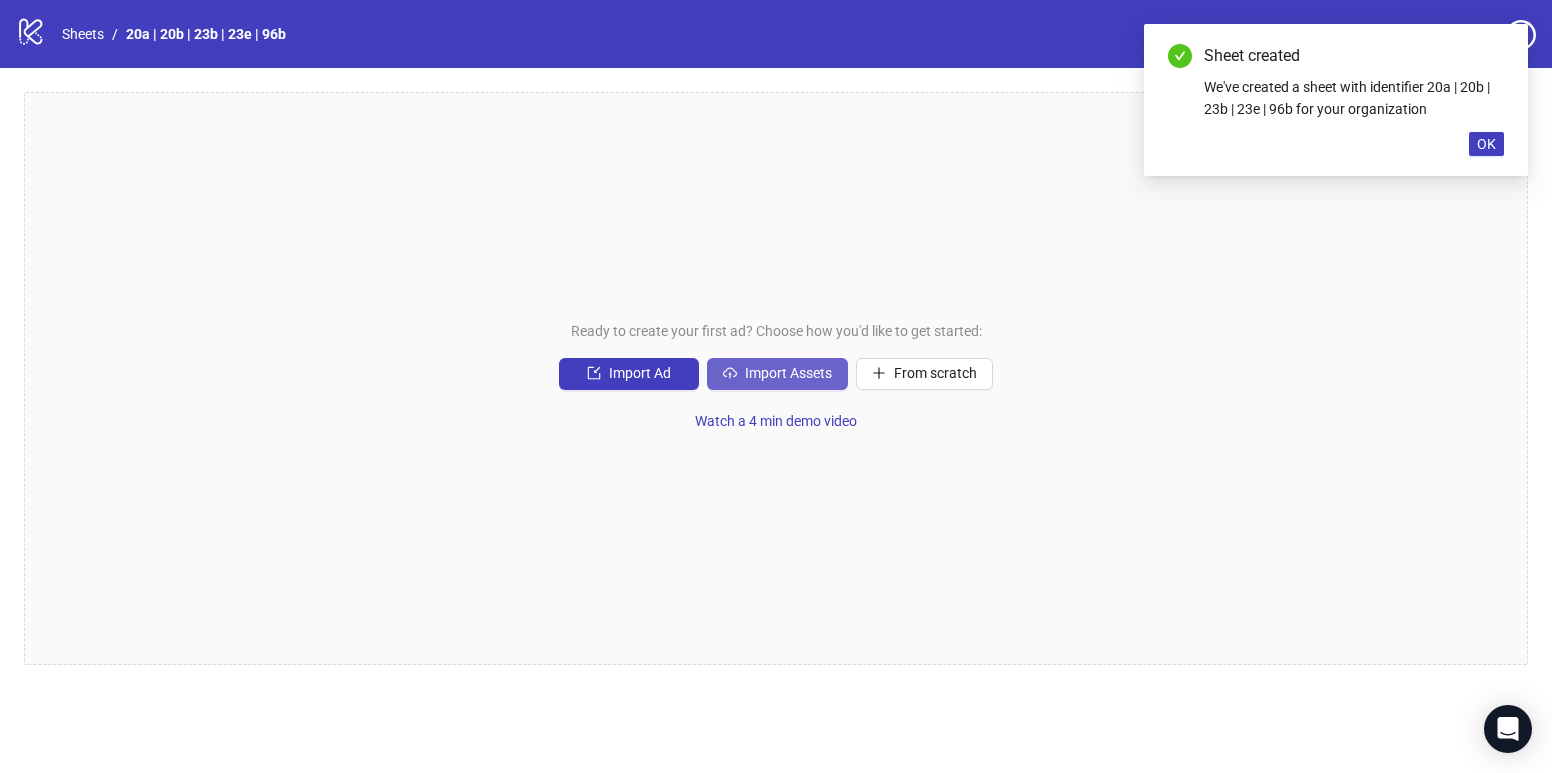 click on "Import Assets" at bounding box center [788, 373] 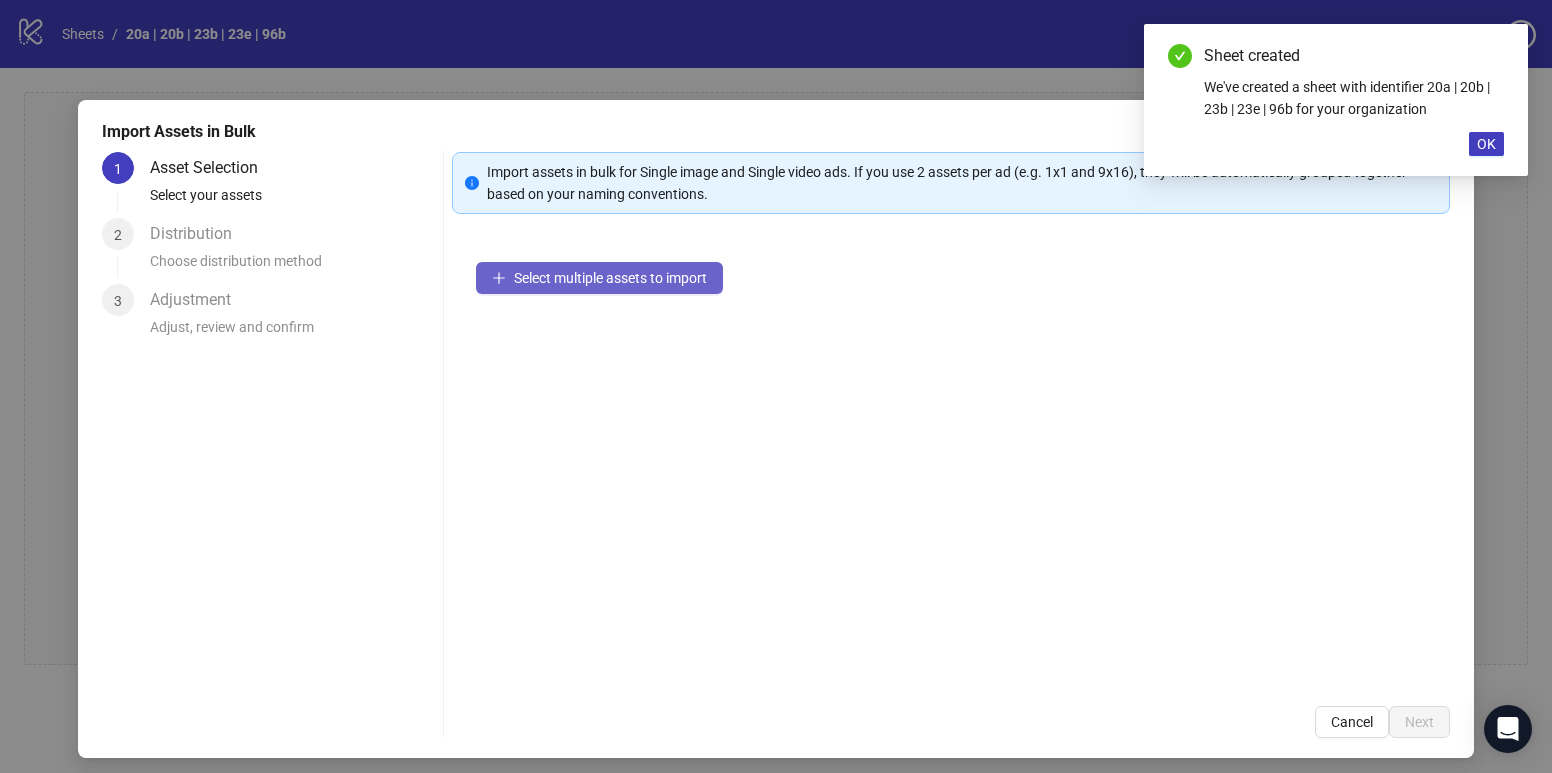 click on "Select multiple assets to import" at bounding box center [610, 278] 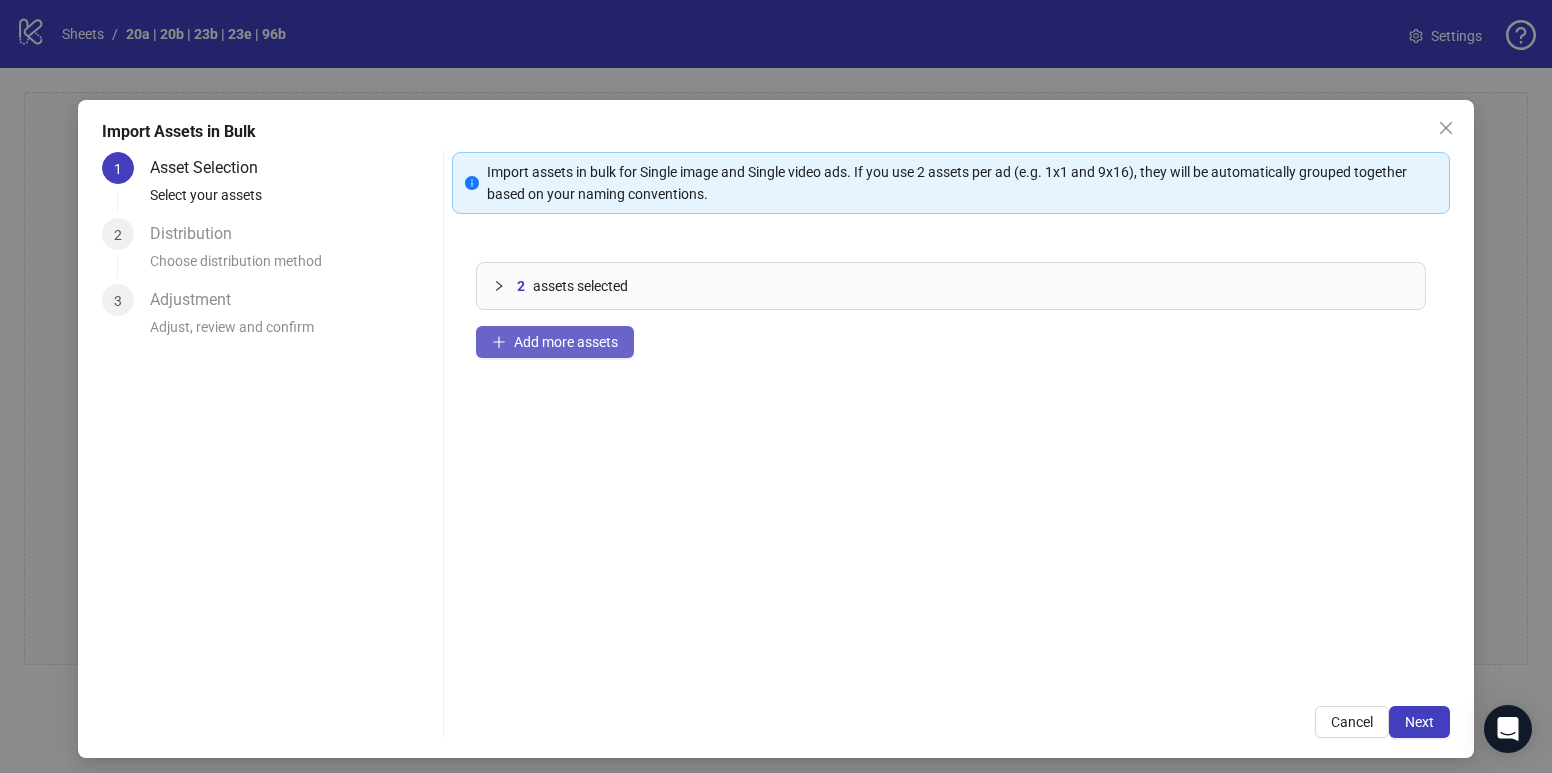 click on "Add more assets" at bounding box center [566, 342] 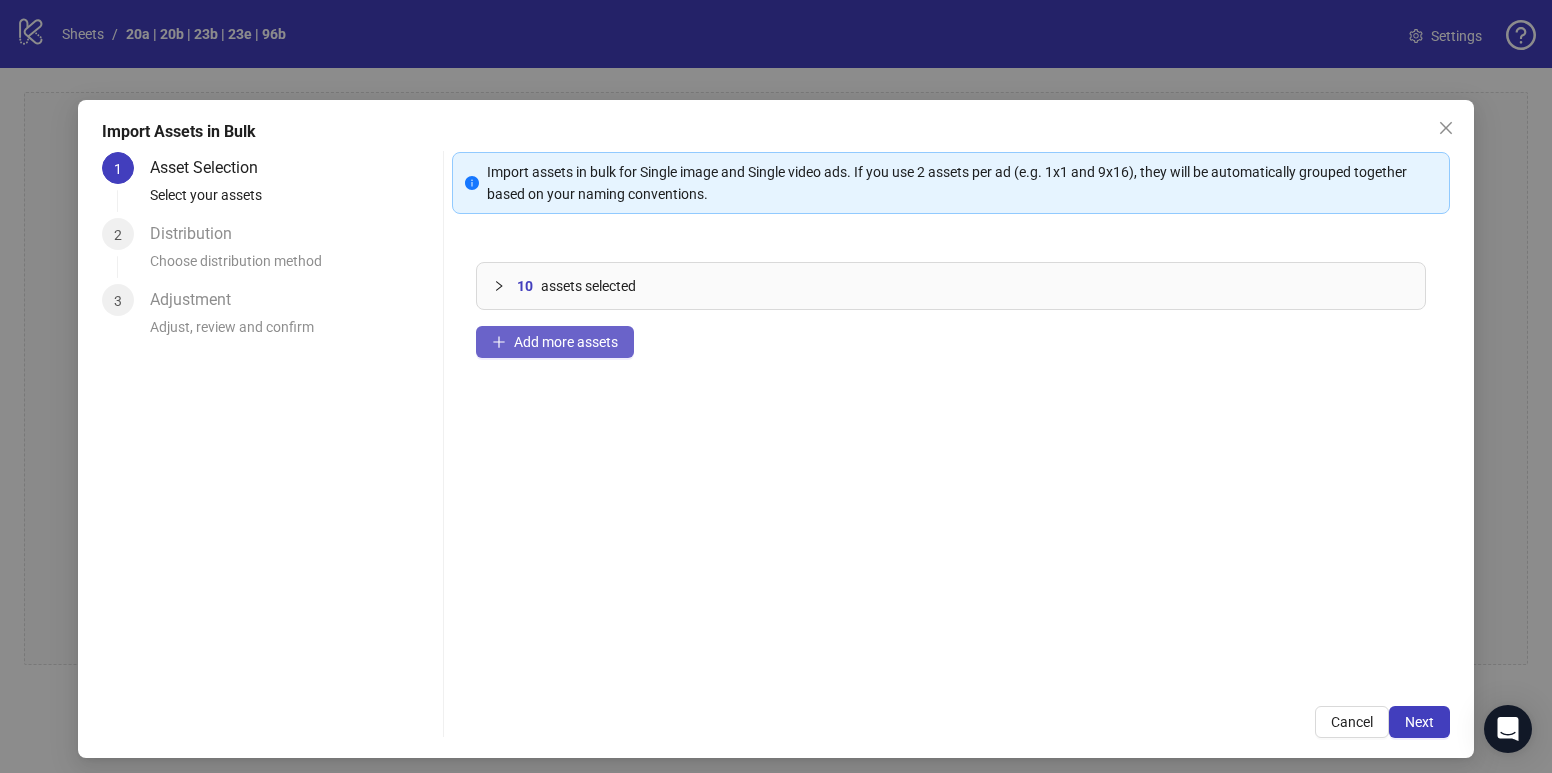 click on "Add more assets" at bounding box center [566, 342] 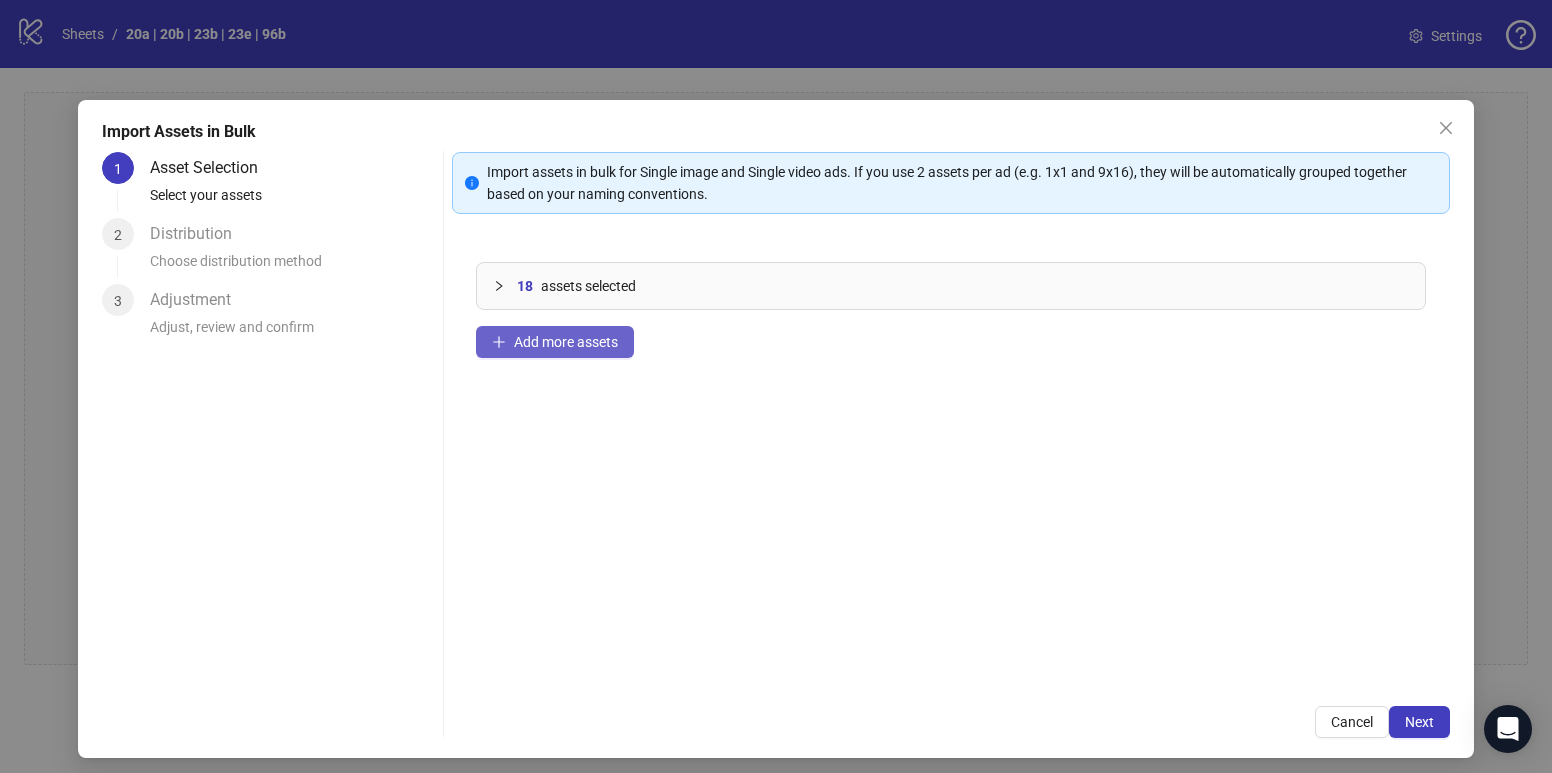 click on "Add more assets" at bounding box center [566, 342] 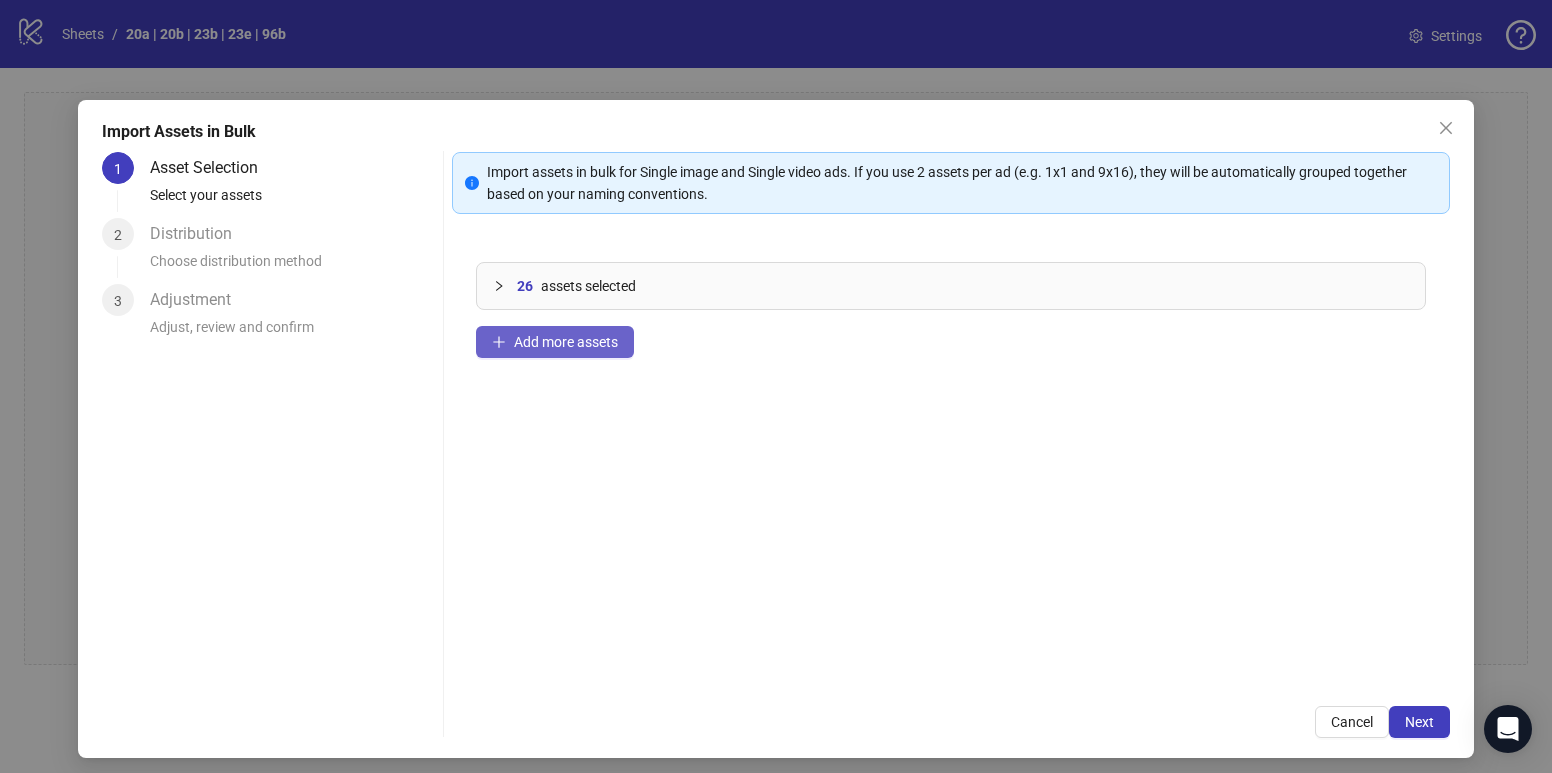 click on "Add more assets" at bounding box center (566, 342) 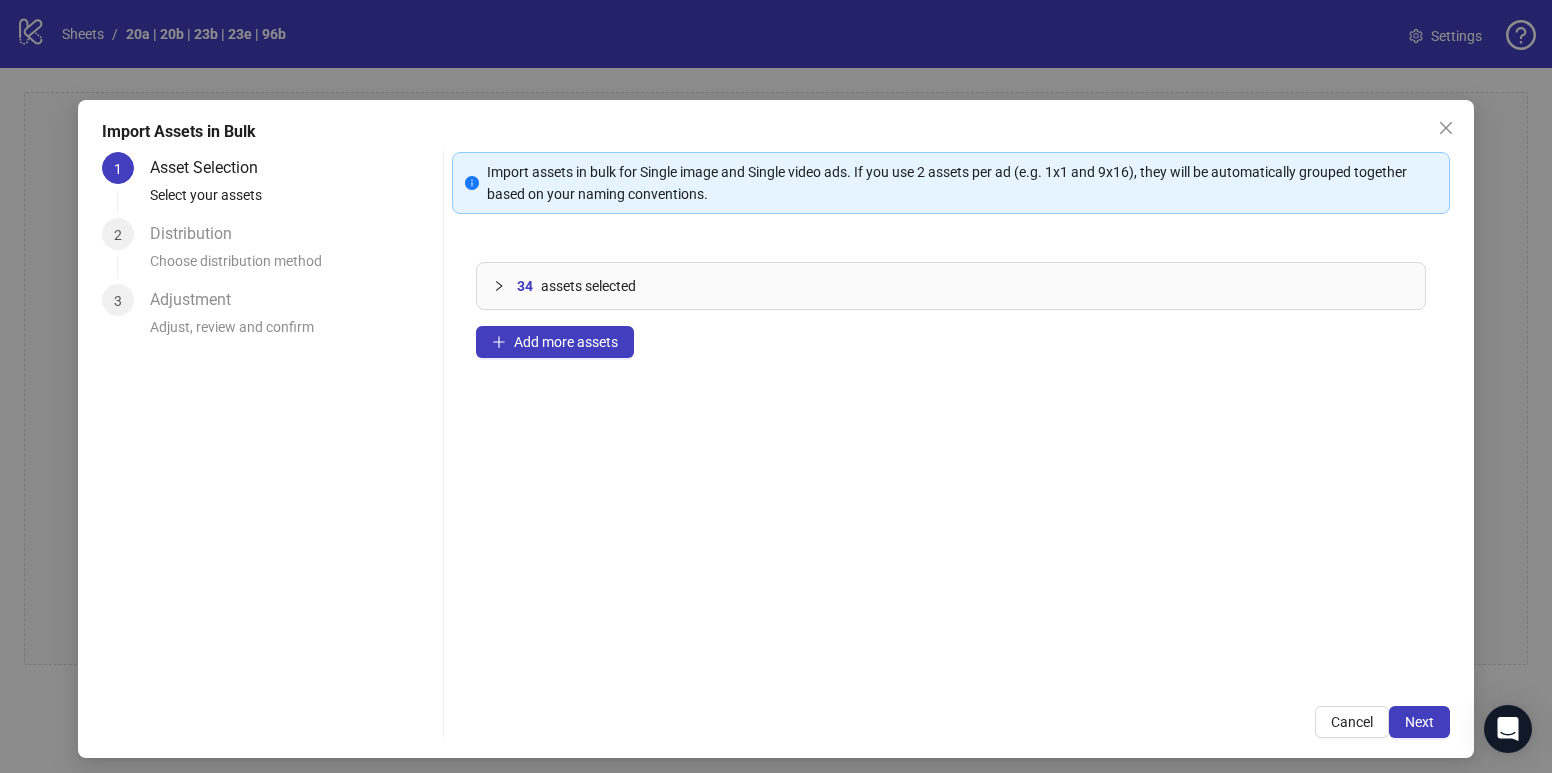 click on "34 assets selected Add more assets" at bounding box center (951, 460) 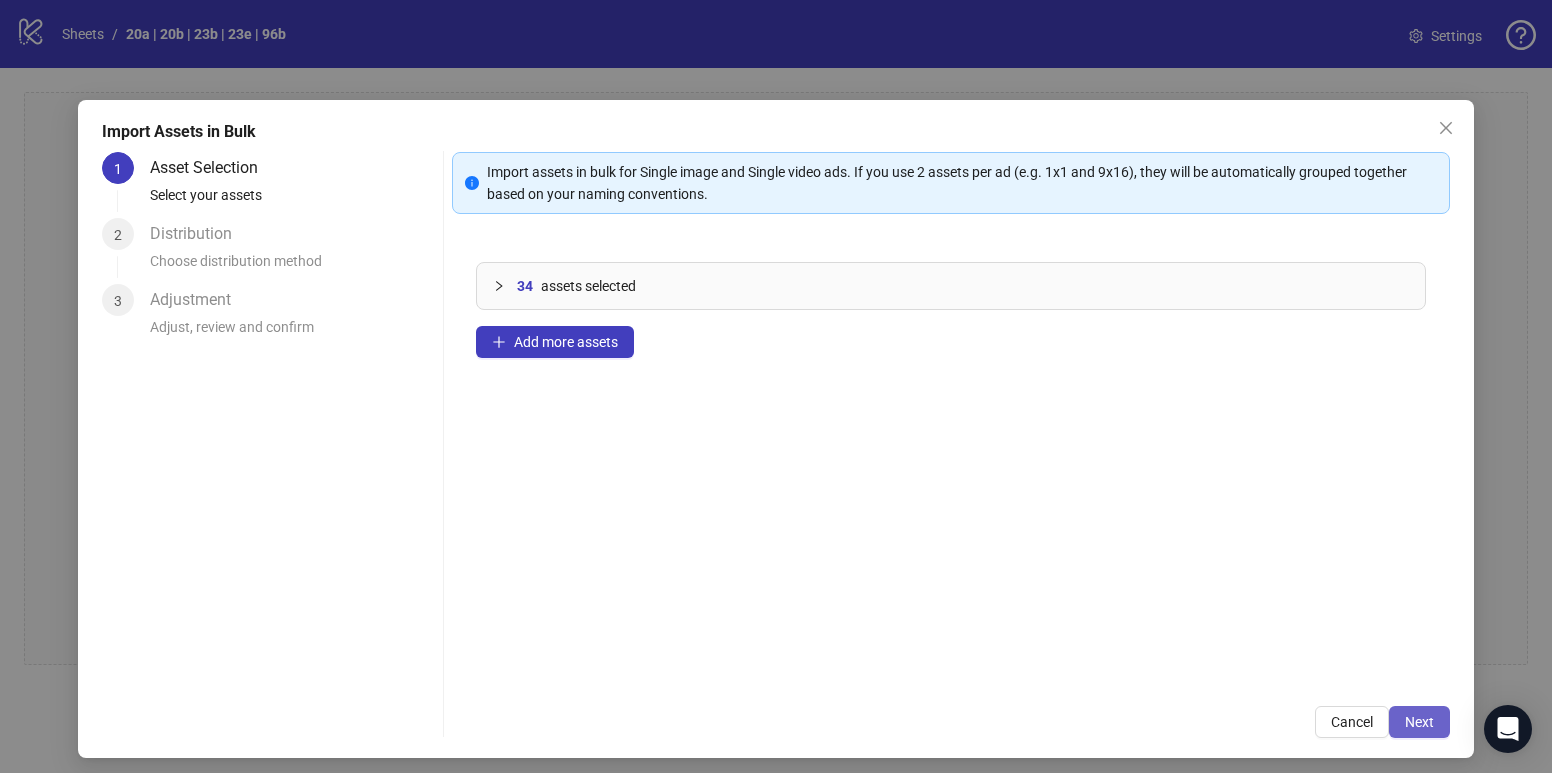 click on "Next" at bounding box center (1419, 722) 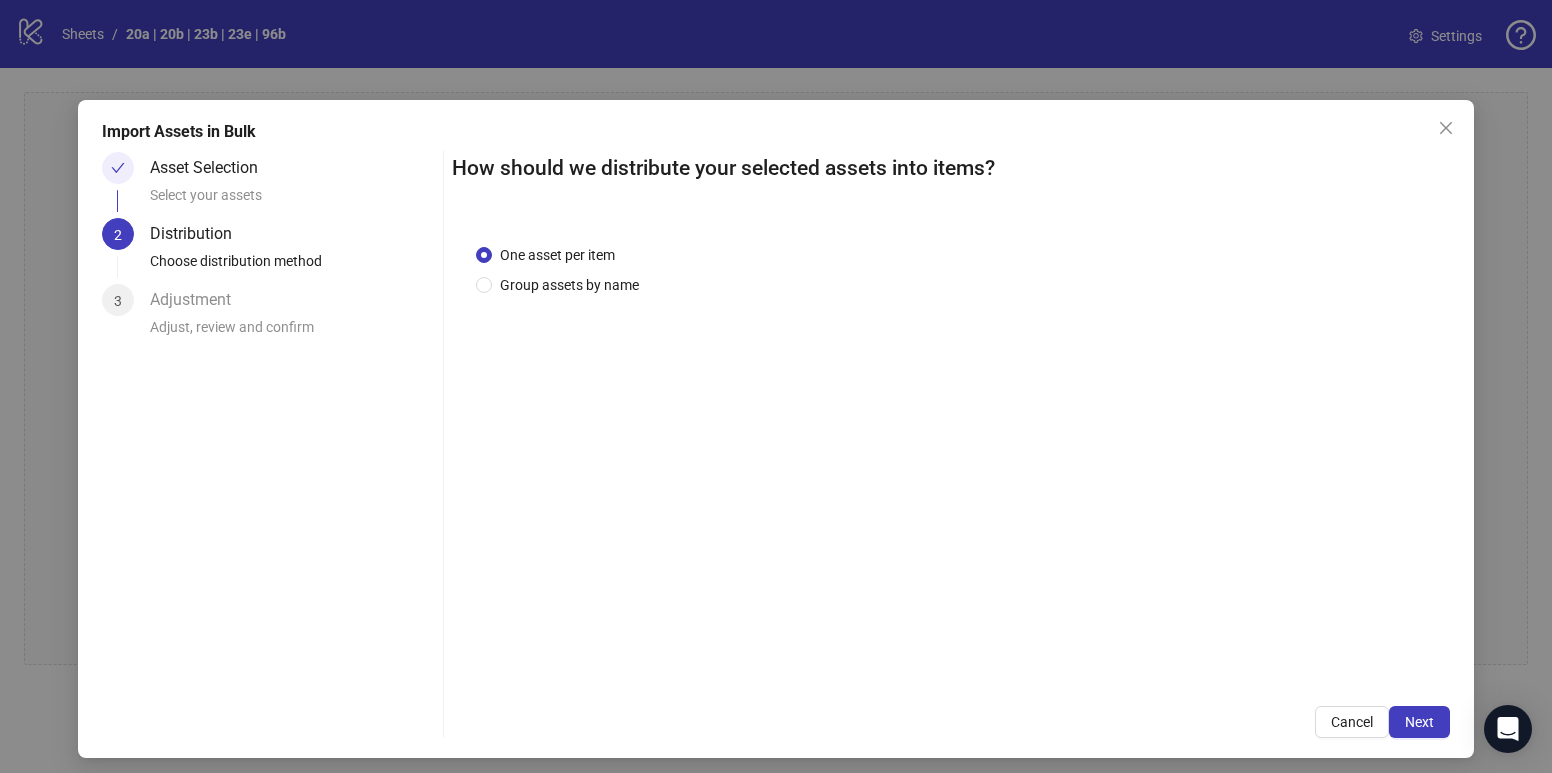 click on "One asset per item Group assets by name" at bounding box center [951, 451] 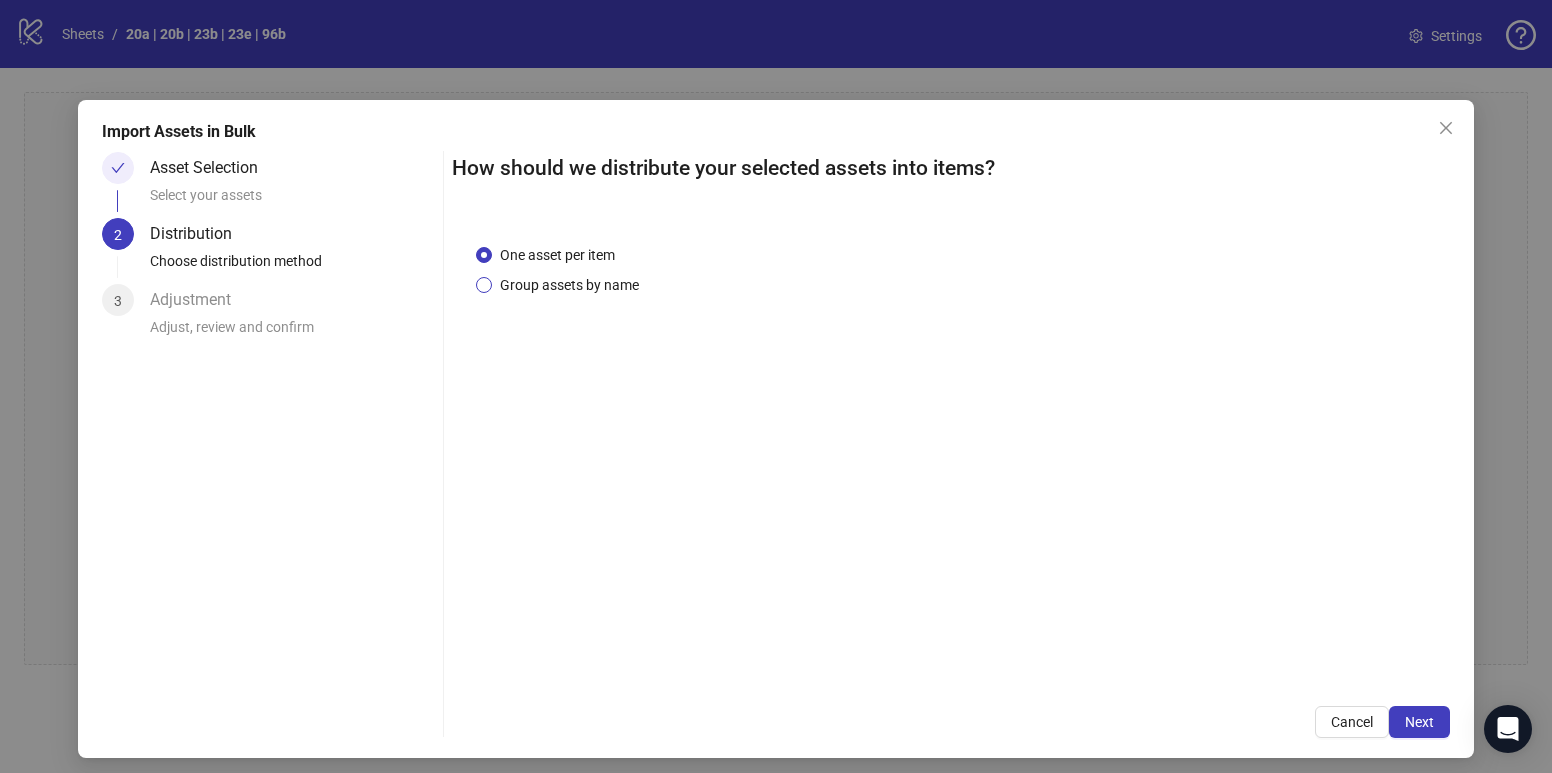 click on "Group assets by name" at bounding box center (569, 285) 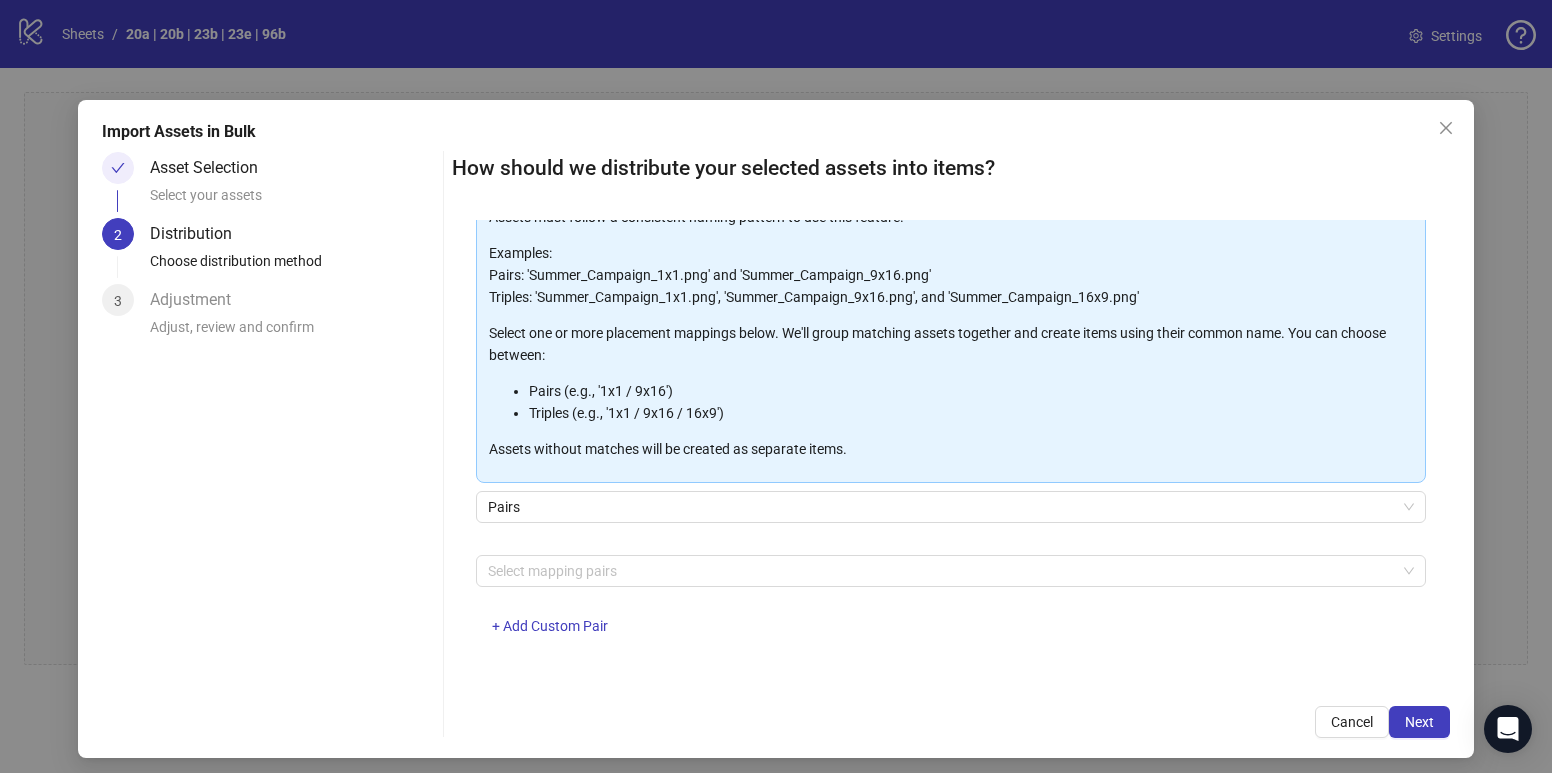 scroll, scrollTop: 124, scrollLeft: 0, axis: vertical 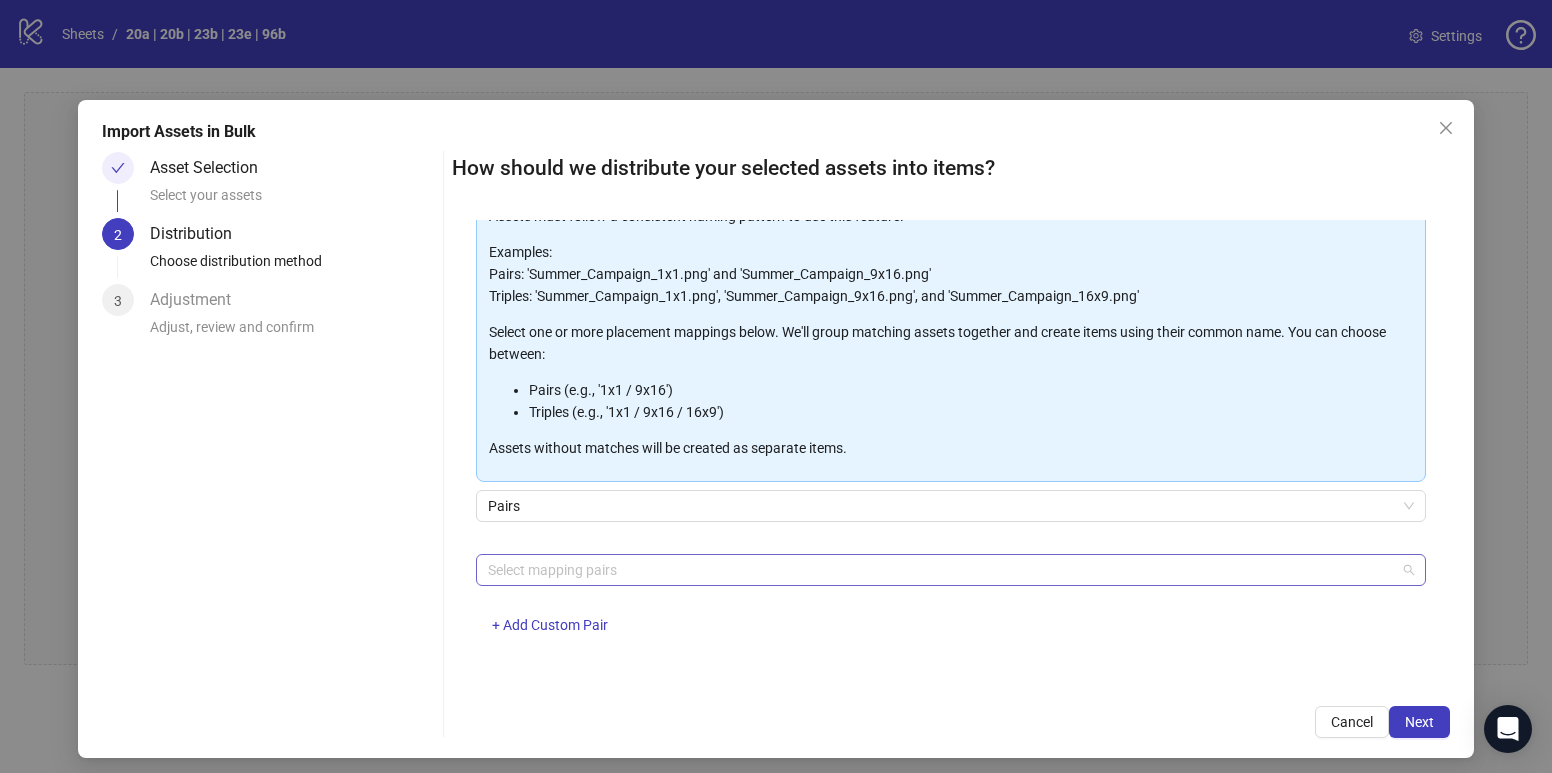click at bounding box center (941, 570) 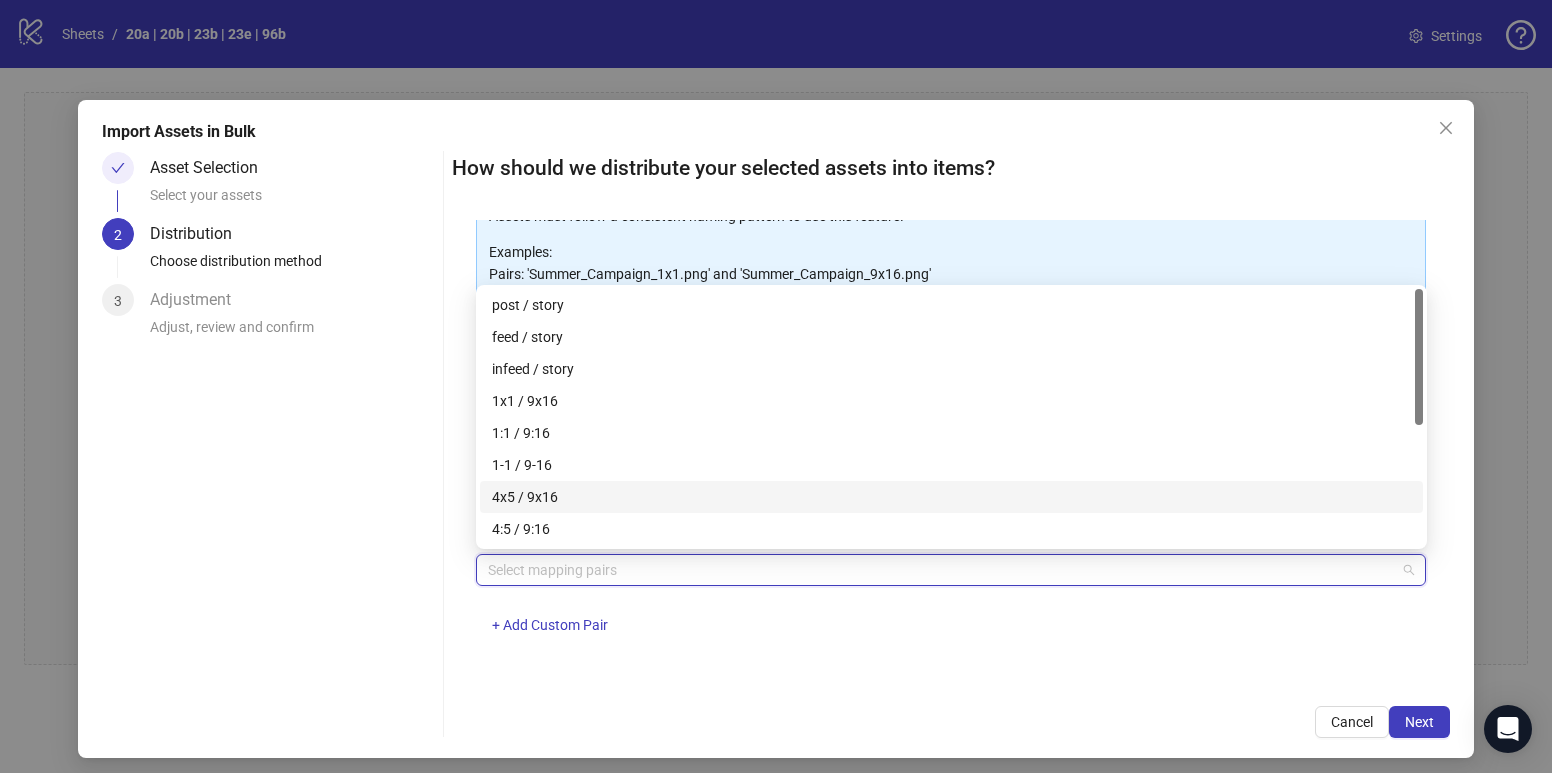 click on "4x5 / 9x16" at bounding box center (951, 497) 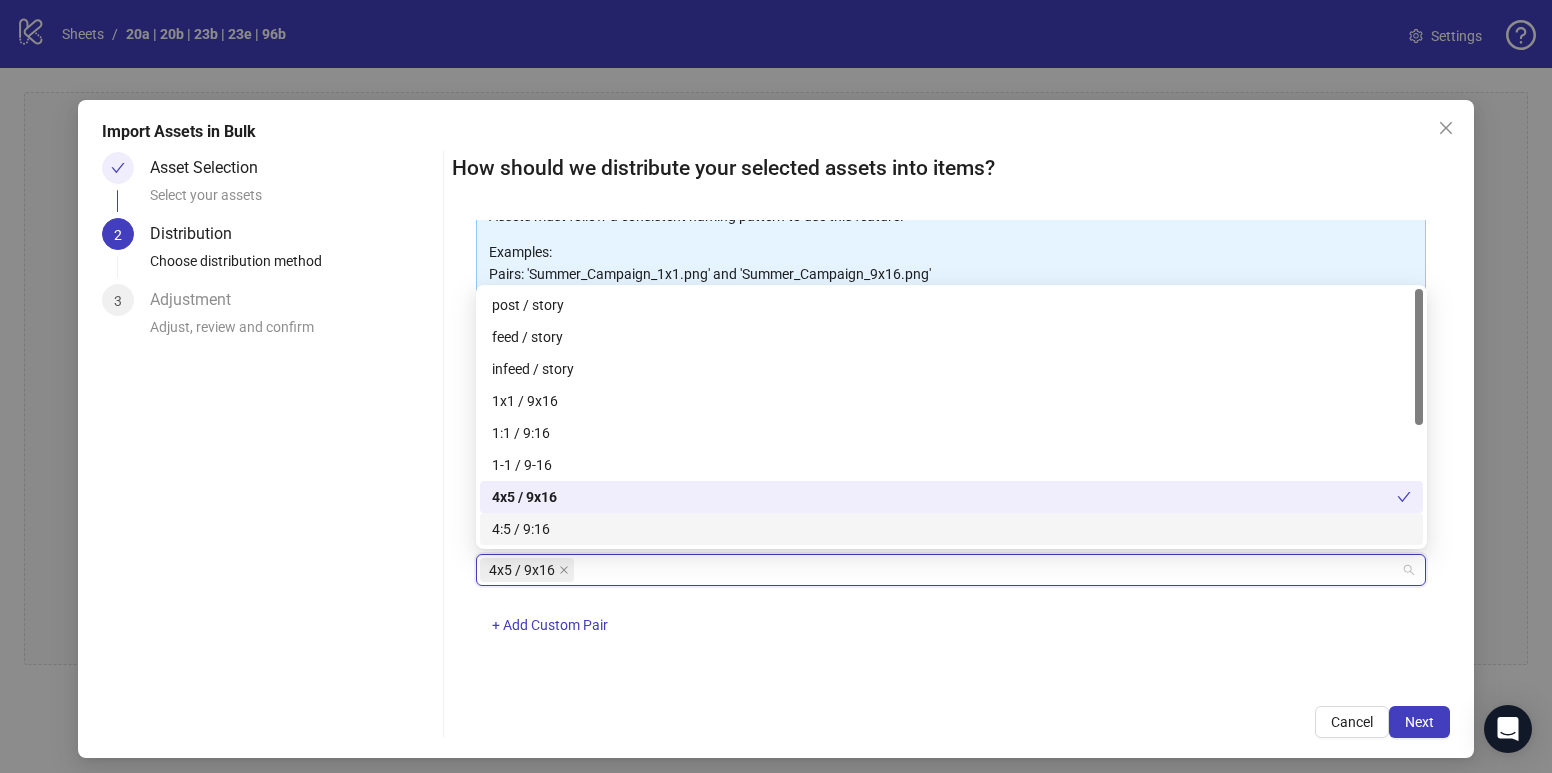 click on "One asset per item Group assets by name Assets must follow a consistent naming pattern to use this feature. Examples: Pairs: 'Summer_Campaign_1x1.png' and 'Summer_Campaign_9x16.png' Triples: 'Summer_Campaign_1x1.png', 'Summer_Campaign_9x16.png', and 'Summer_Campaign_16x9.png' Select one or more placement mappings below. We'll group matching assets together and create items using their common name. You can choose between: Pairs (e.g., '1x1 / 9x16') Triples (e.g., '1x1 / 9x16 / 16x9') Assets without matches will be created as separate items. Pairs 4x5 / 9x16   + Add Custom Pair" at bounding box center (951, 451) 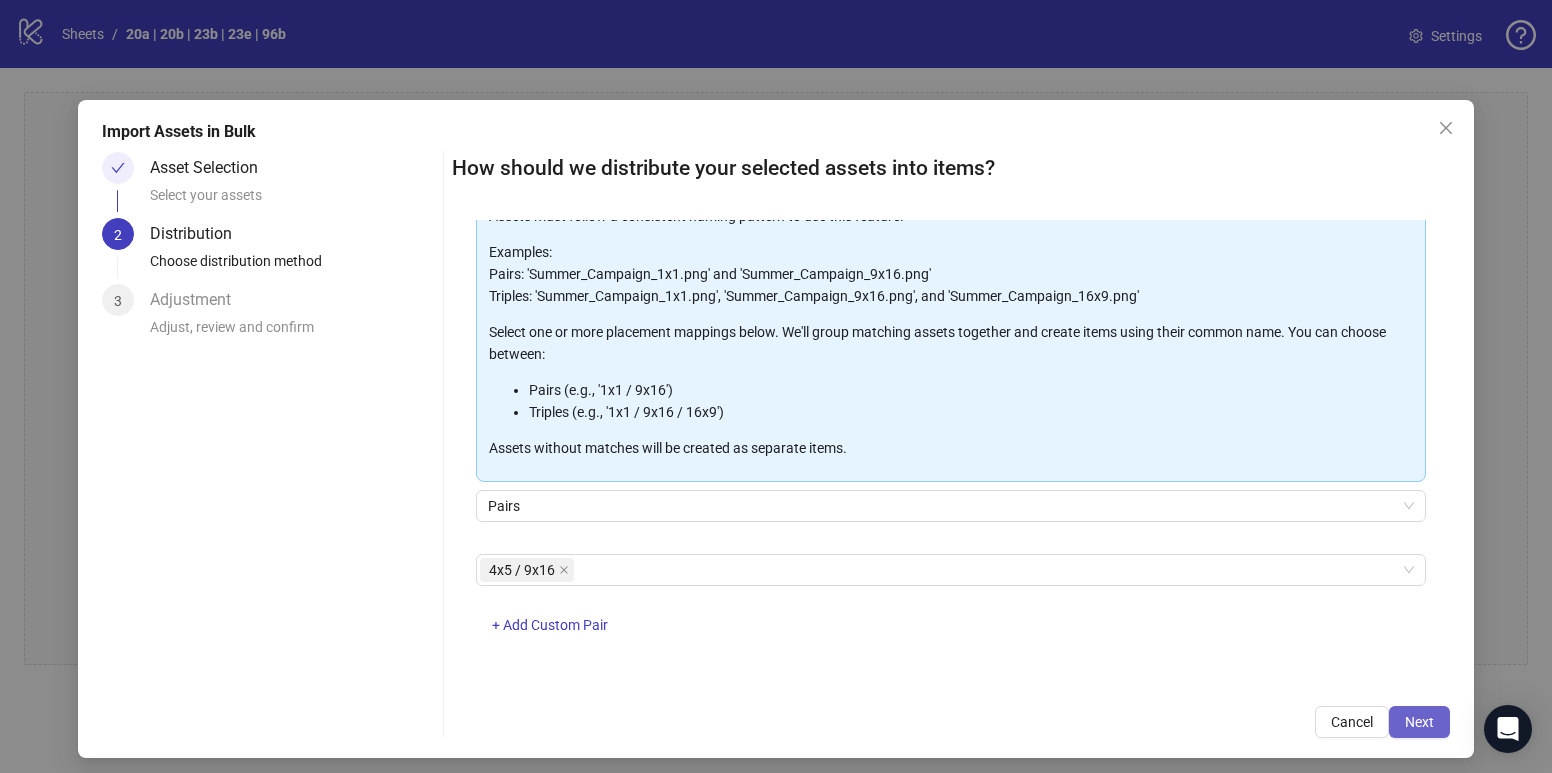 click on "Next" at bounding box center (1419, 722) 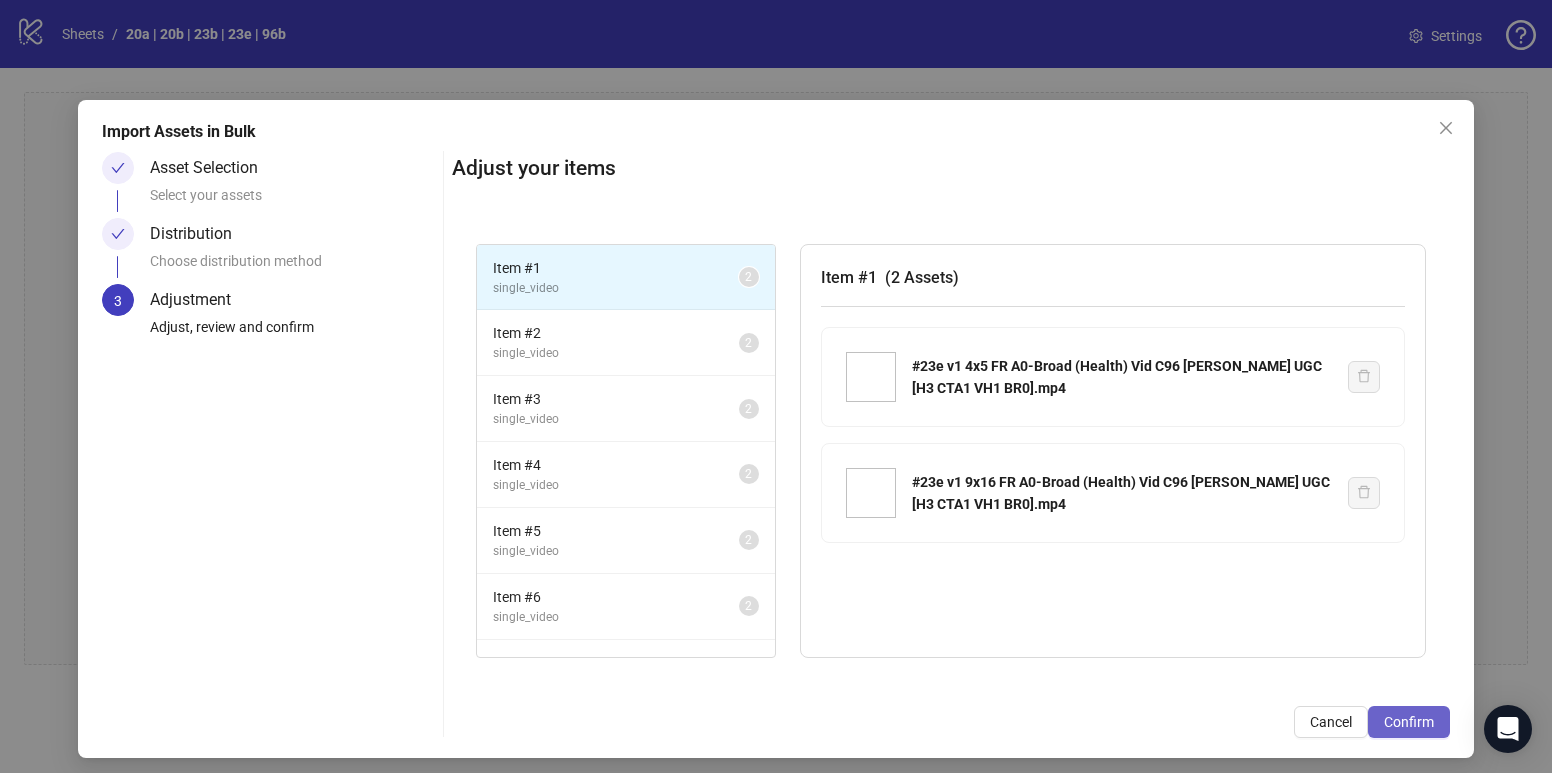 click on "Confirm" at bounding box center (1409, 722) 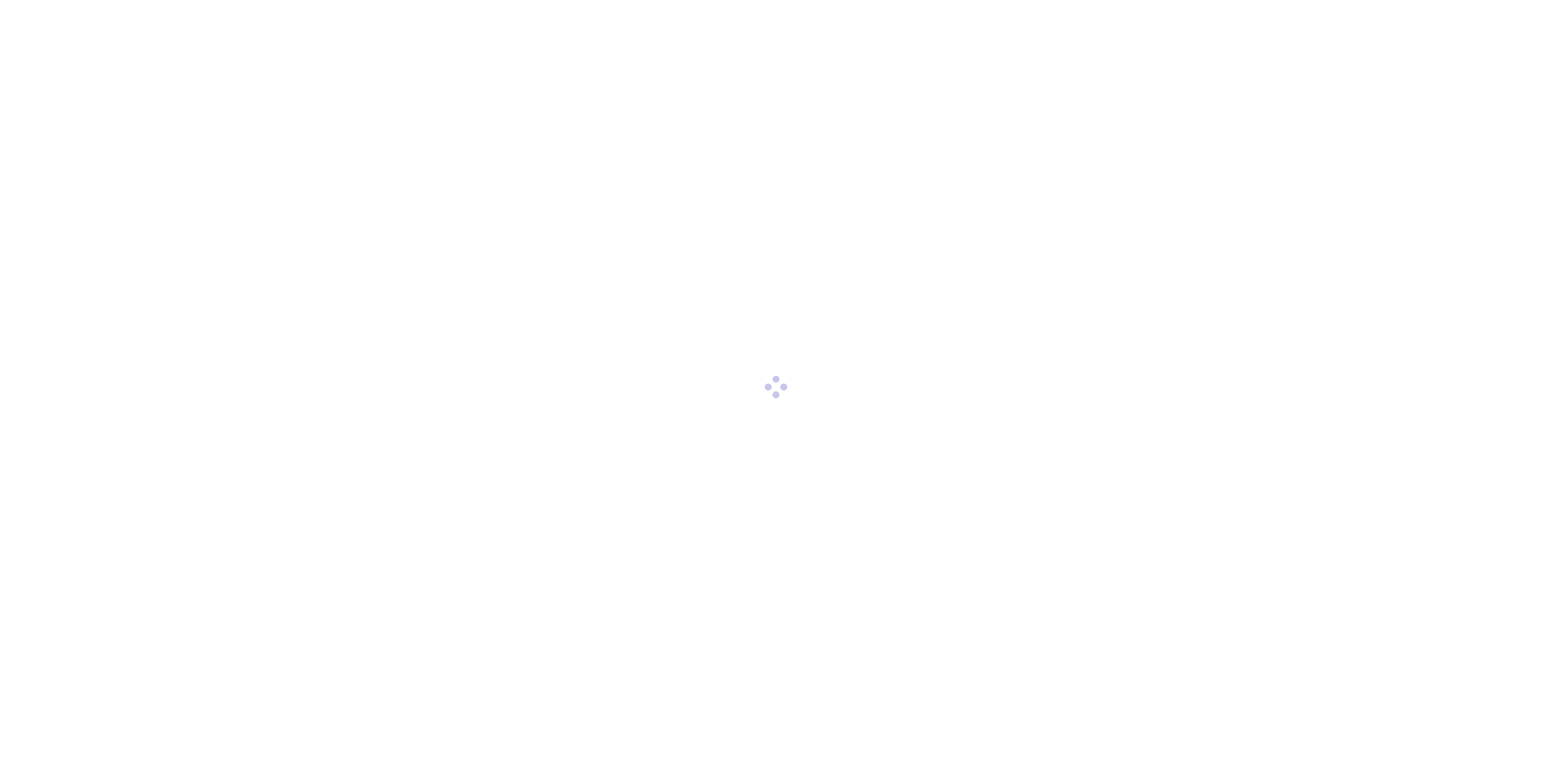 scroll, scrollTop: 0, scrollLeft: 0, axis: both 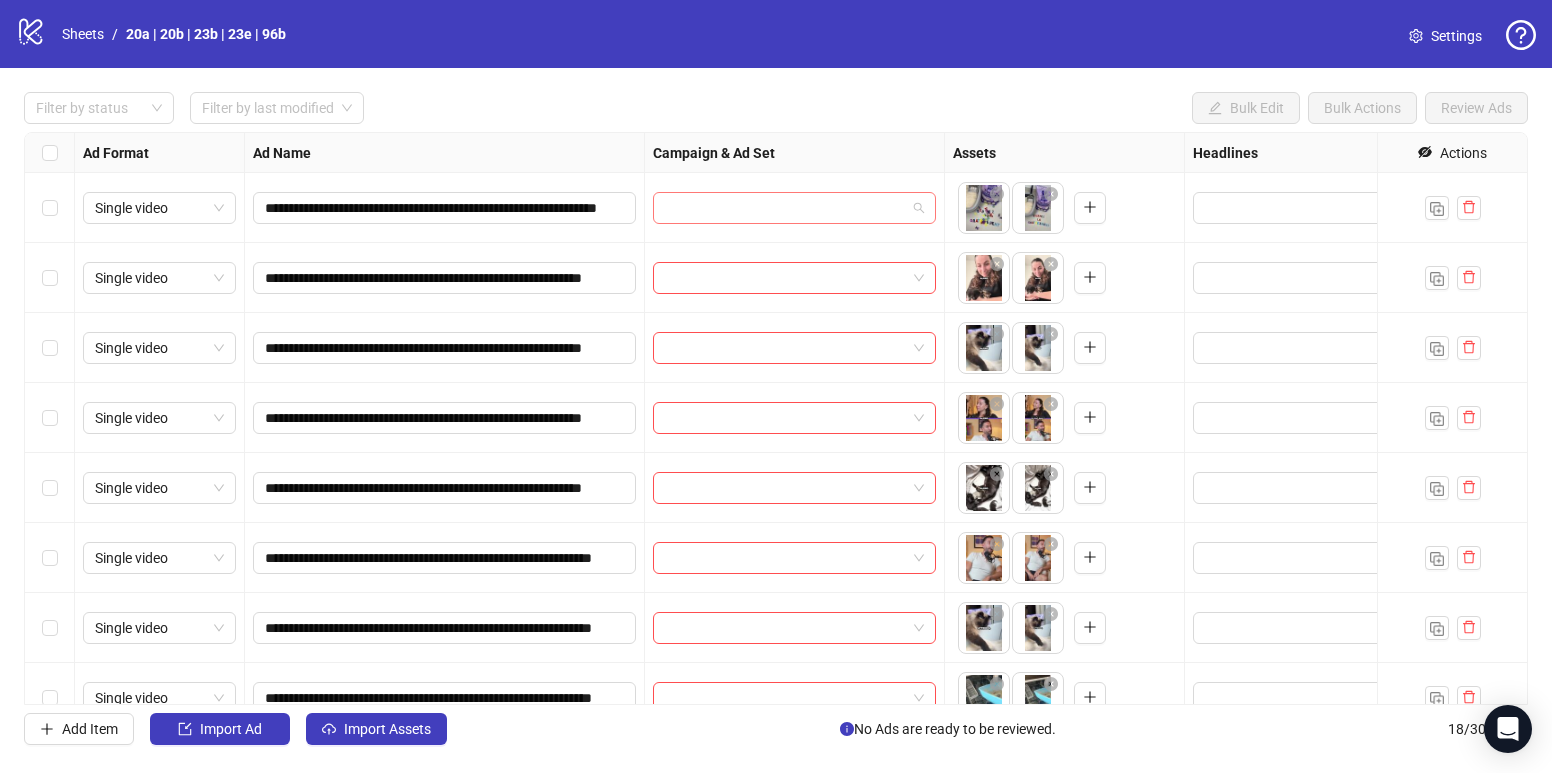 click at bounding box center (794, 208) 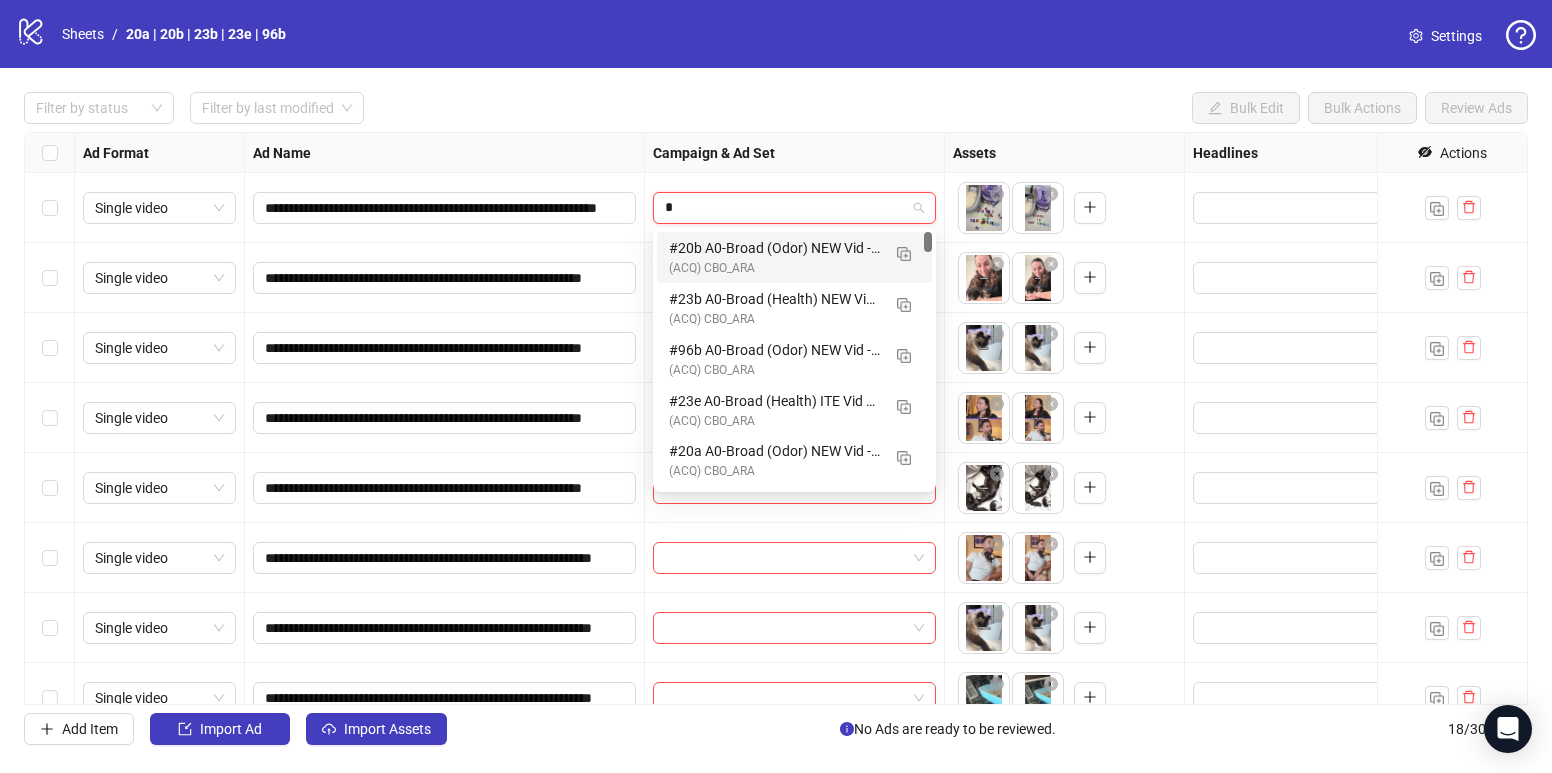 type on "**" 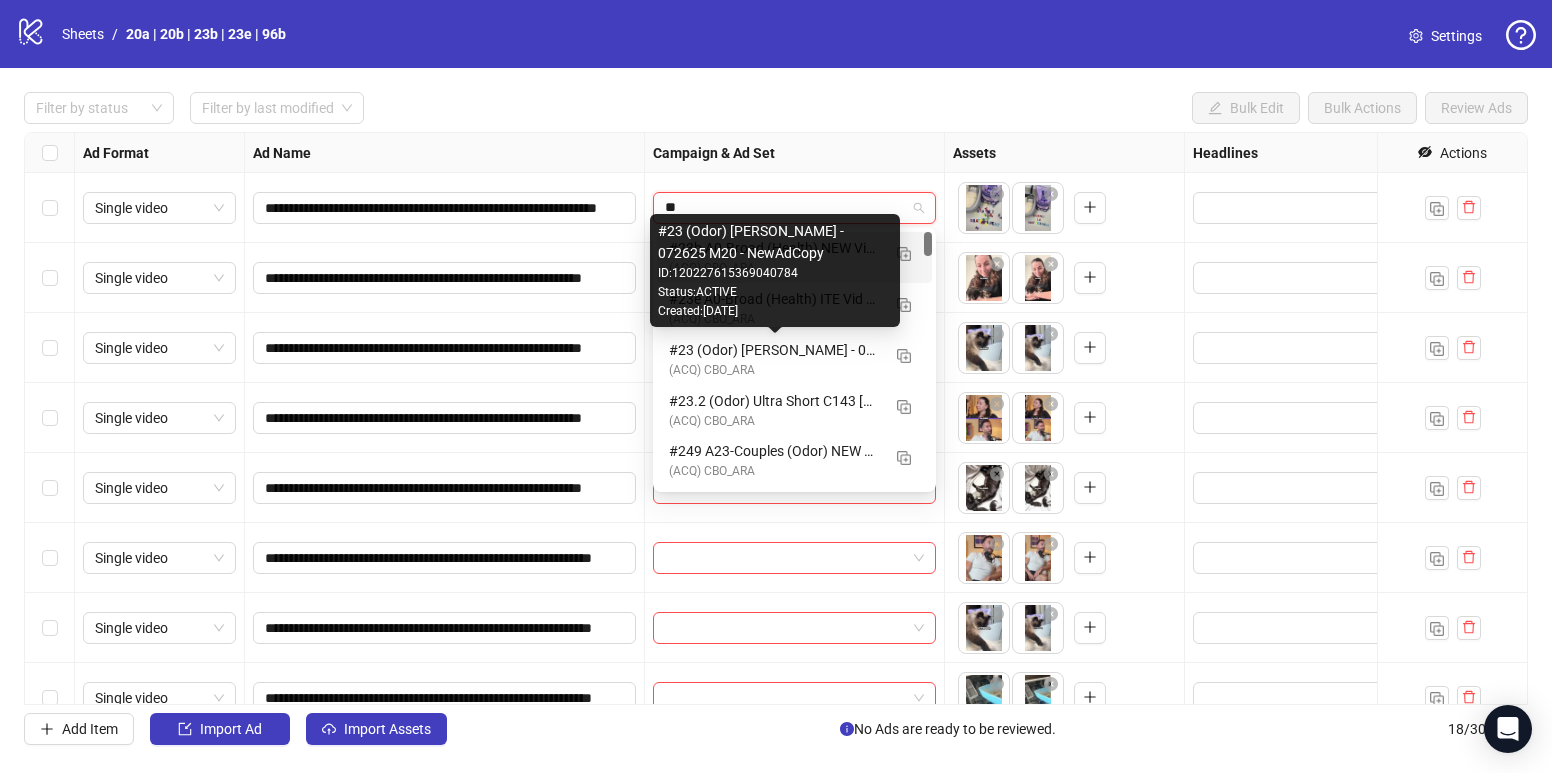 click on "#23 (Odor) [PERSON_NAME] - 072625 M20 - NewAdCopy" at bounding box center (774, 350) 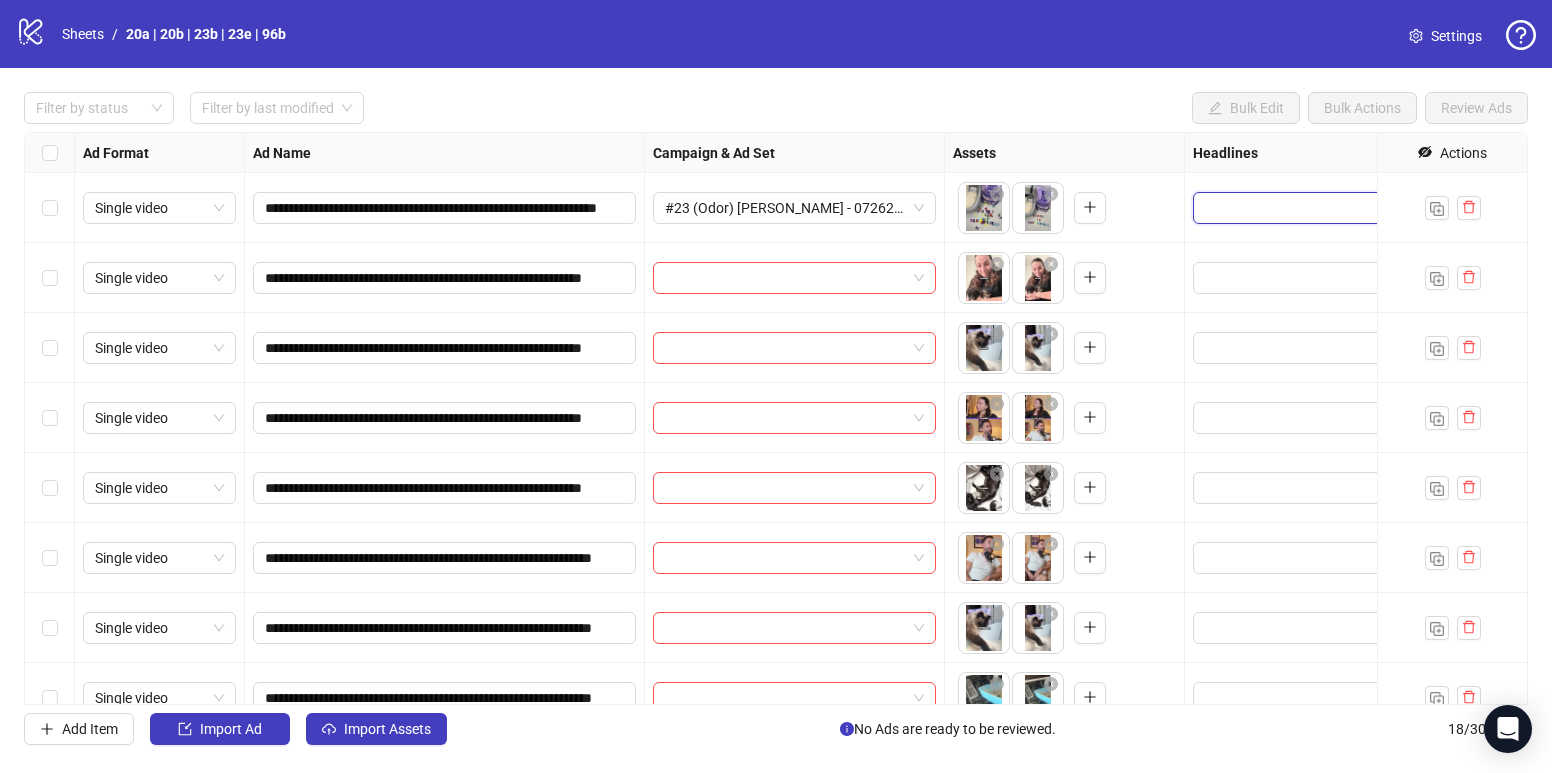 click at bounding box center [1332, 208] 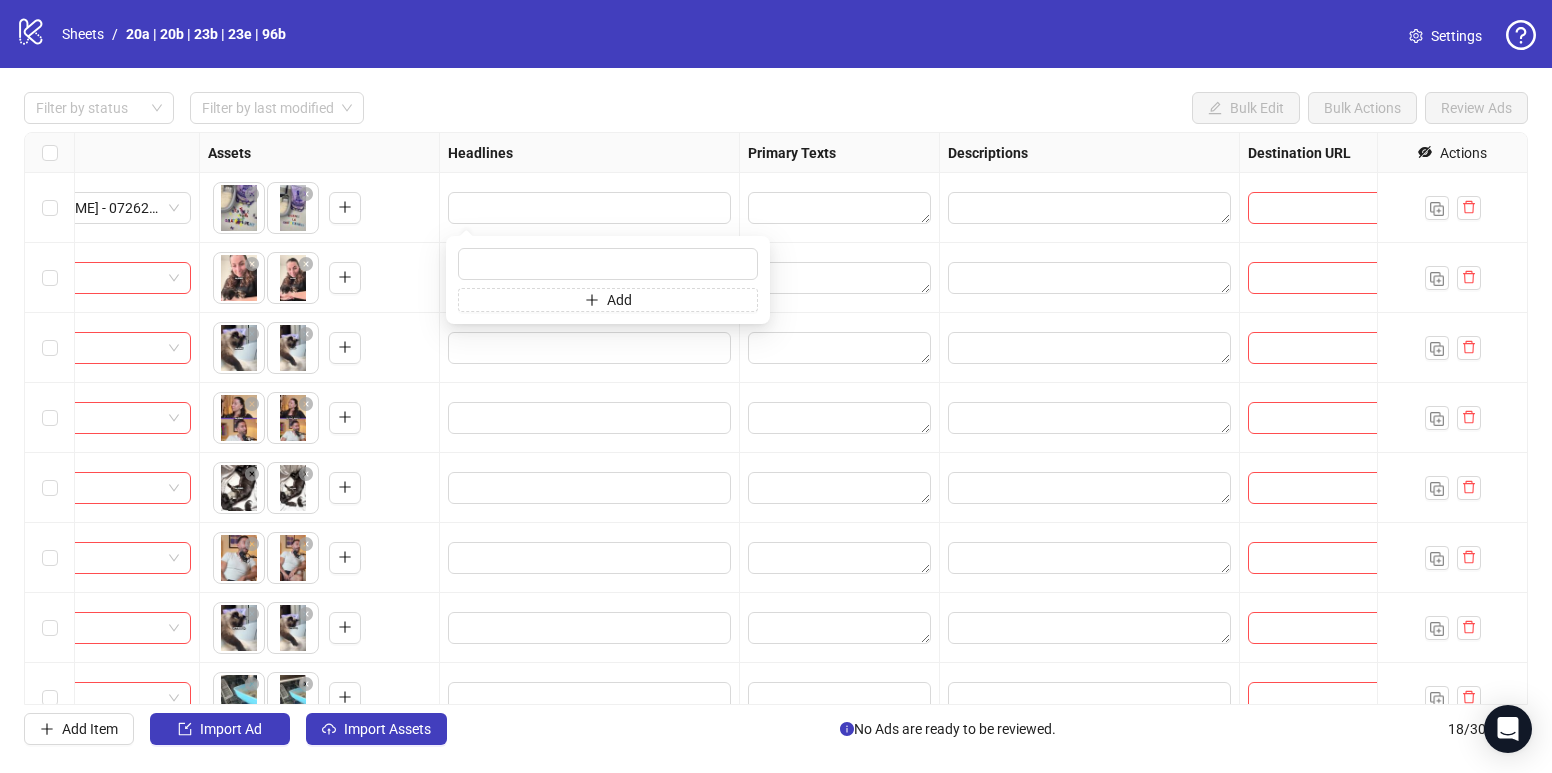 scroll, scrollTop: 0, scrollLeft: 747, axis: horizontal 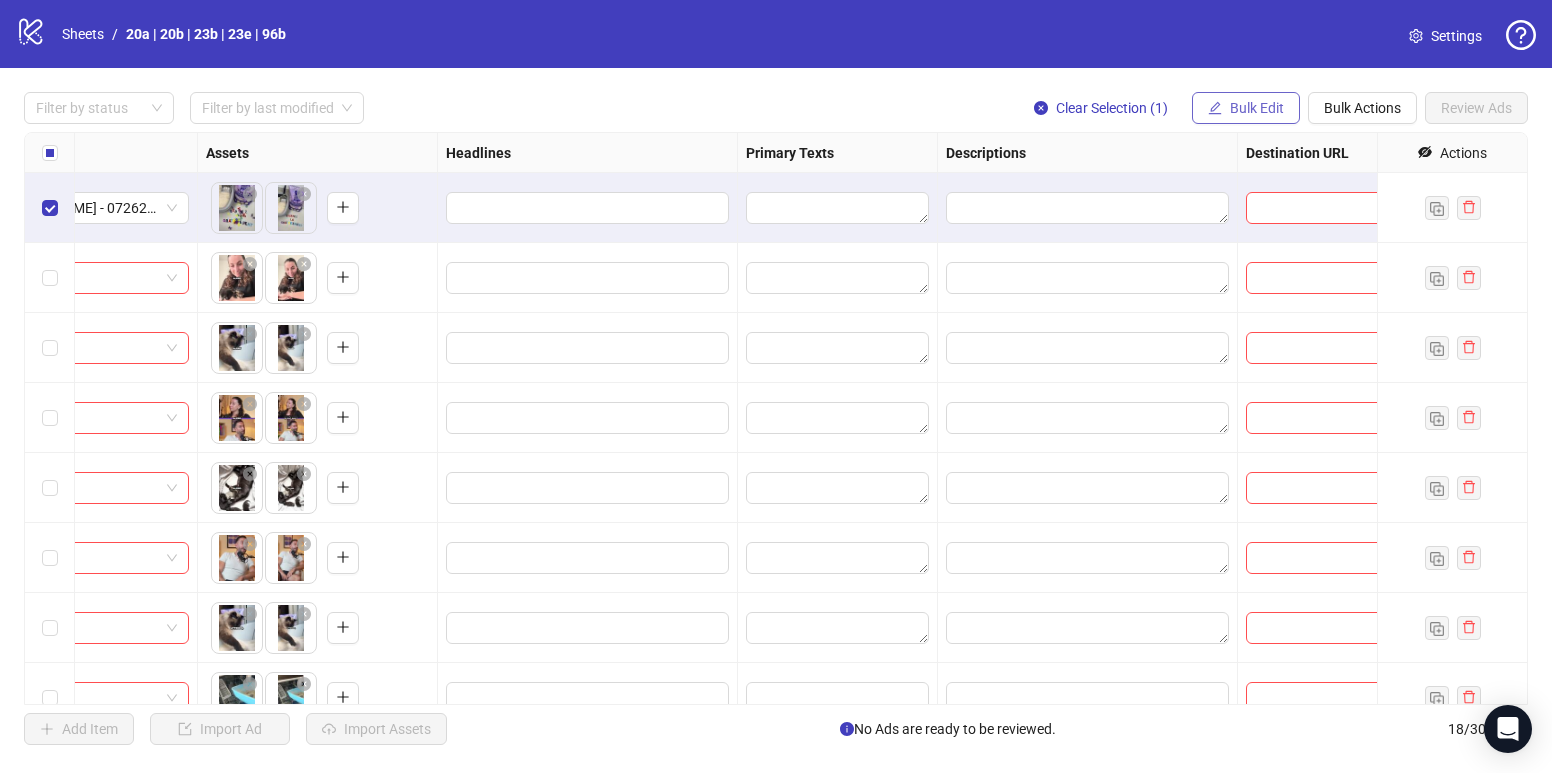 click on "Bulk Edit" at bounding box center [1257, 108] 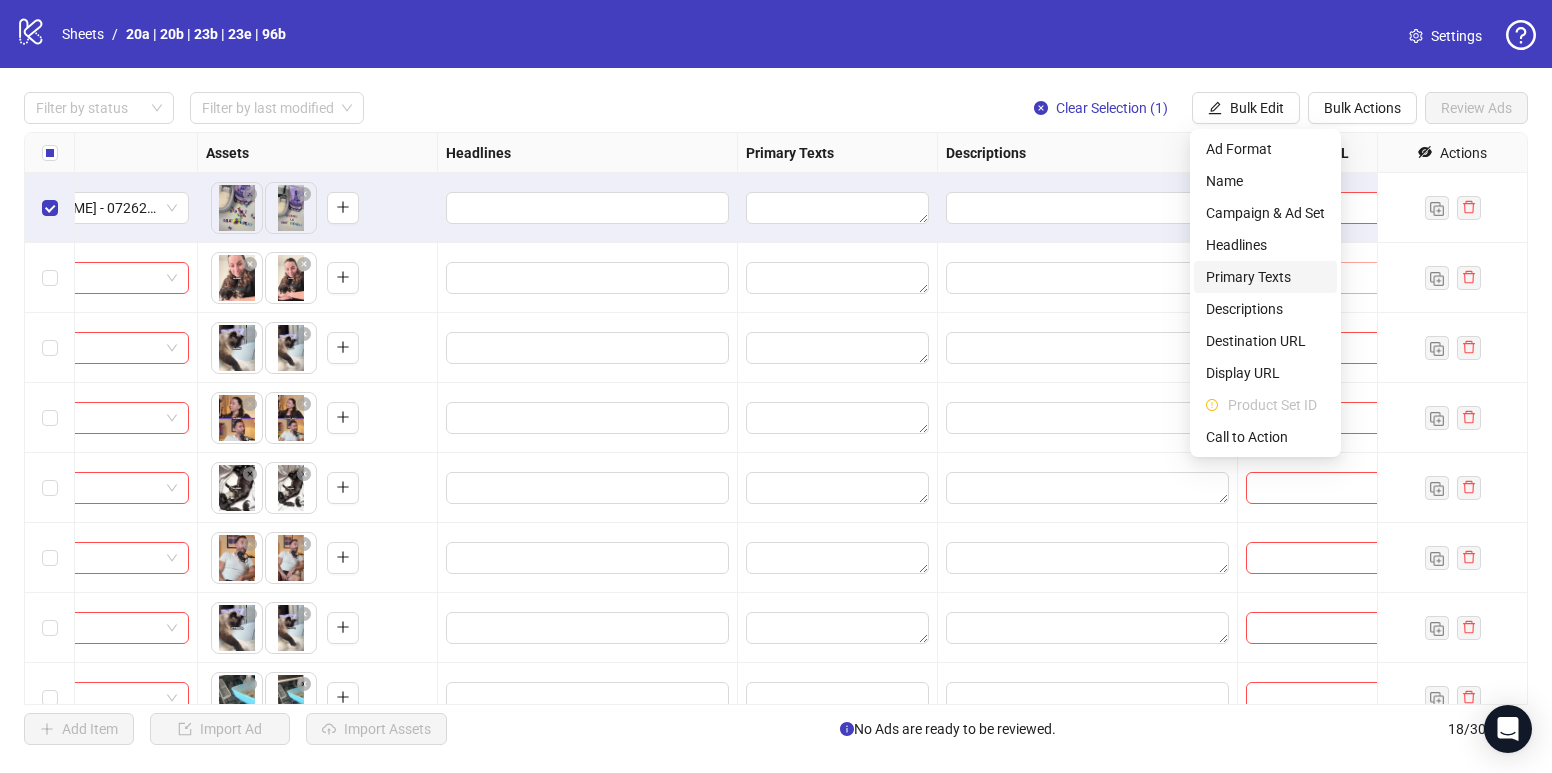 click on "Primary Texts" at bounding box center (1265, 277) 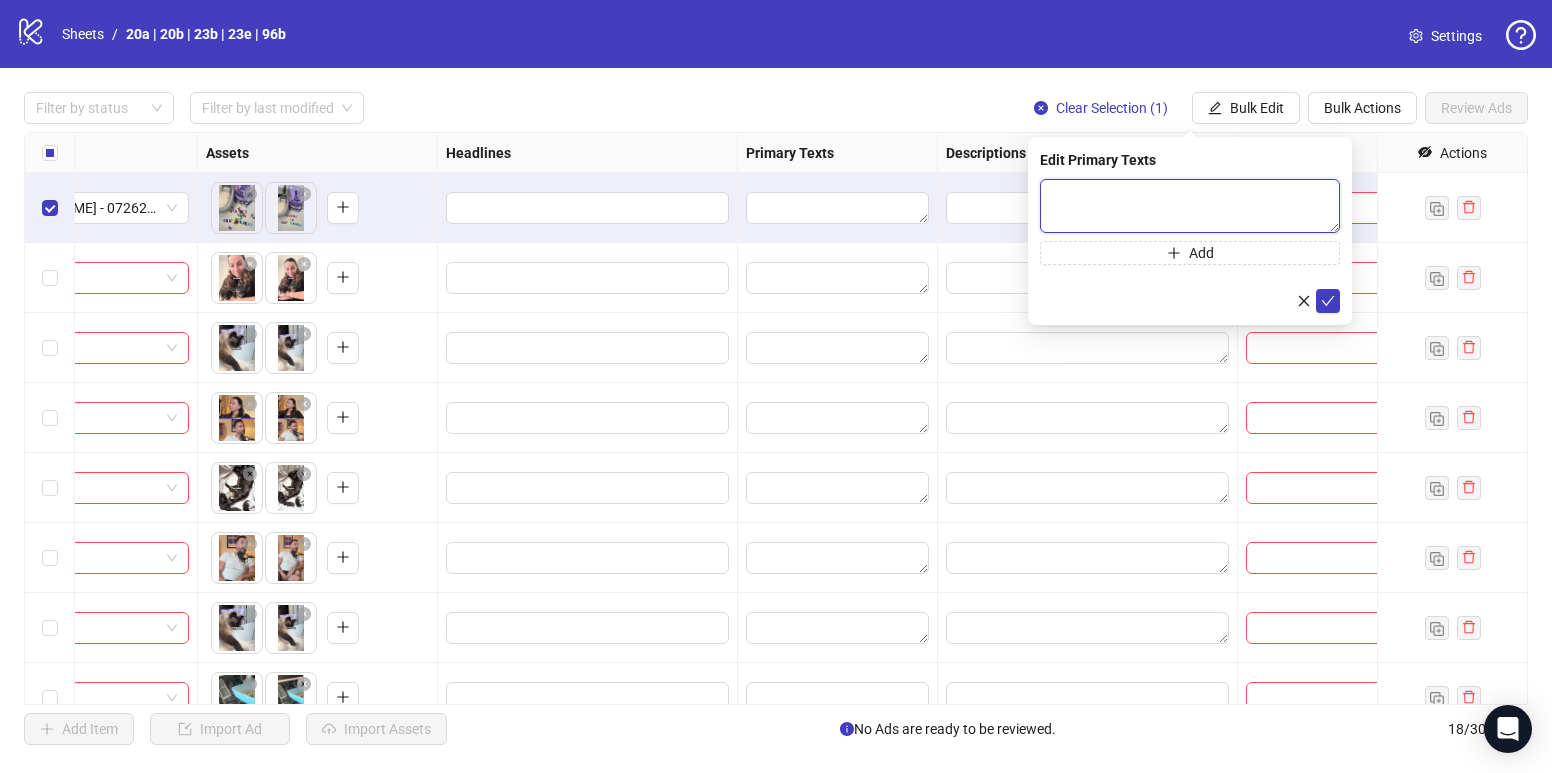 click at bounding box center (1190, 206) 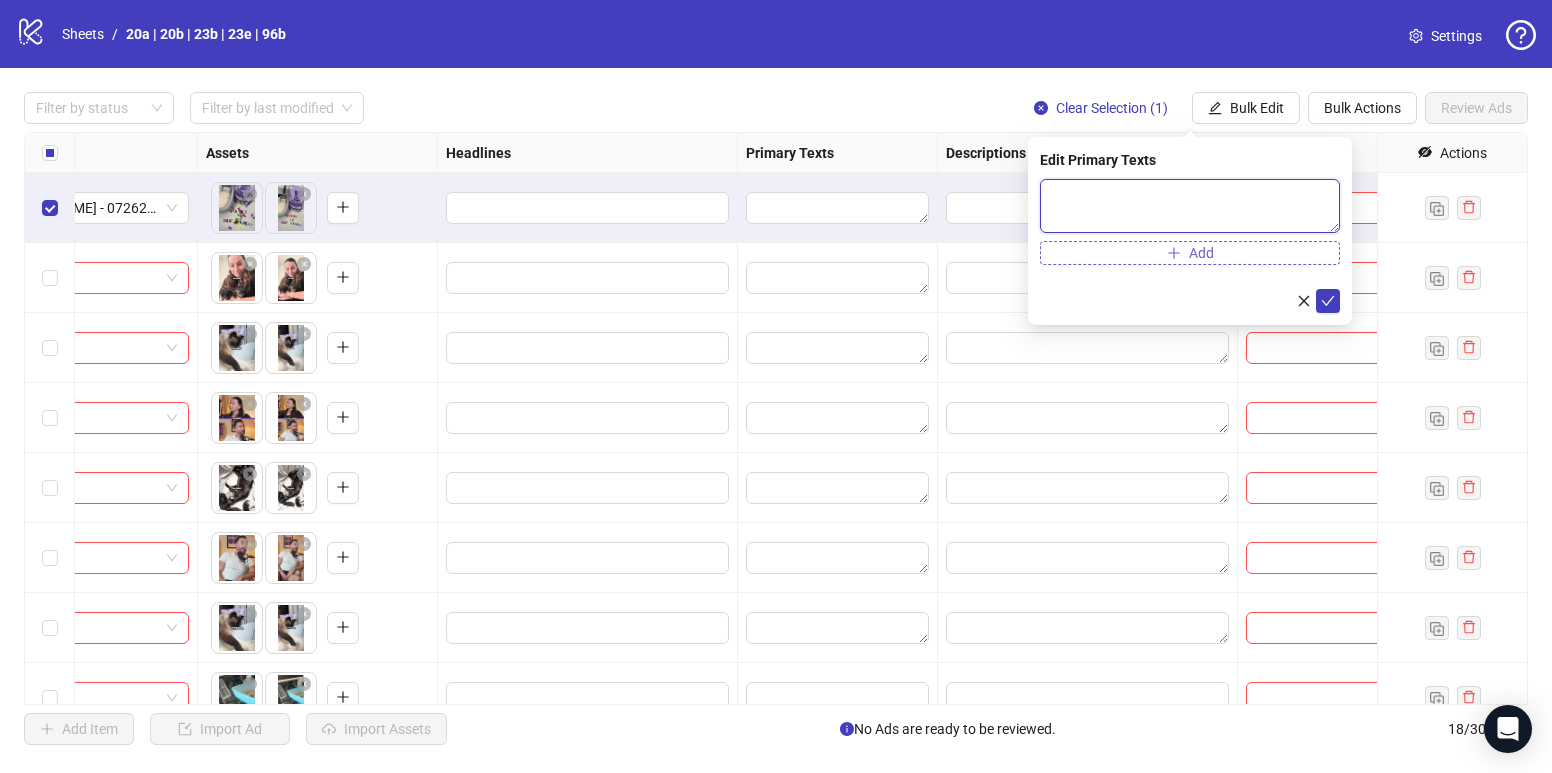 paste on "**********" 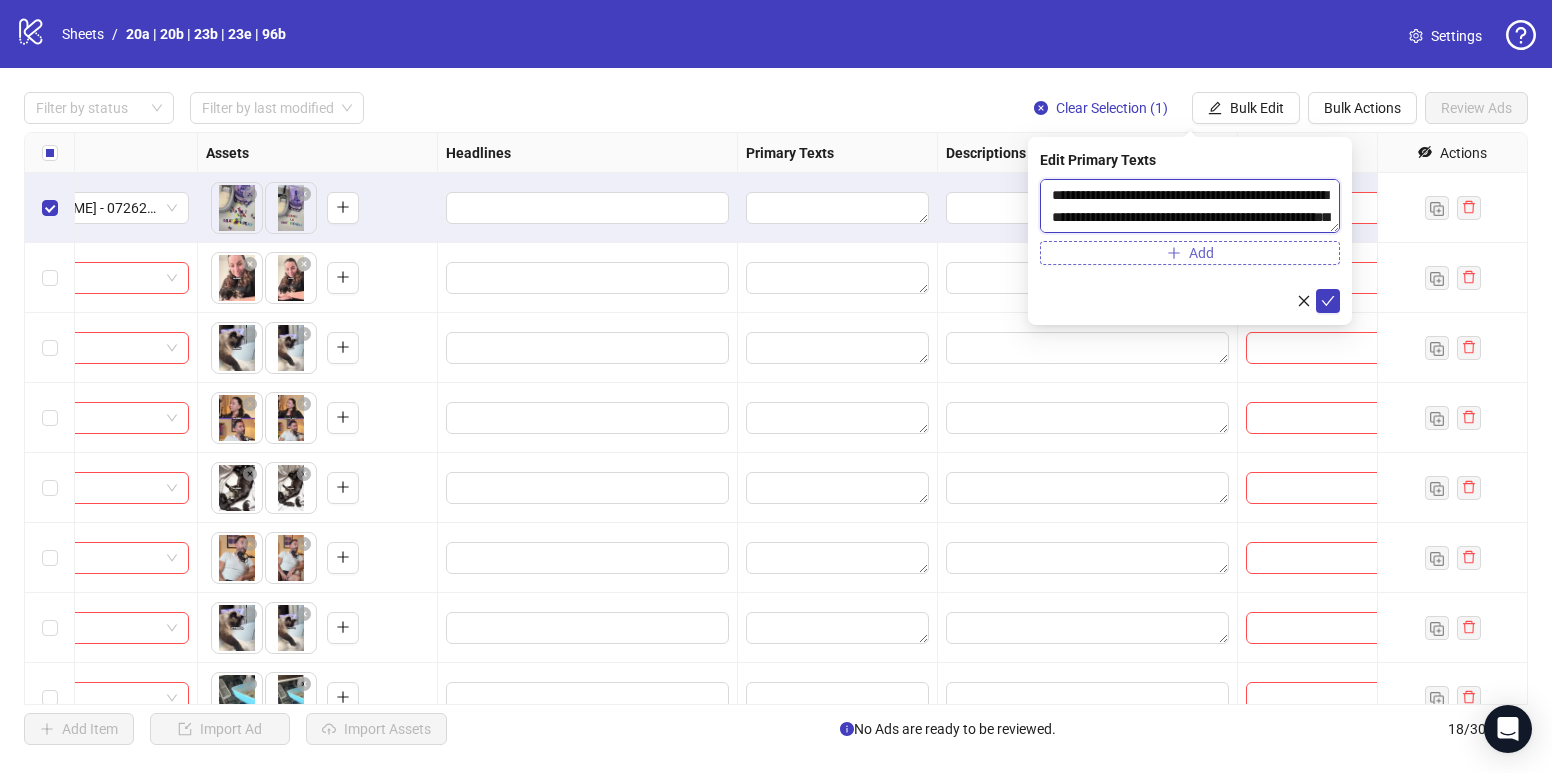 scroll, scrollTop: 147, scrollLeft: 0, axis: vertical 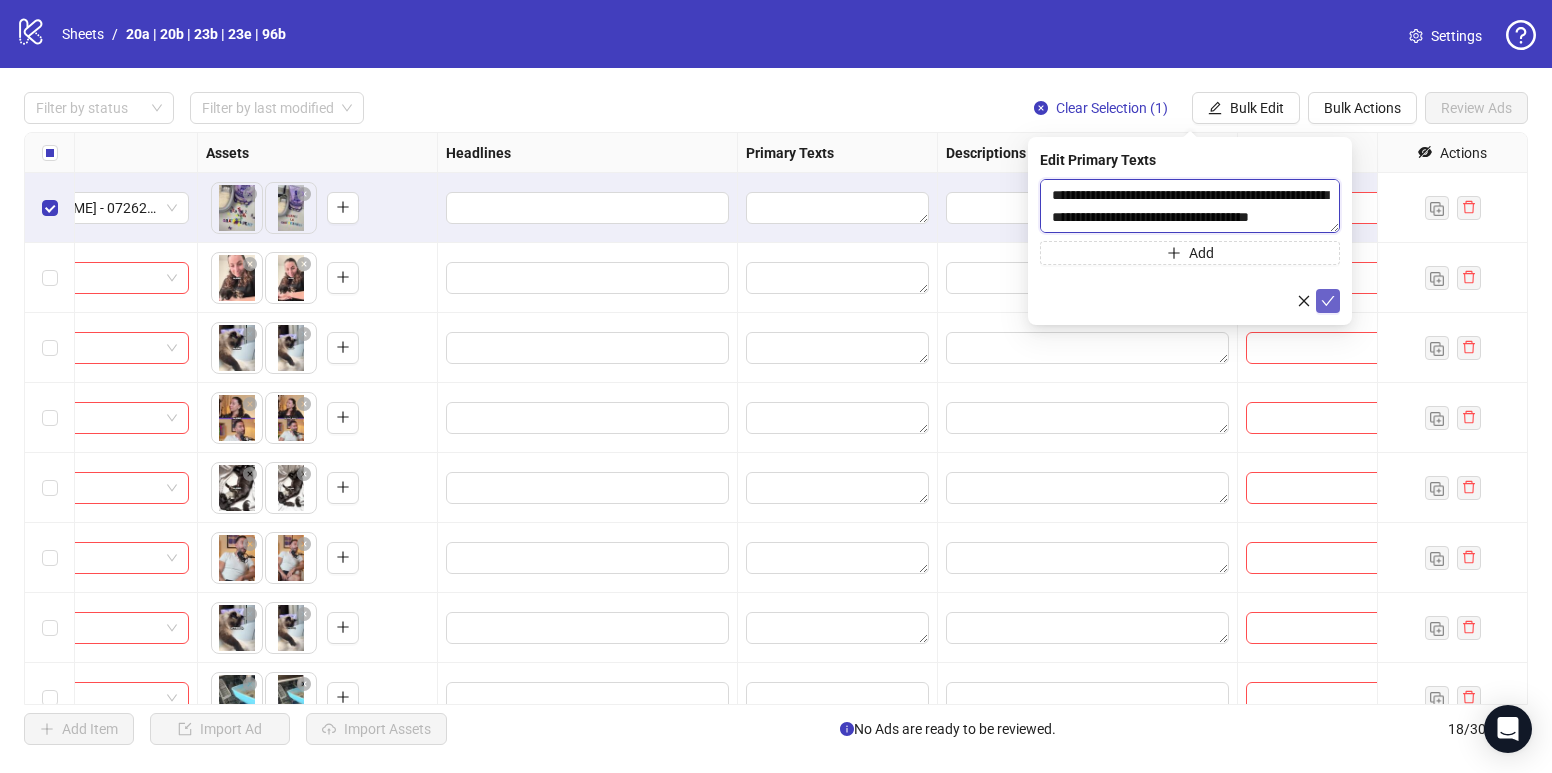 type on "**********" 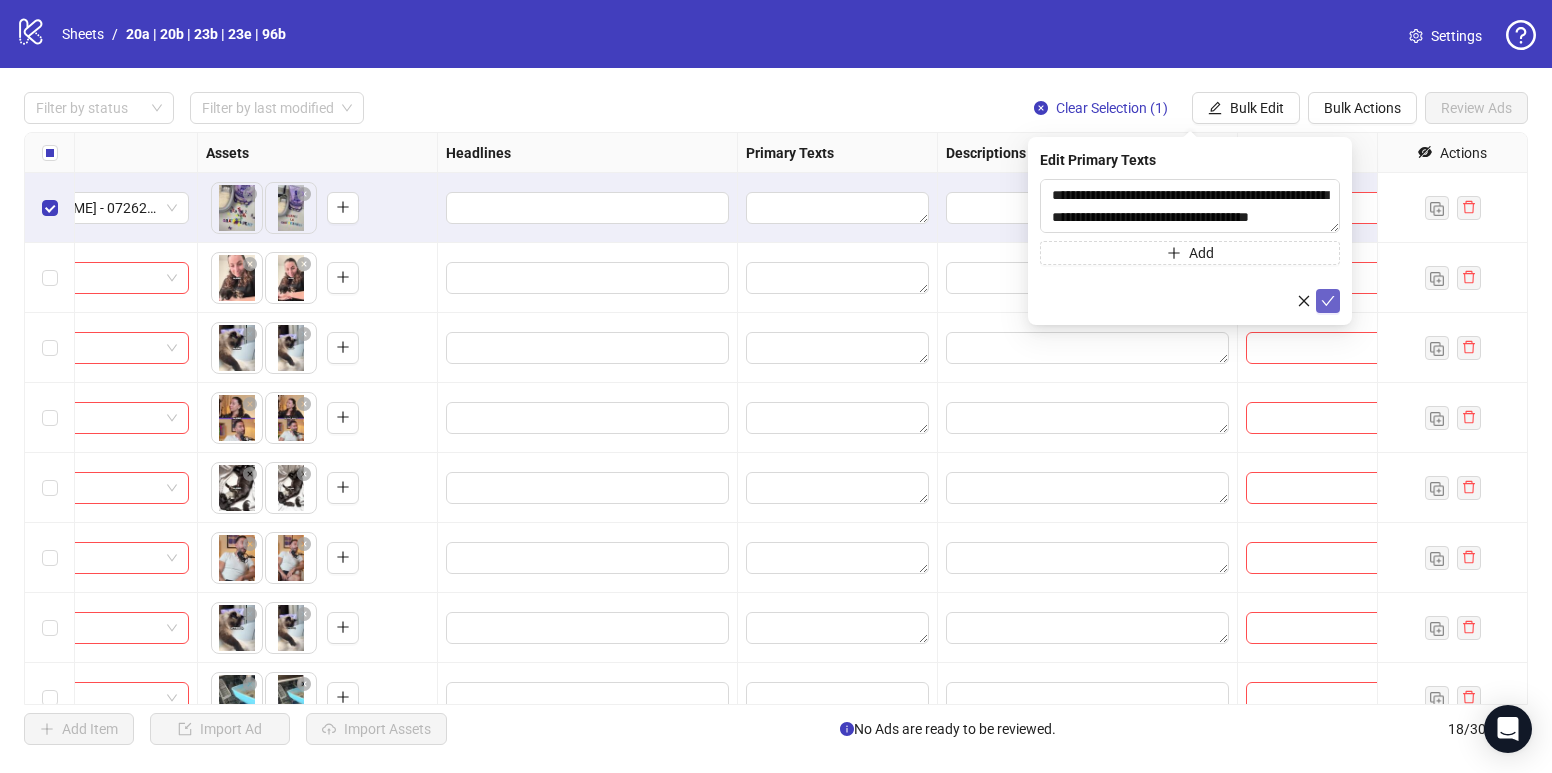 click 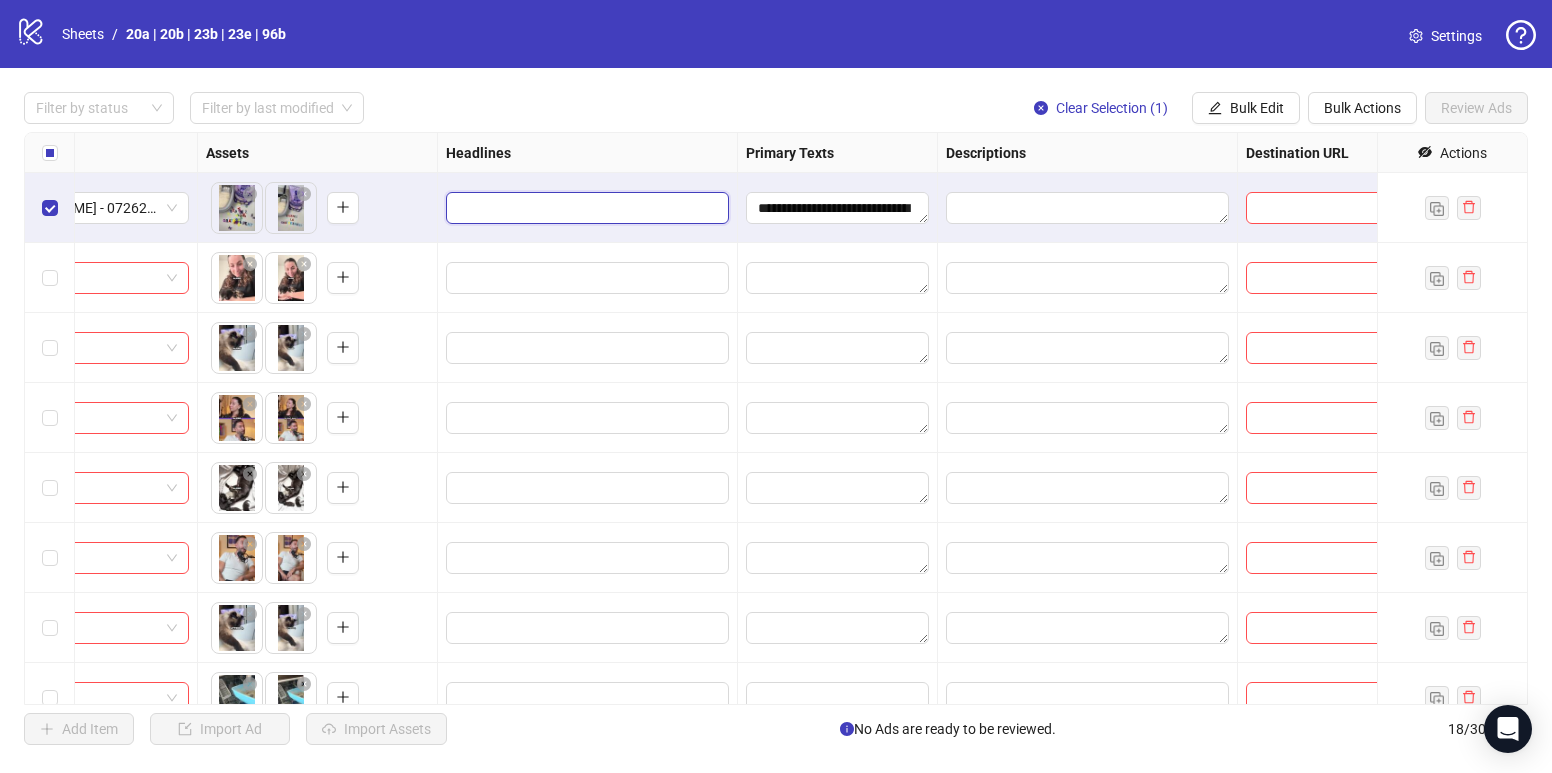 click at bounding box center (585, 208) 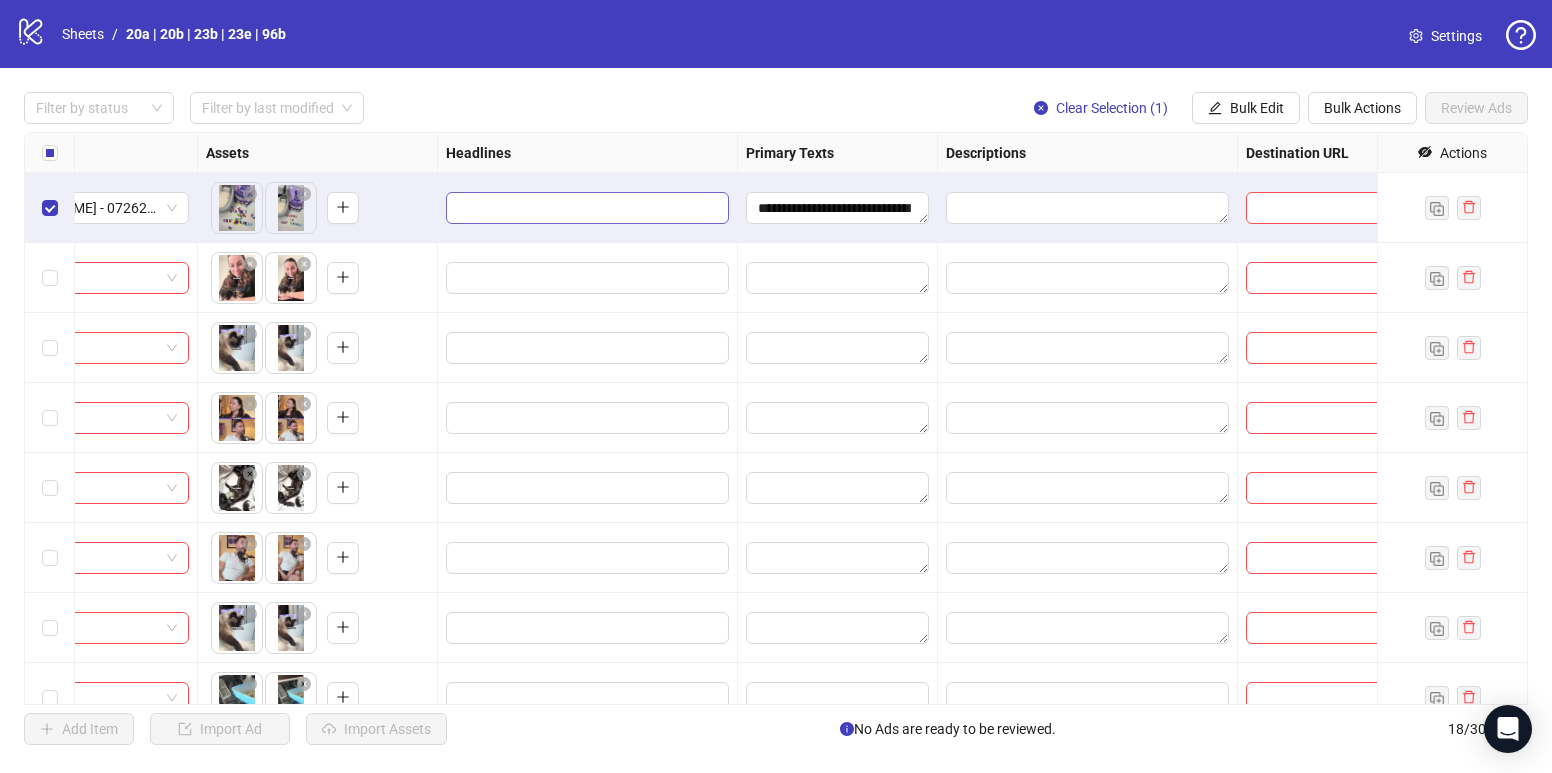 click at bounding box center (585, 208) 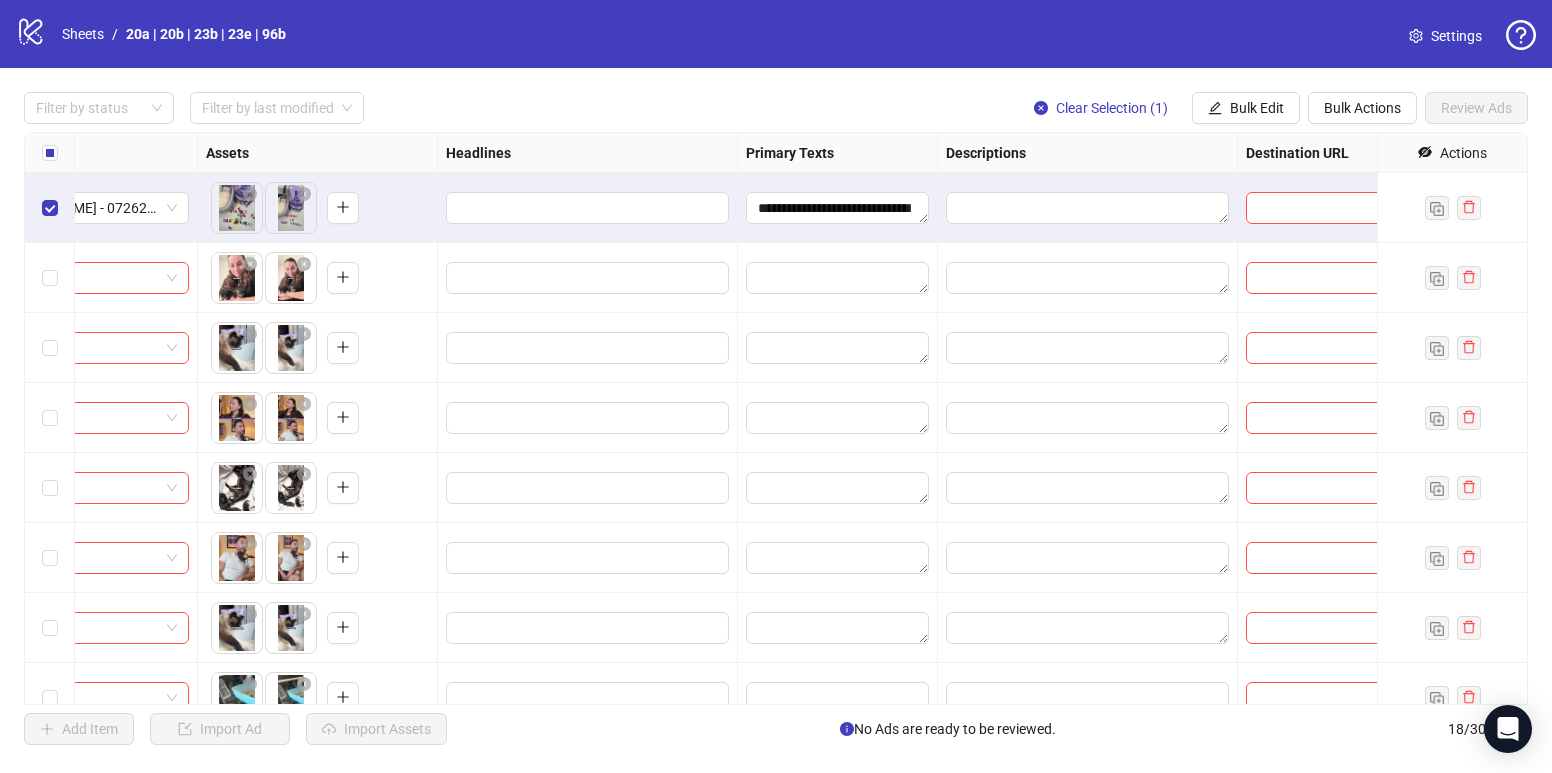 paste on "**********" 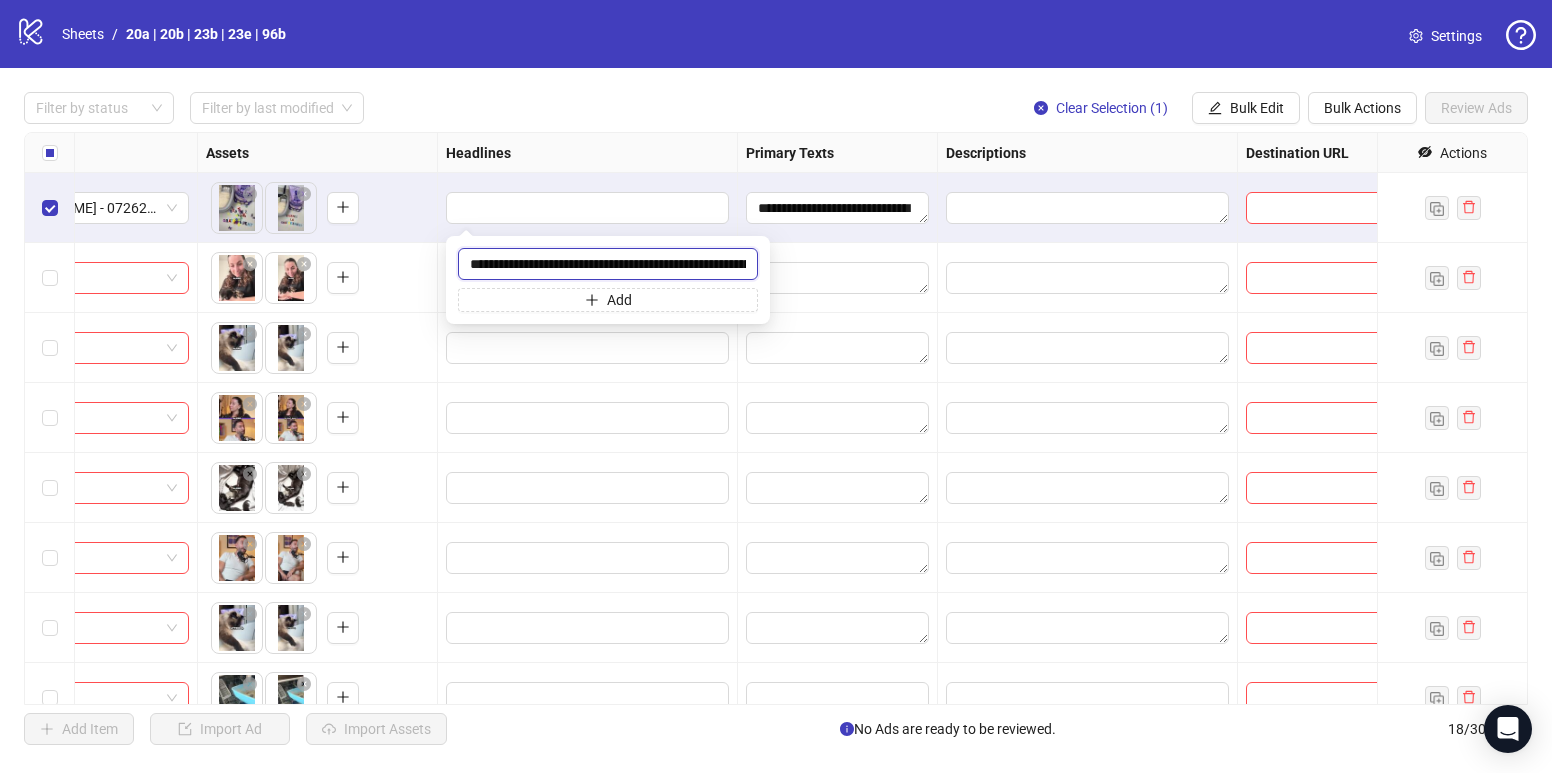 scroll, scrollTop: 0, scrollLeft: 66, axis: horizontal 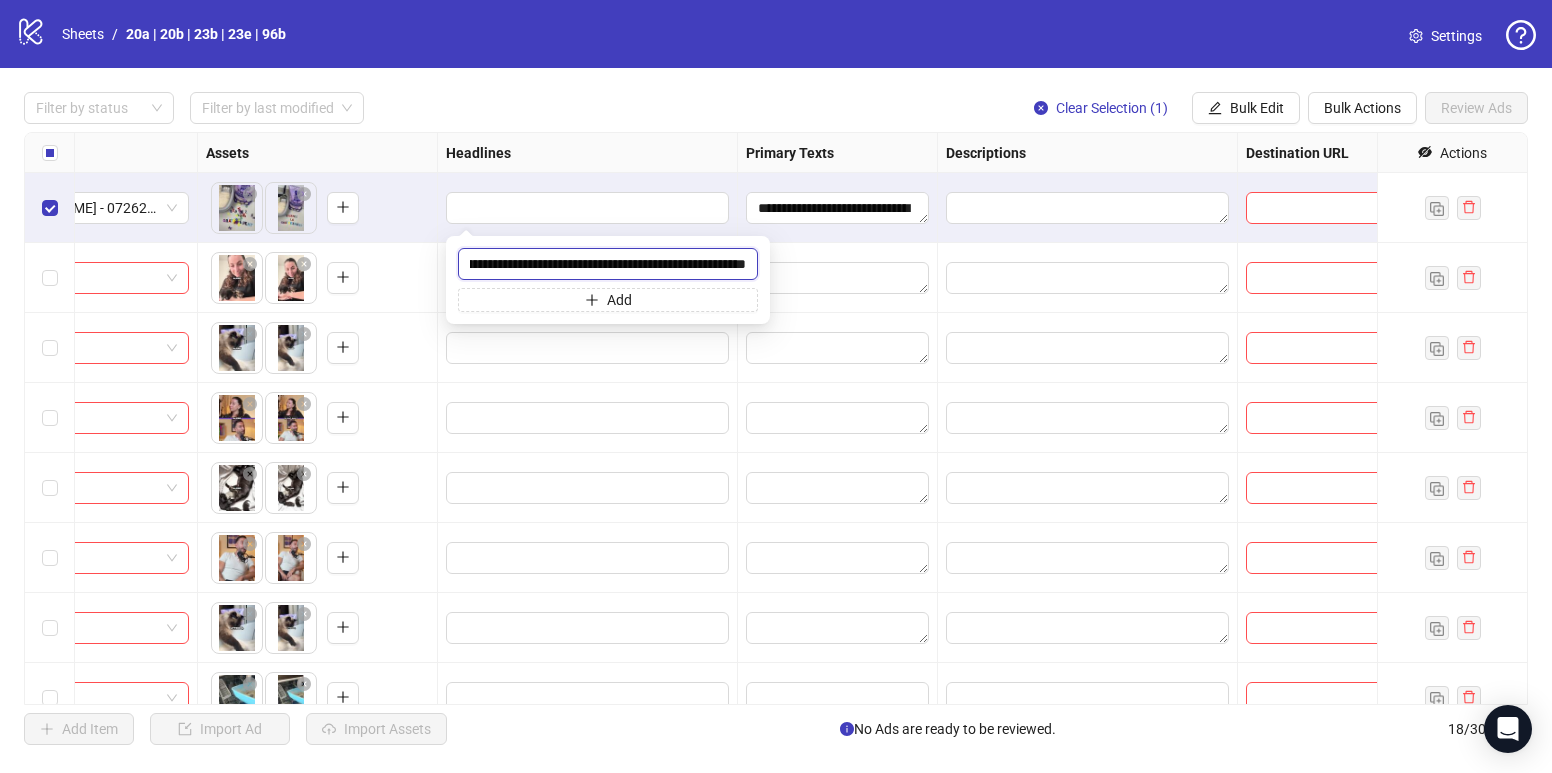 type on "**********" 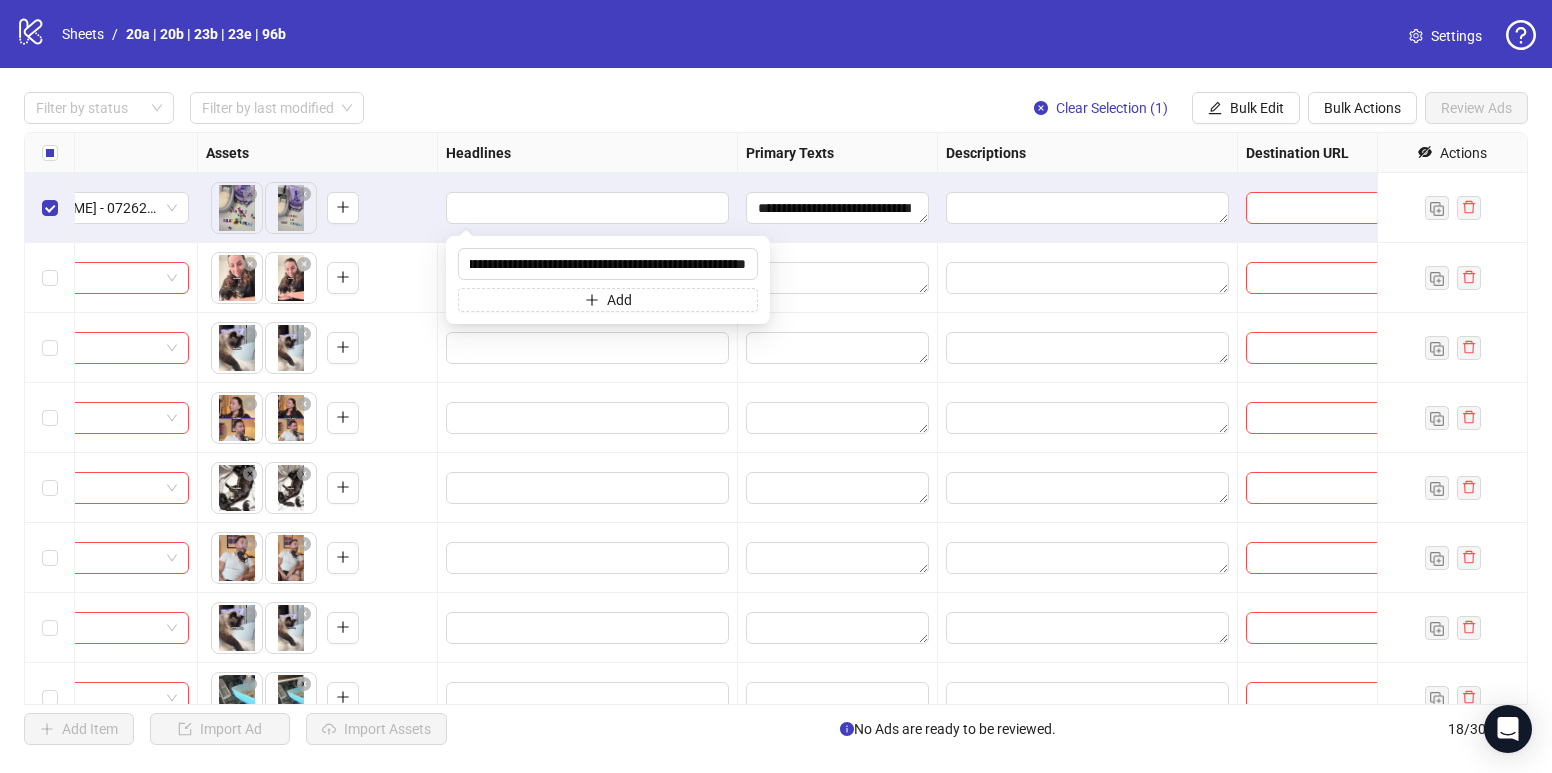 click on "Primary Texts" at bounding box center [838, 153] 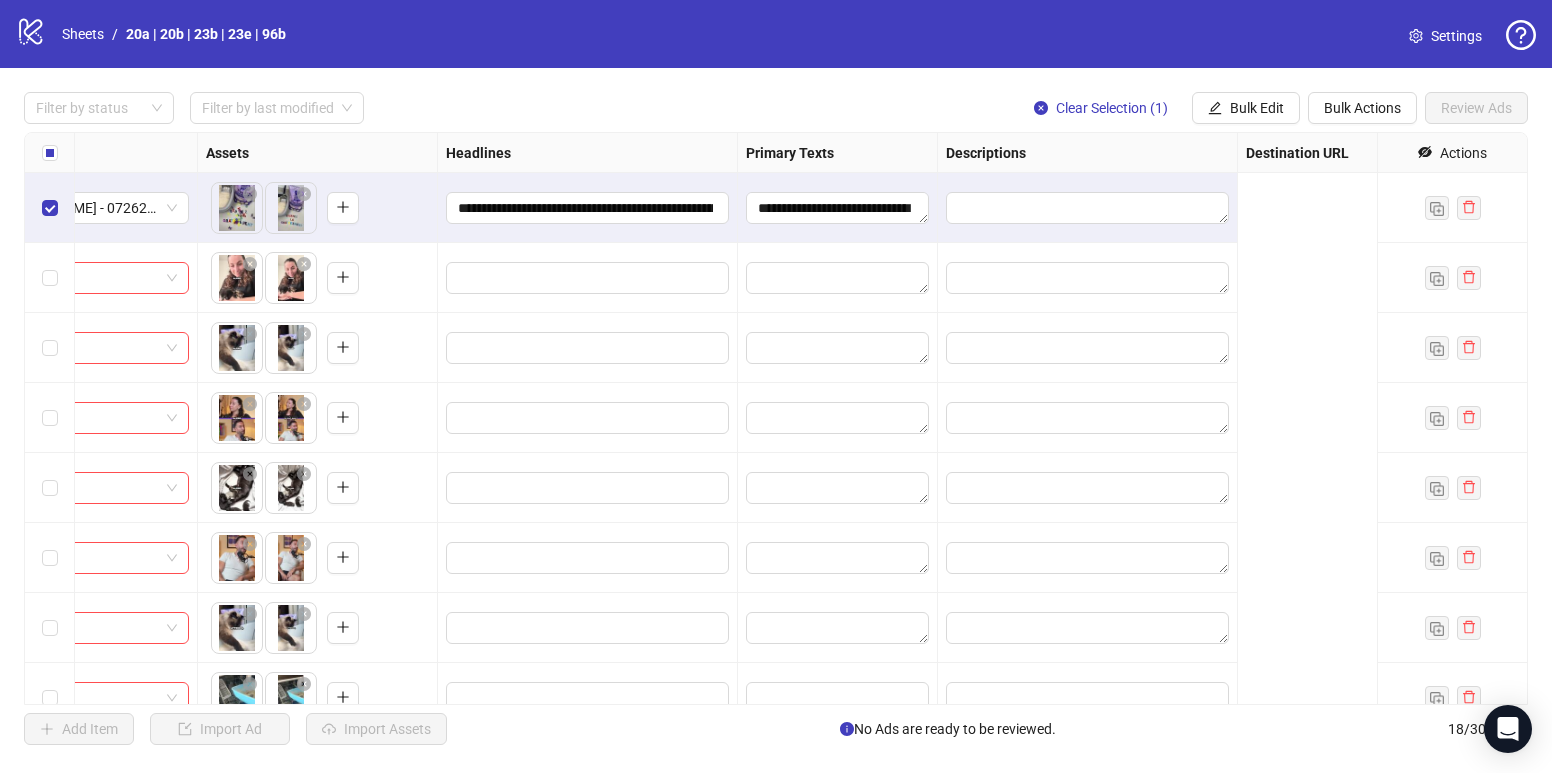 scroll, scrollTop: 0, scrollLeft: 0, axis: both 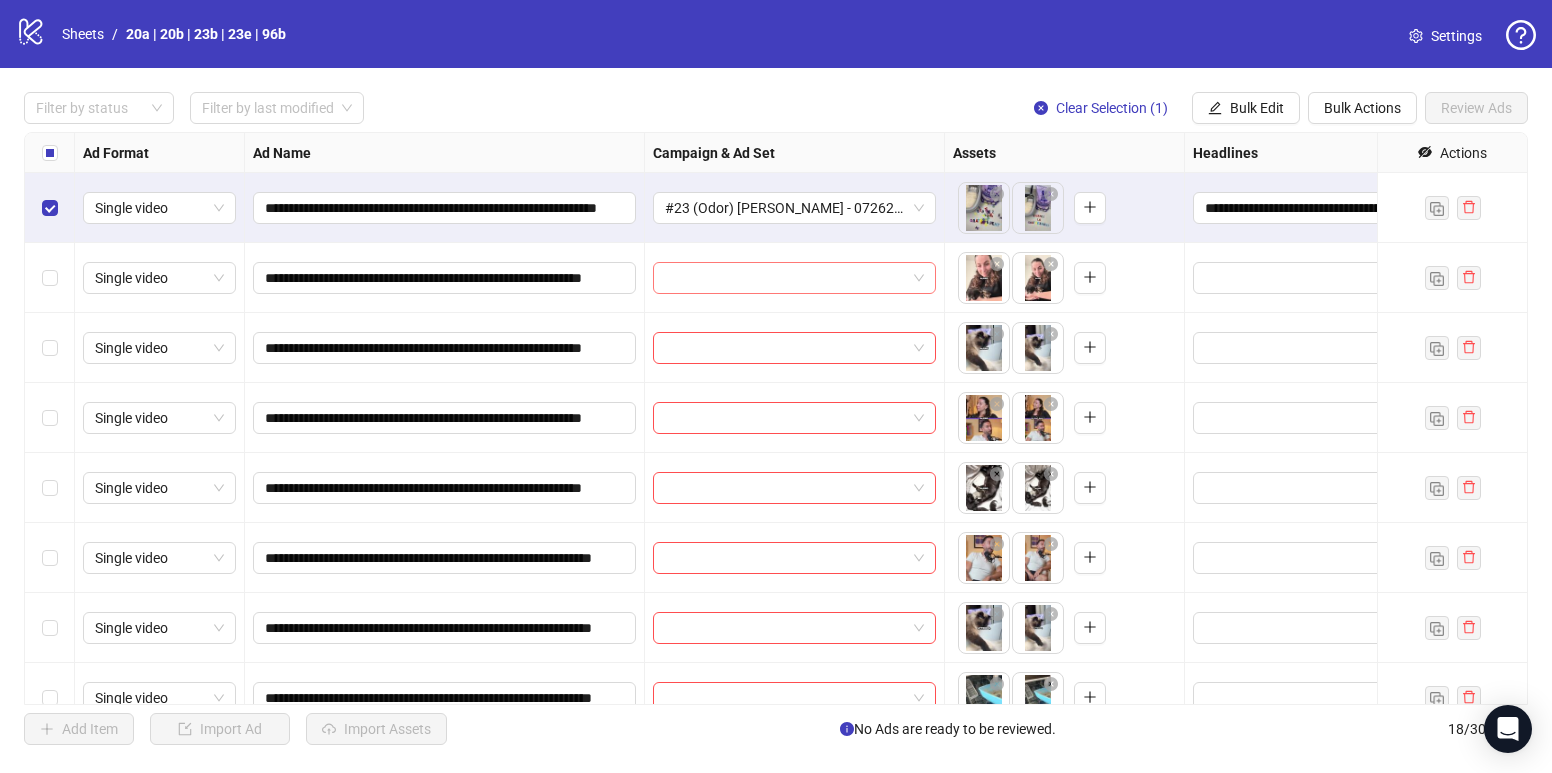 click at bounding box center (785, 278) 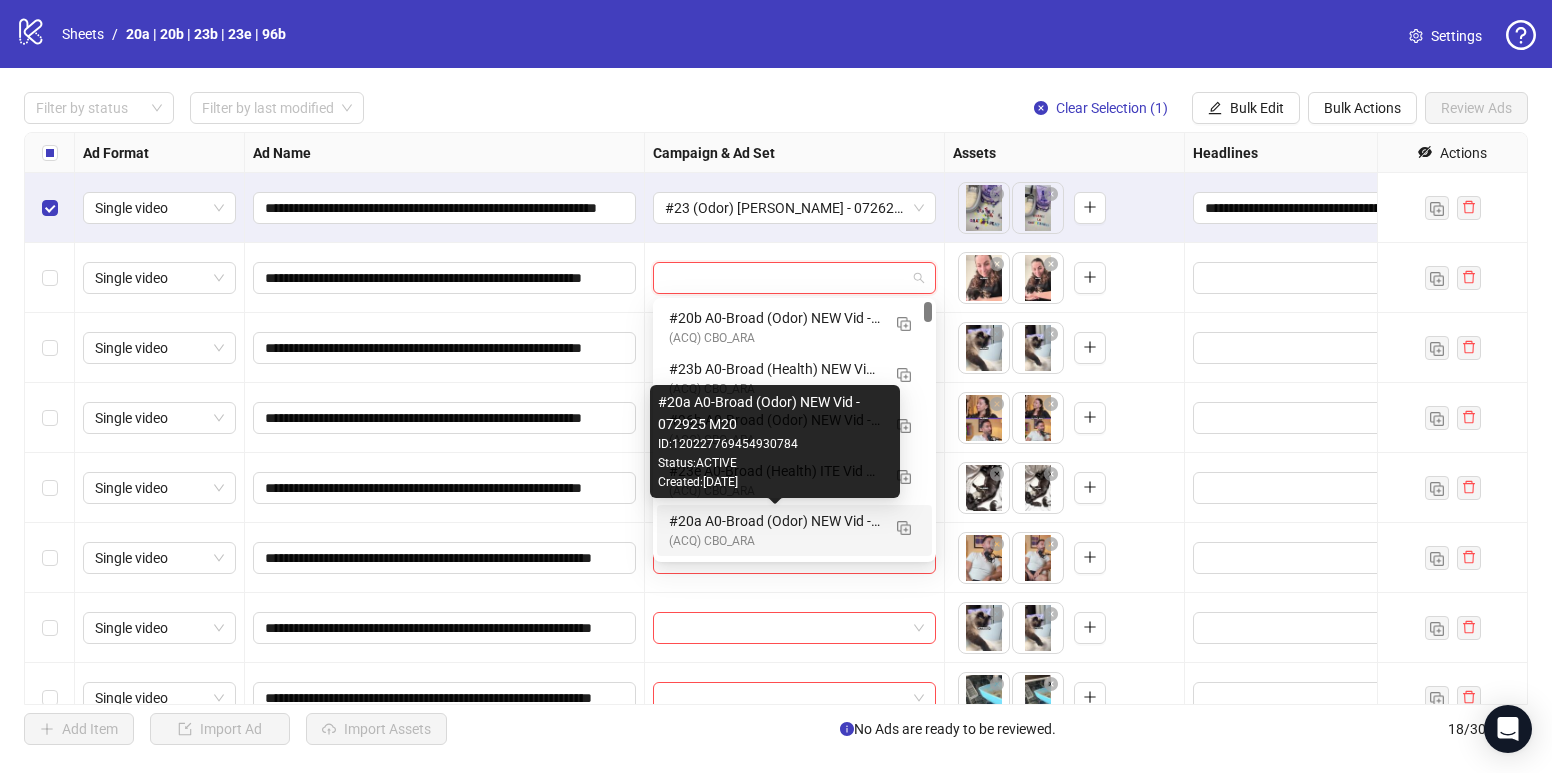 click on "#20a A0-Broad (Odor) NEW Vid - 072925 M20" at bounding box center (774, 521) 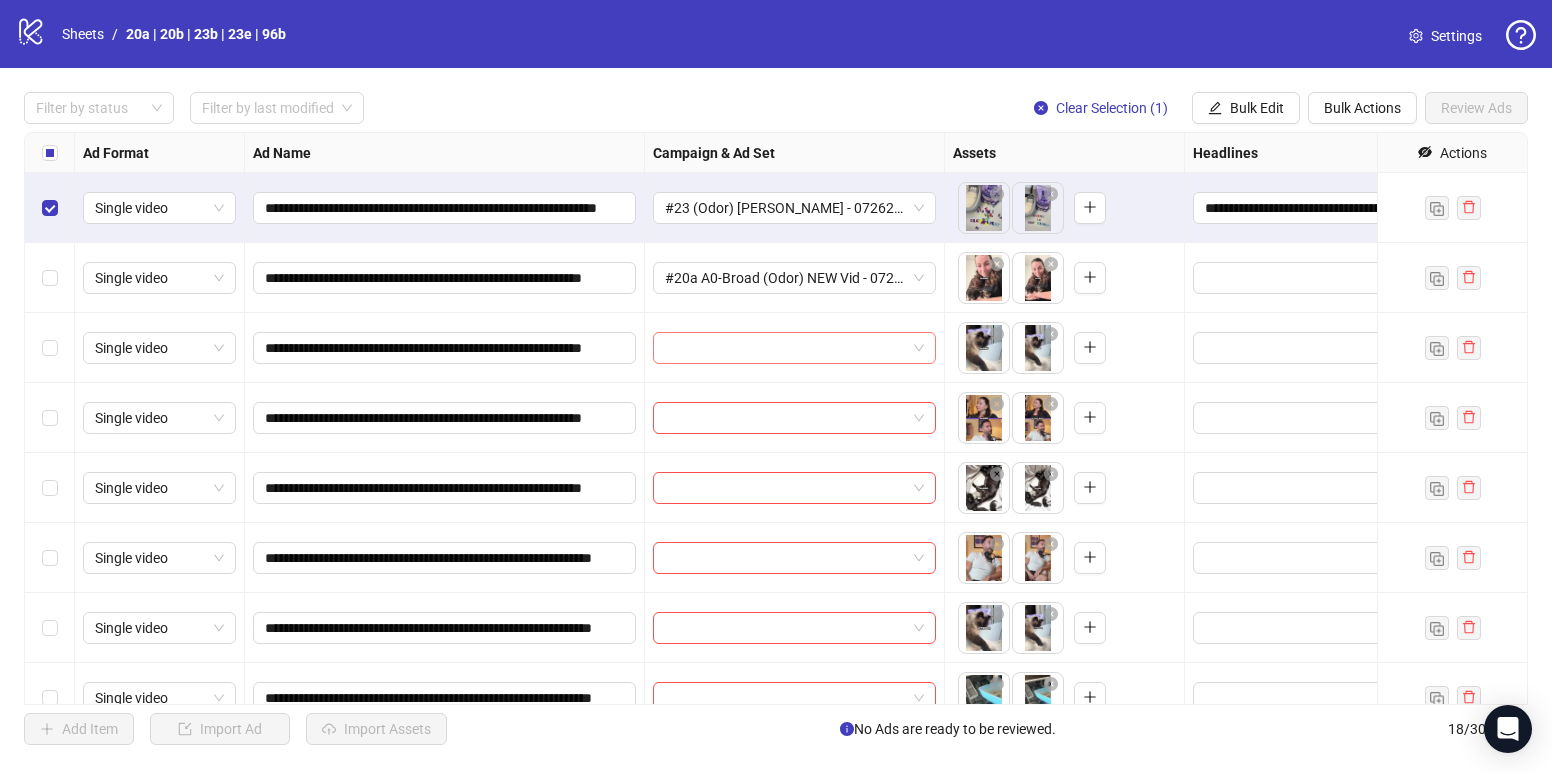 click at bounding box center (785, 348) 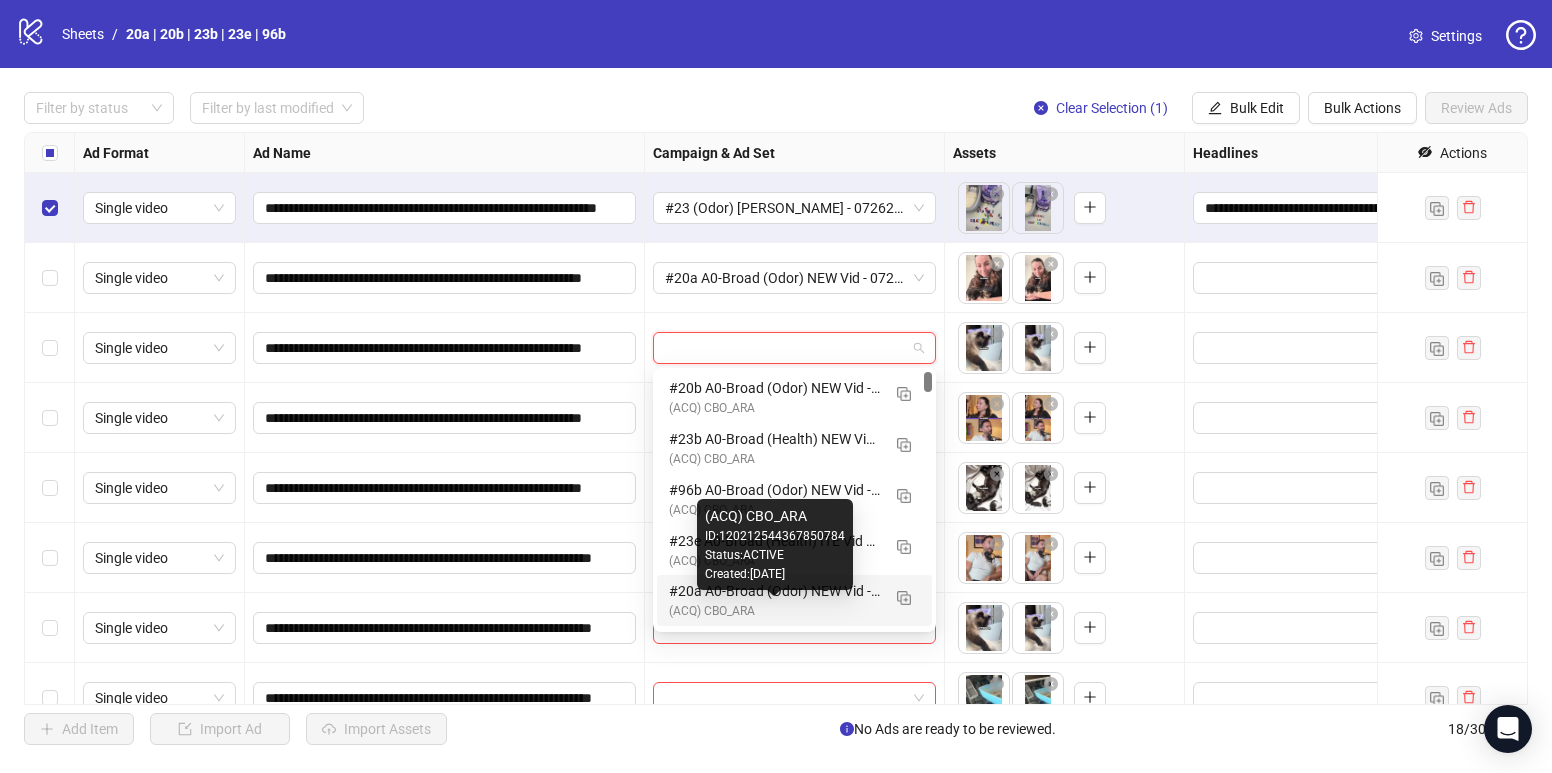 click on "(ACQ) CBO_ARA" at bounding box center [774, 611] 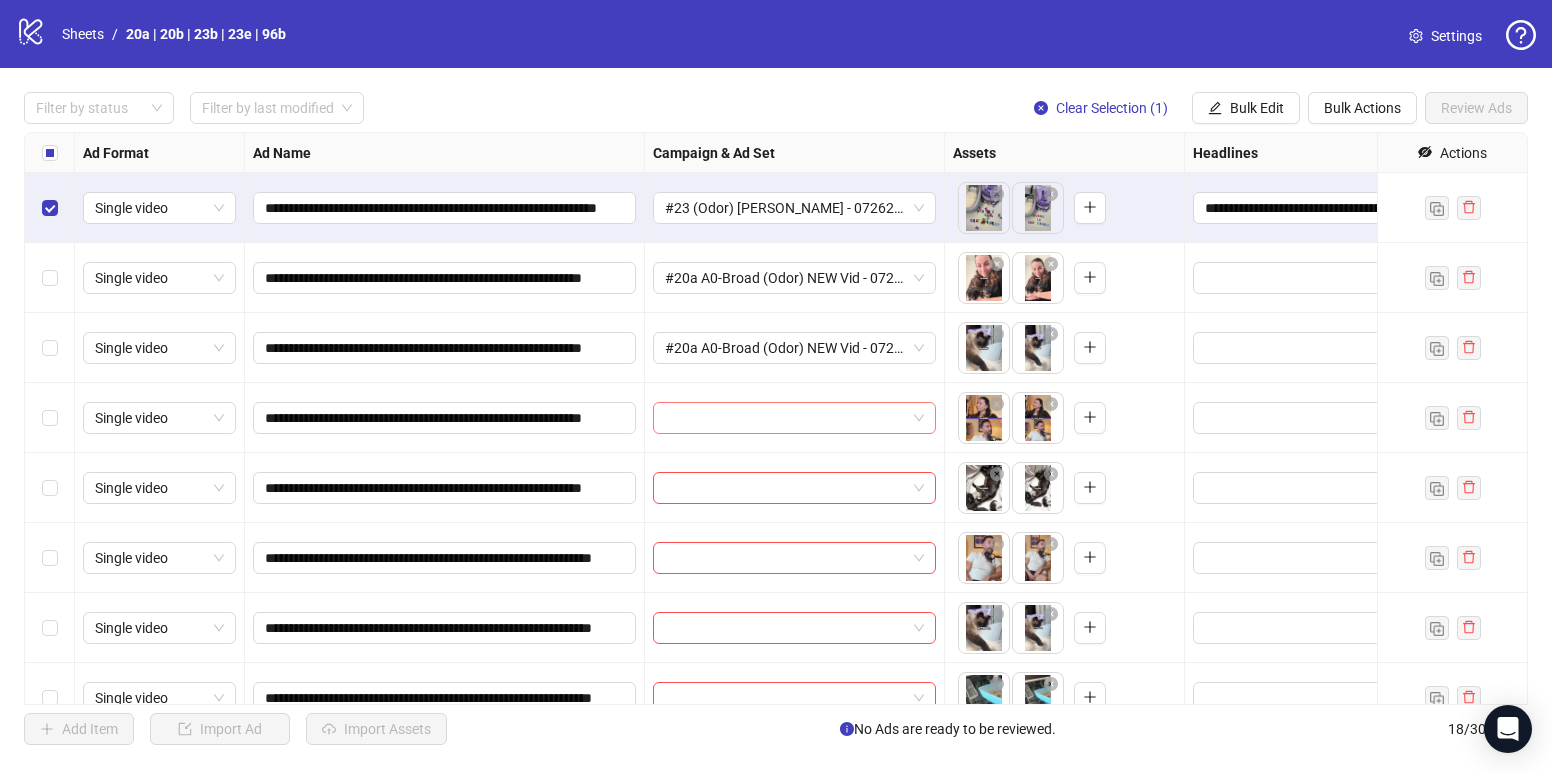 click at bounding box center (785, 418) 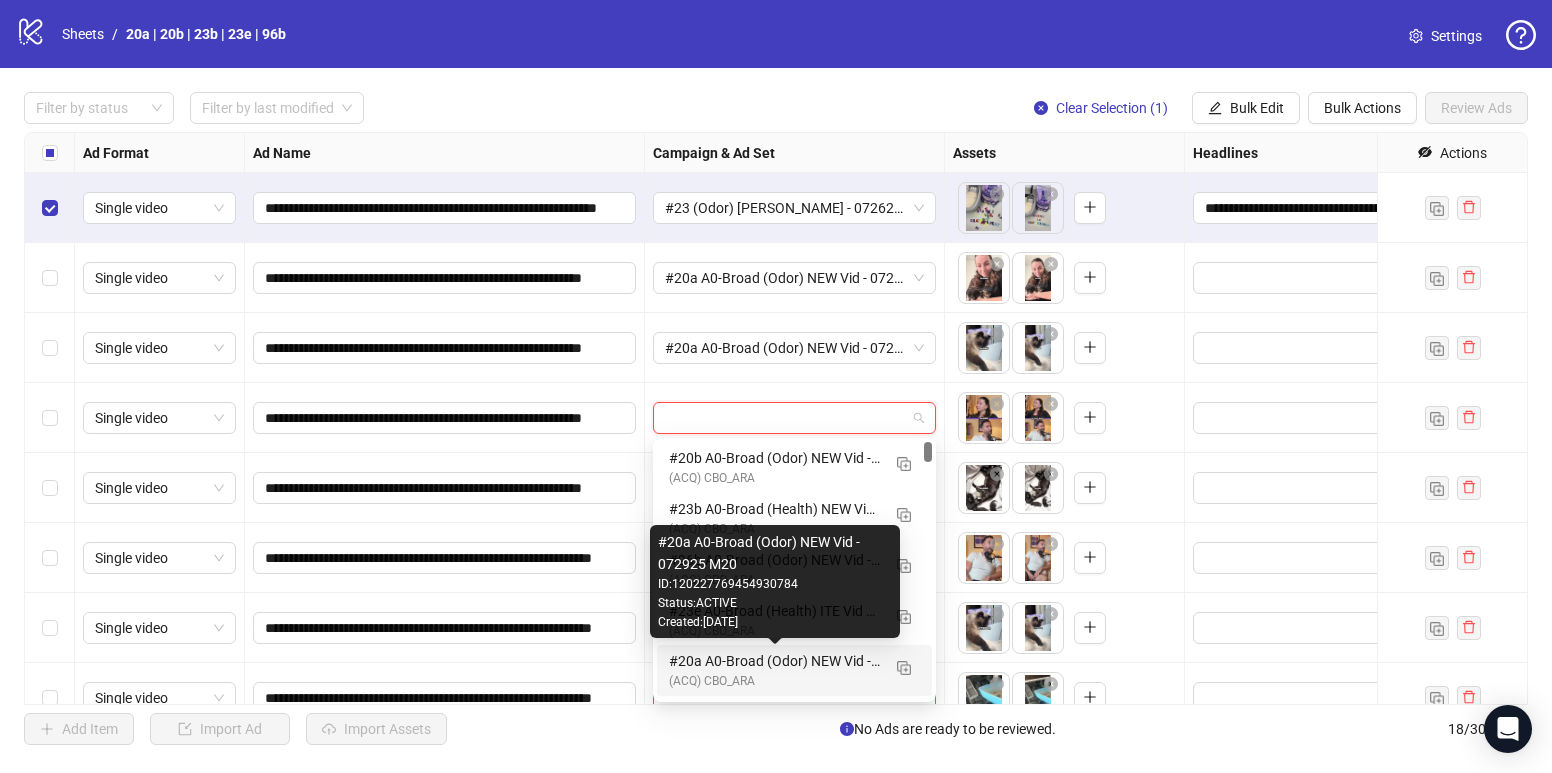 click on "#20a A0-Broad (Odor) NEW Vid - 072925 M20" at bounding box center [774, 661] 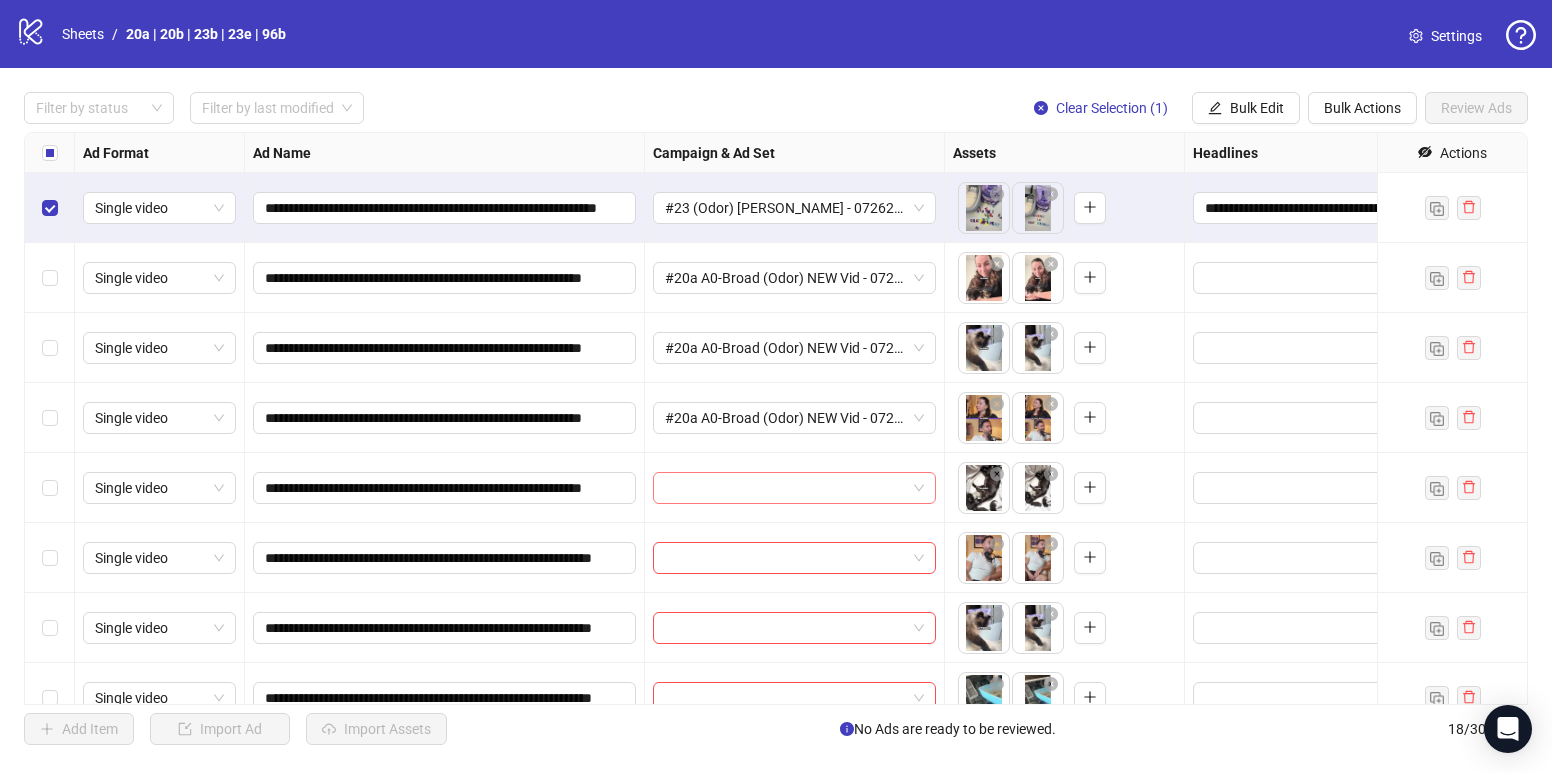 click at bounding box center (785, 488) 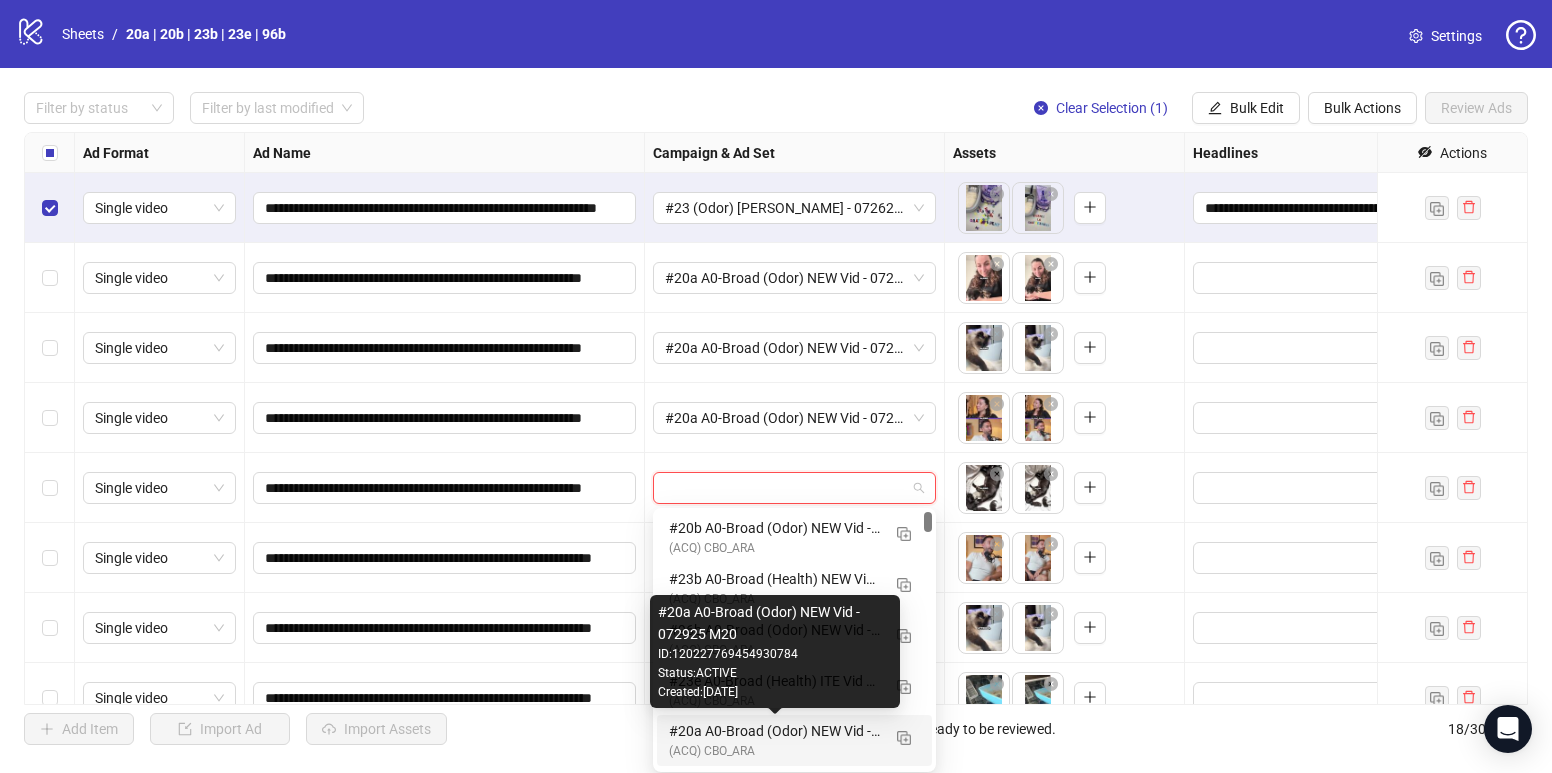 click on "#20a A0-Broad (Odor) NEW Vid - 072925 M20" at bounding box center (774, 731) 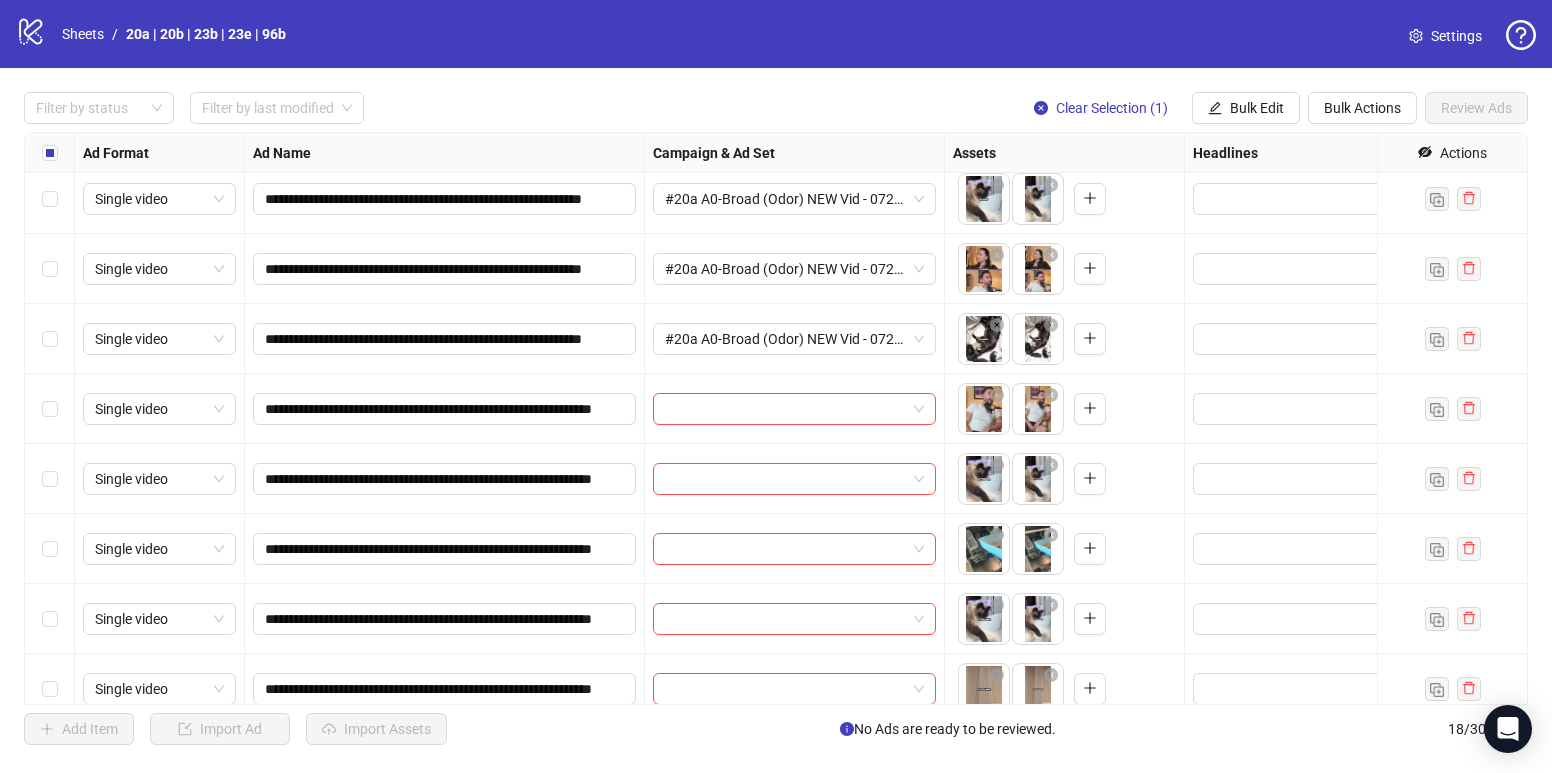 scroll, scrollTop: 158, scrollLeft: 0, axis: vertical 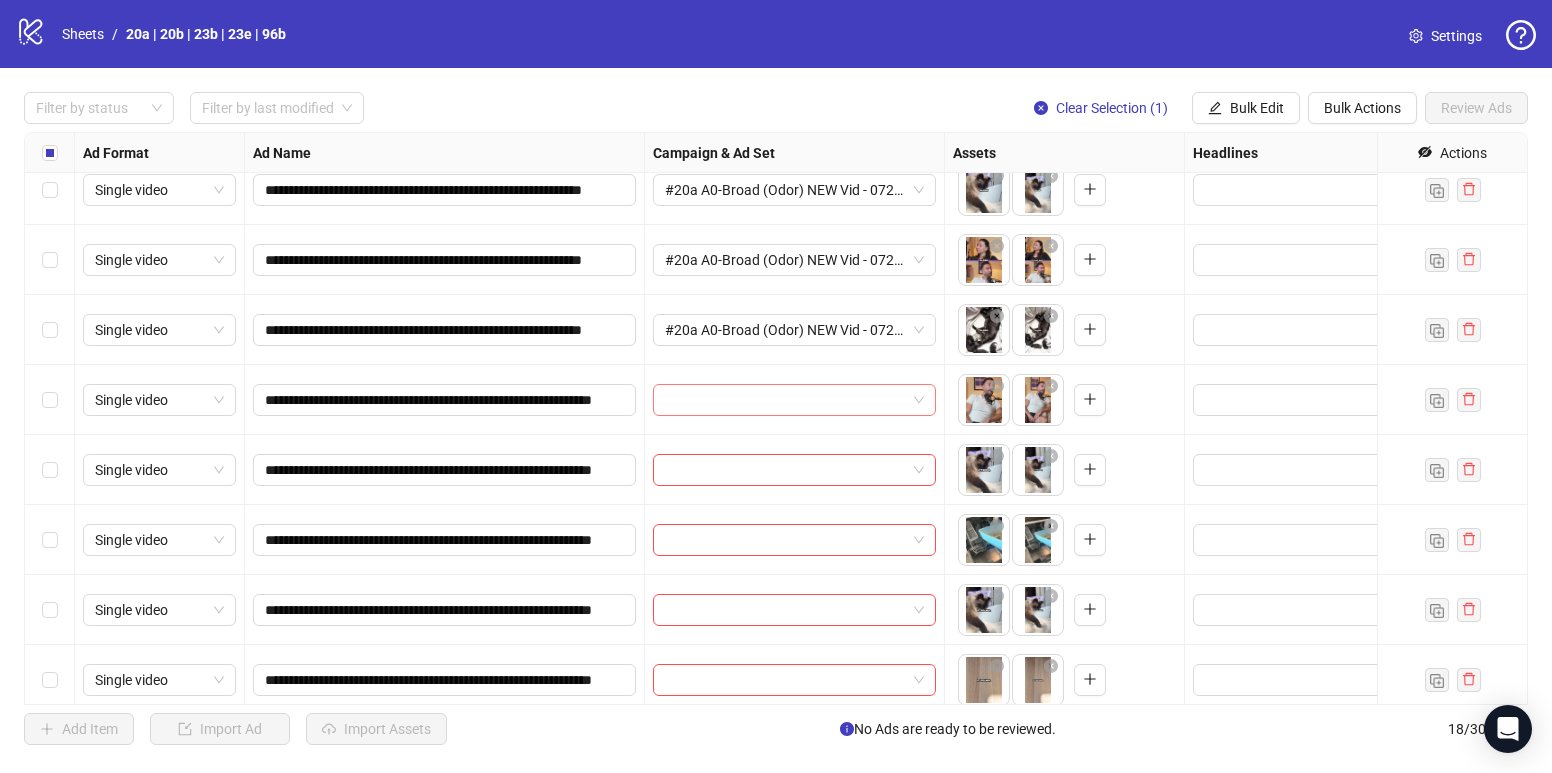 click at bounding box center [785, 400] 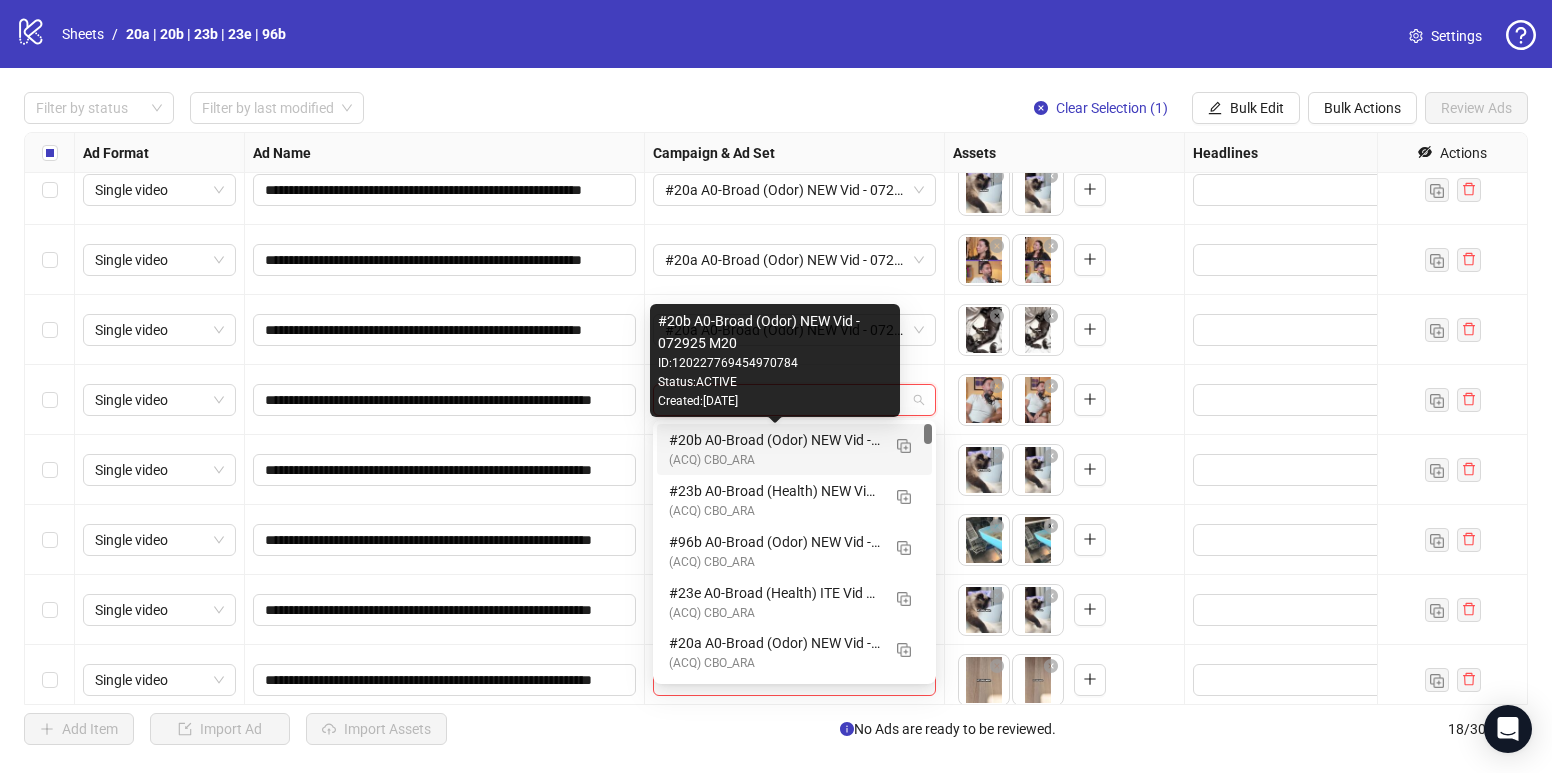 click on "#20b A0-Broad (Odor) NEW Vid - 072925 M20" at bounding box center [774, 440] 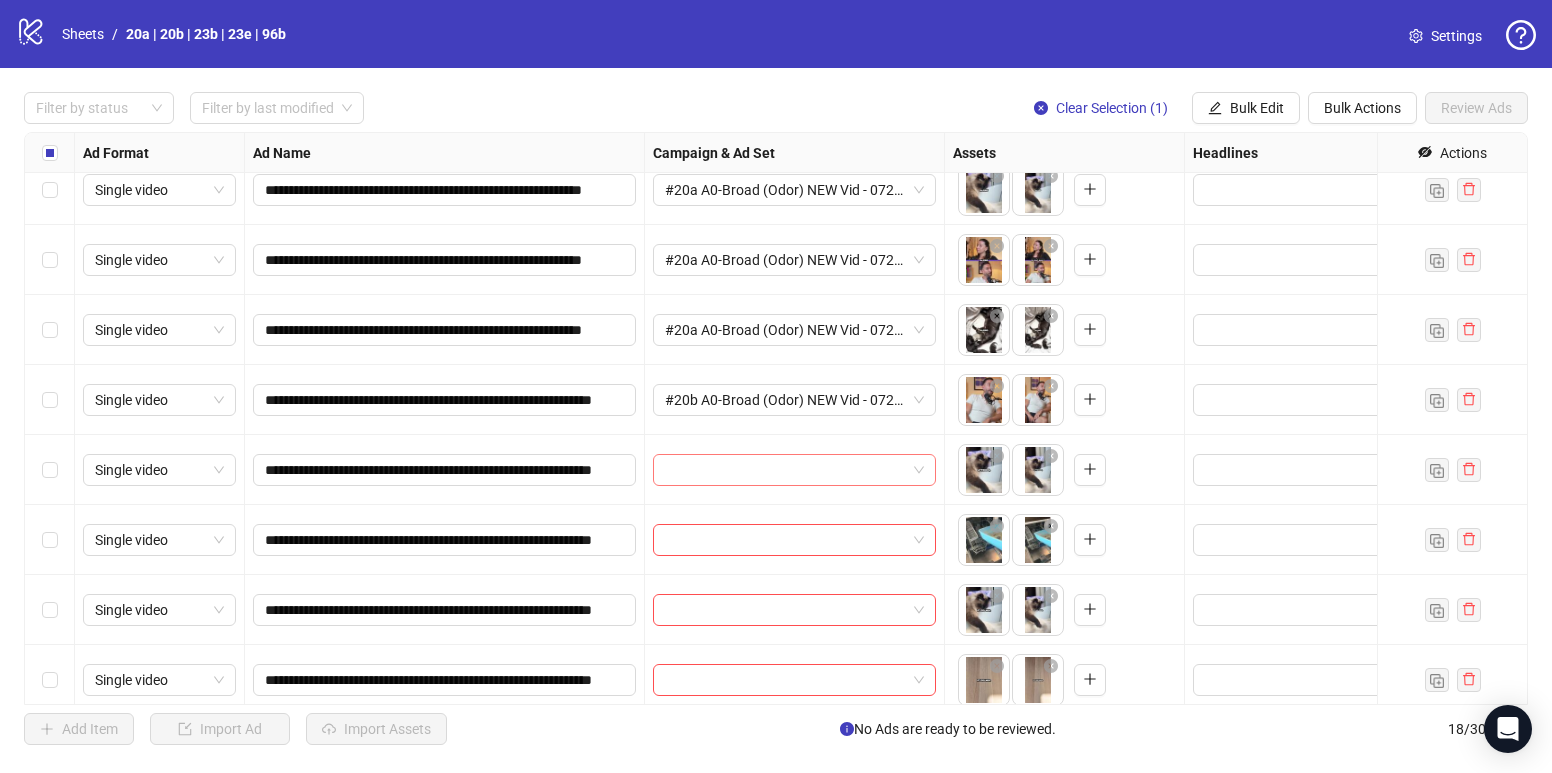 click at bounding box center (785, 470) 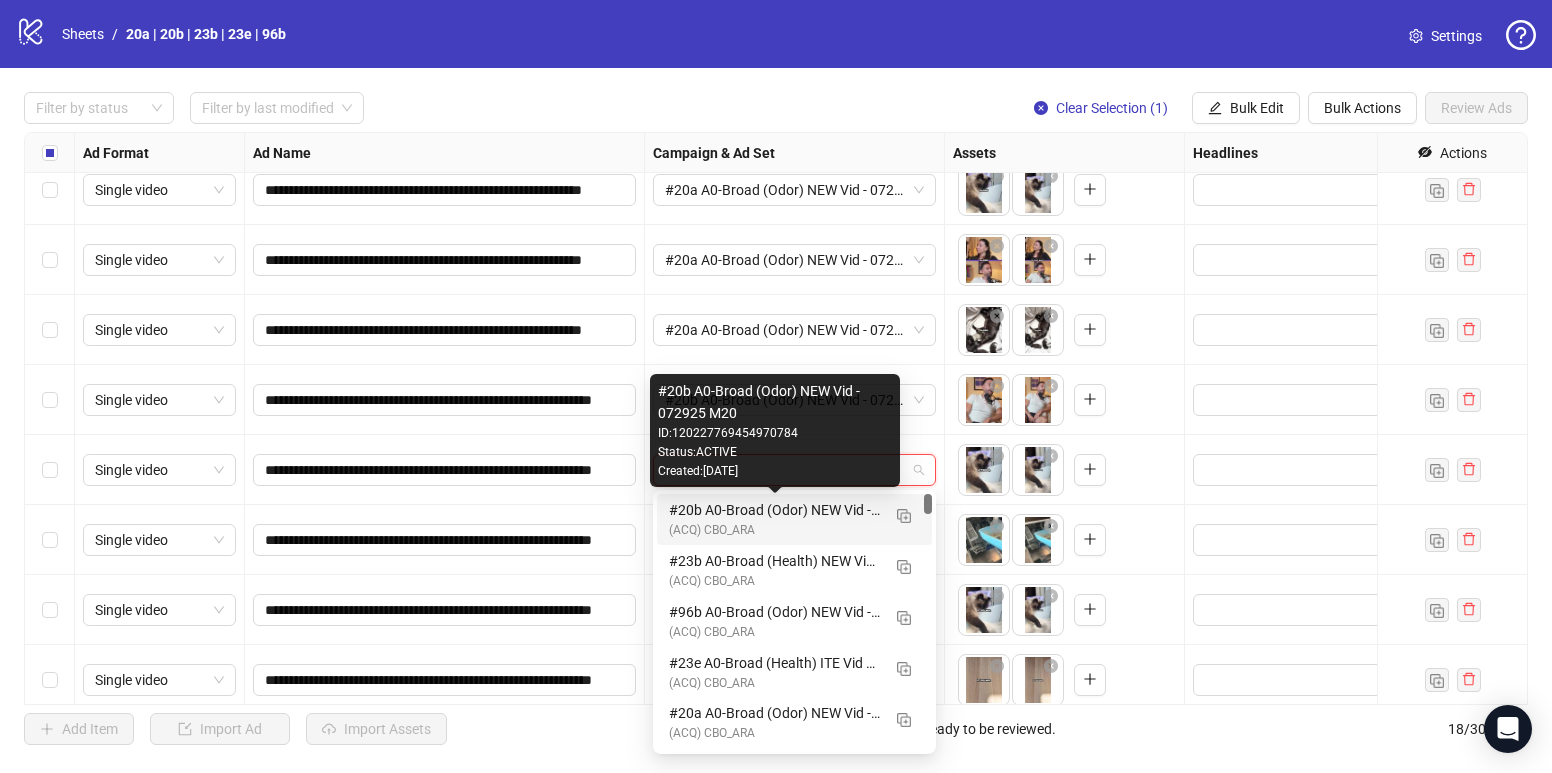 click on "#20b A0-Broad (Odor) NEW Vid - 072925 M20" at bounding box center [774, 510] 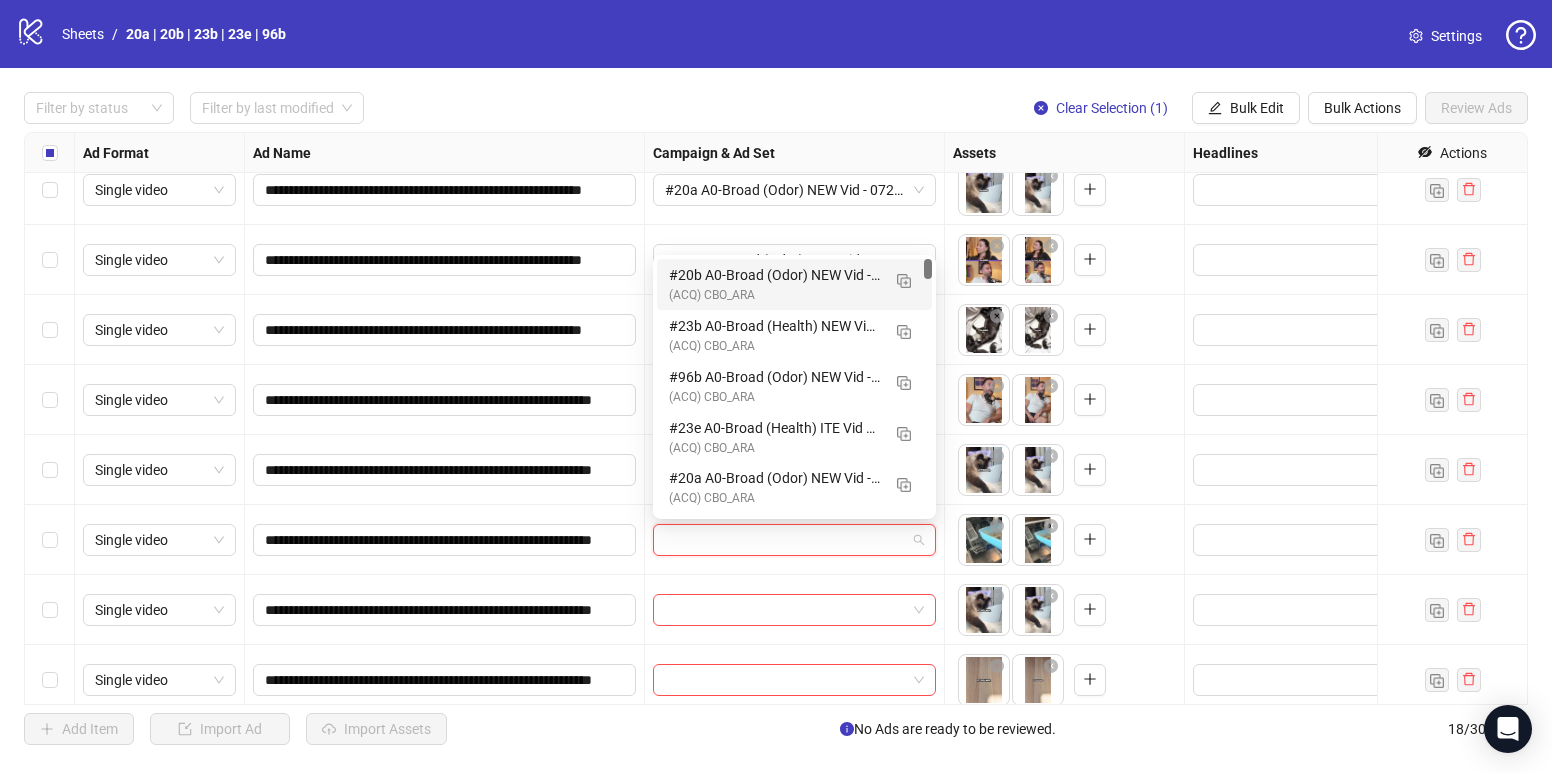 click at bounding box center (785, 540) 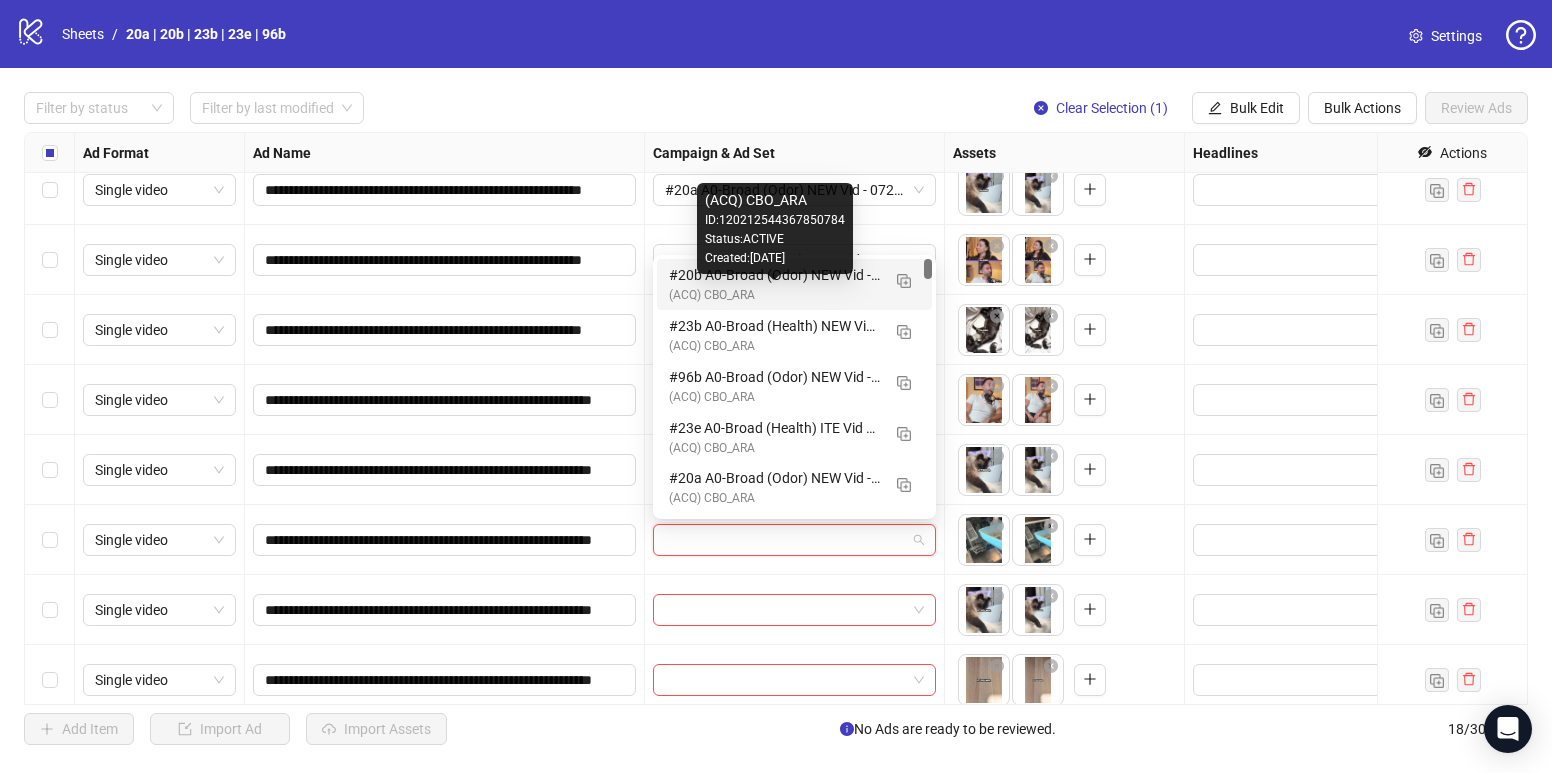 click on "(ACQ) CBO_ARA" at bounding box center (774, 295) 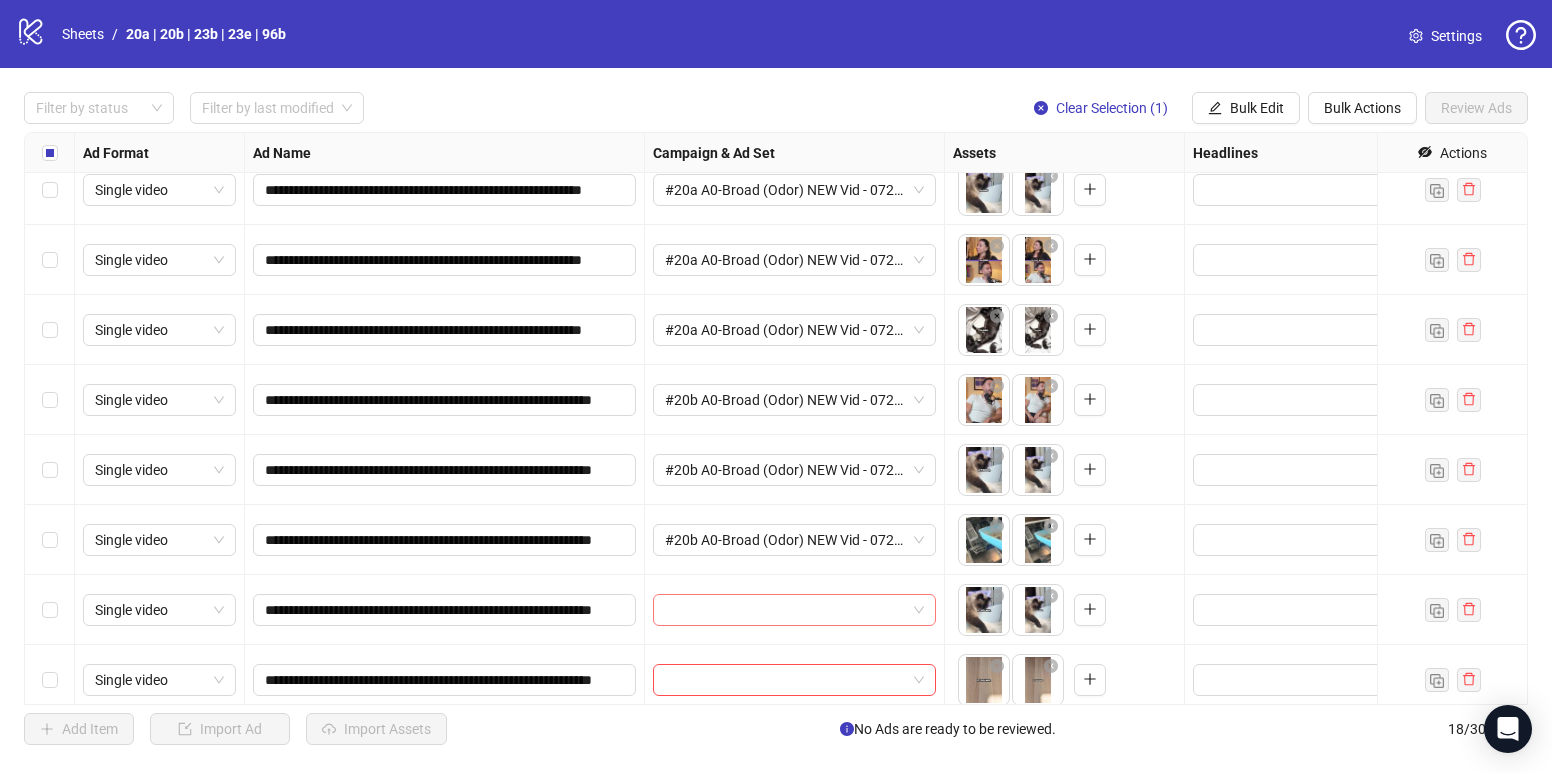 click at bounding box center (785, 610) 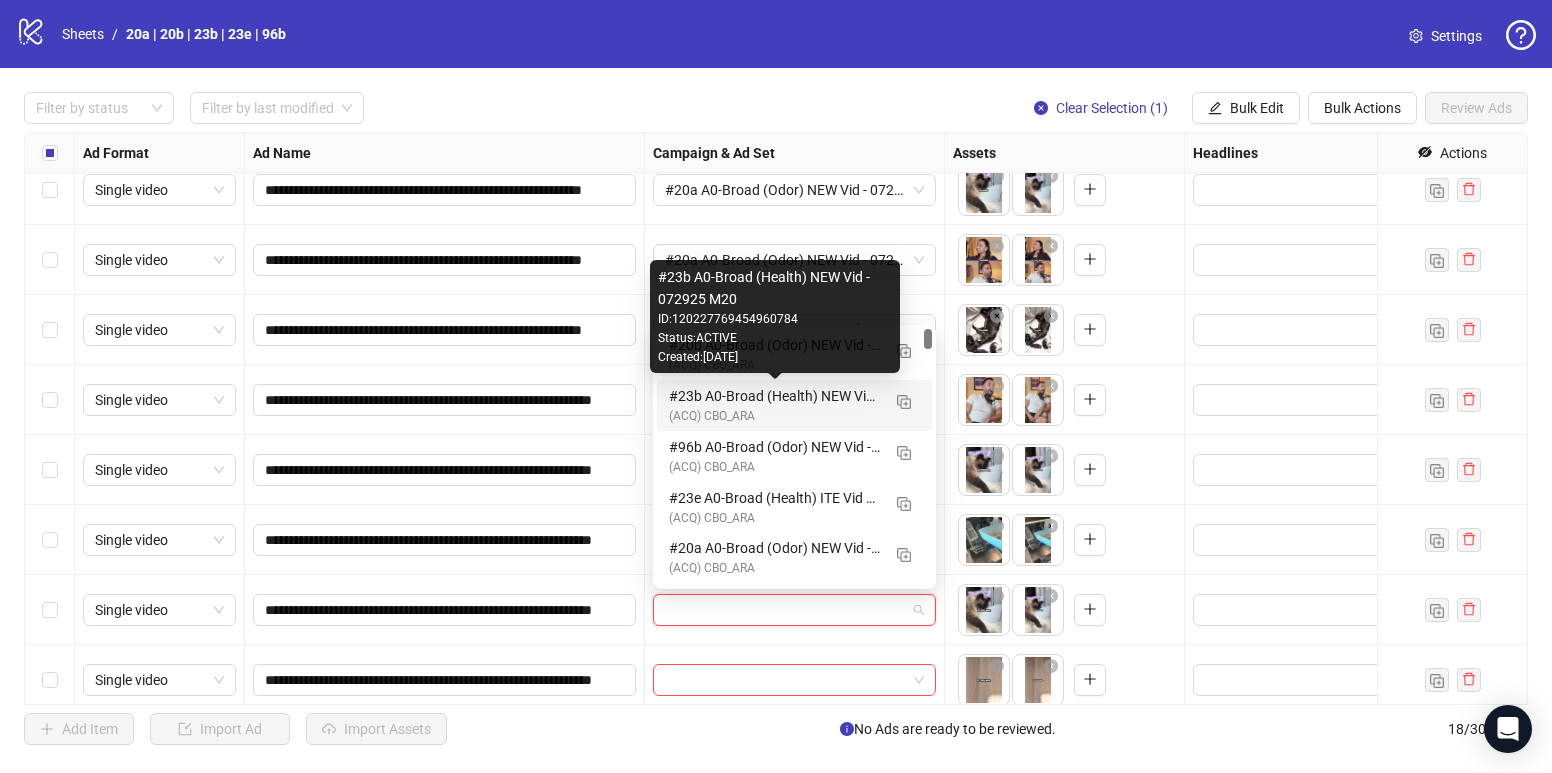 click on "#23b A0-Broad (Health) NEW Vid - 072925 M20" at bounding box center [774, 396] 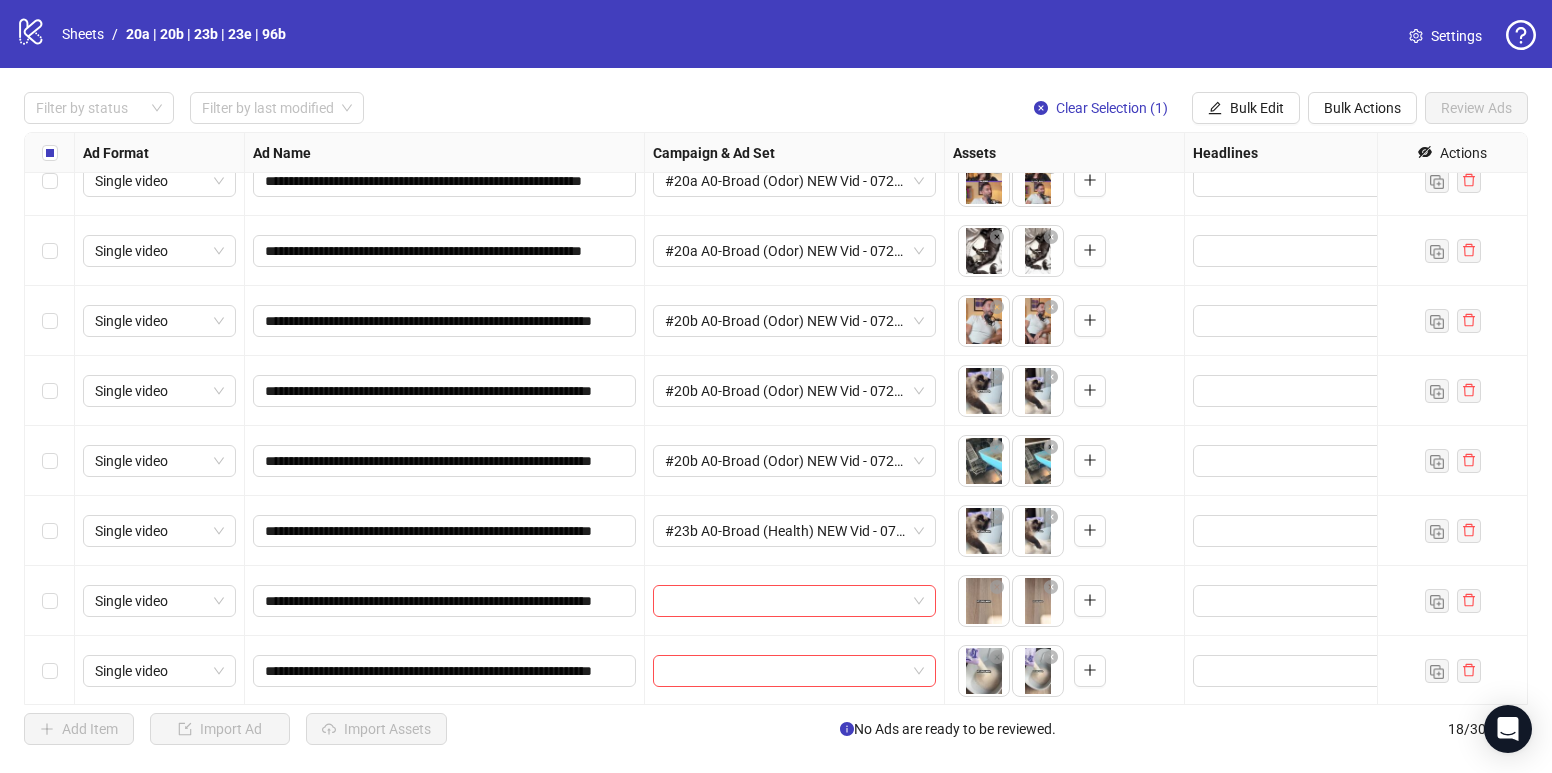 scroll, scrollTop: 288, scrollLeft: 0, axis: vertical 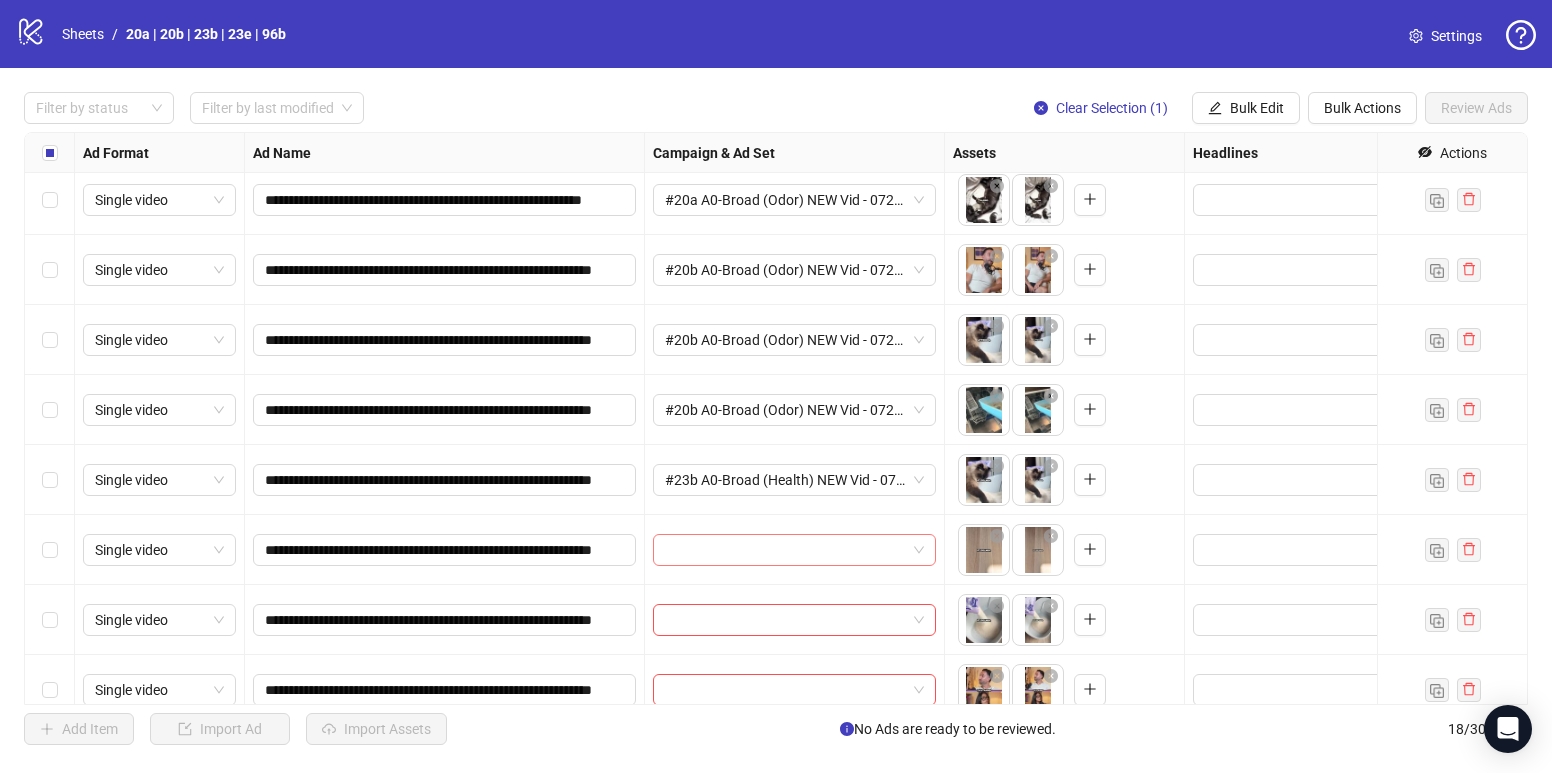 click at bounding box center (785, 550) 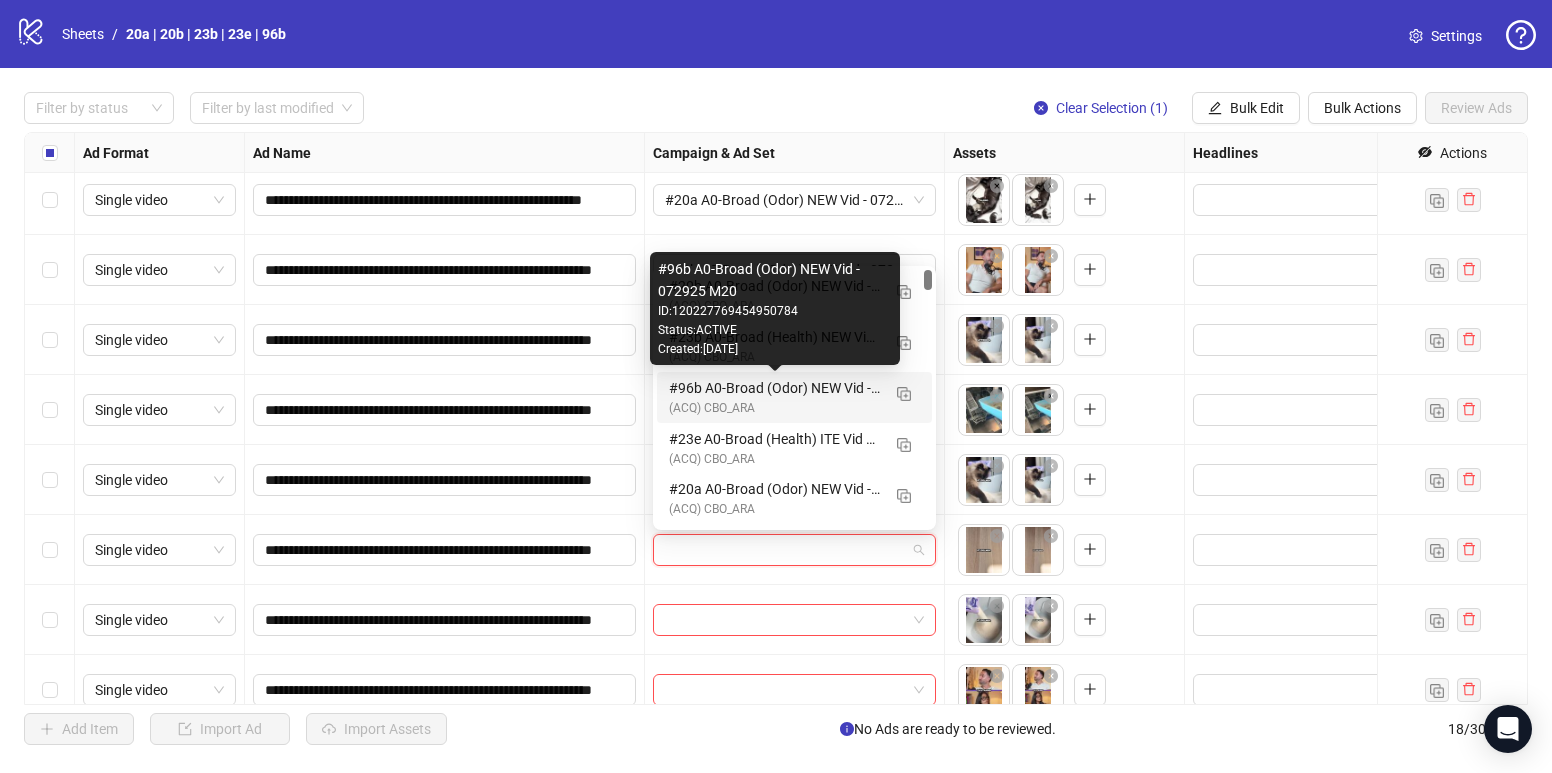 click on "Created:  [DATE]" at bounding box center [775, 349] 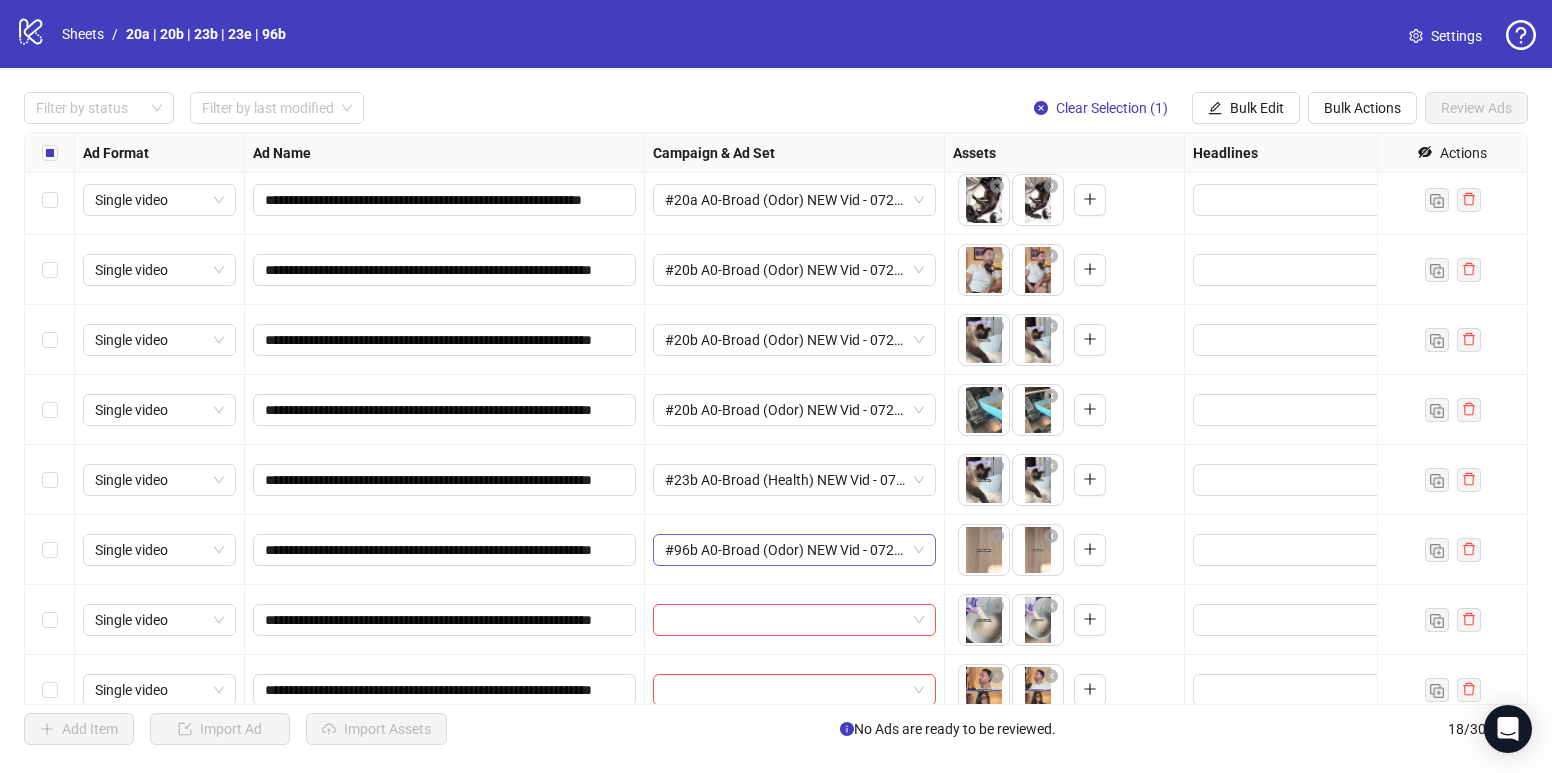 click on "#96b A0-Broad (Odor) NEW Vid - 072925 M20" at bounding box center [794, 550] 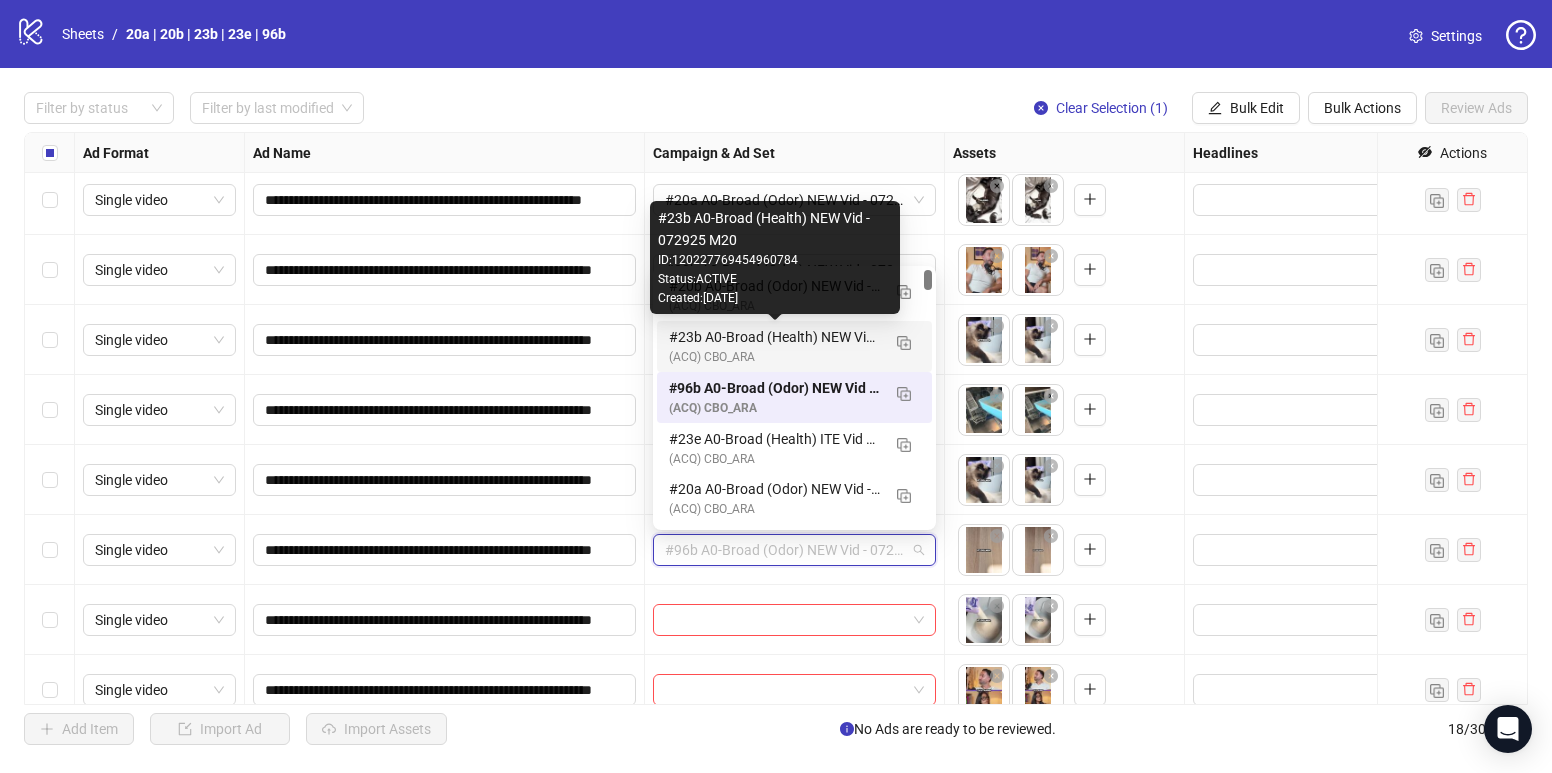 click on "#23b A0-Broad (Health) NEW Vid - 072925 M20" at bounding box center (774, 337) 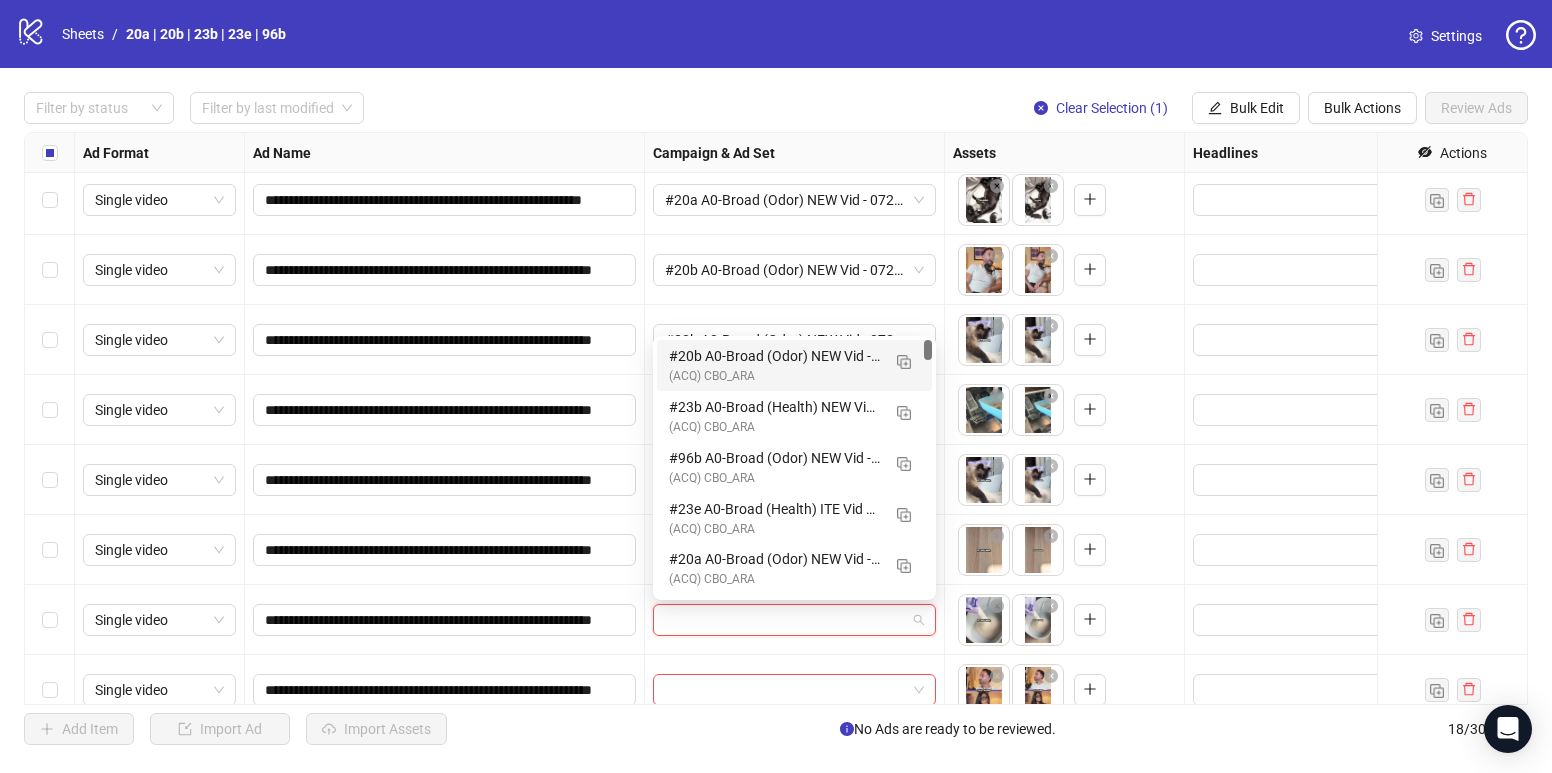 click at bounding box center (785, 620) 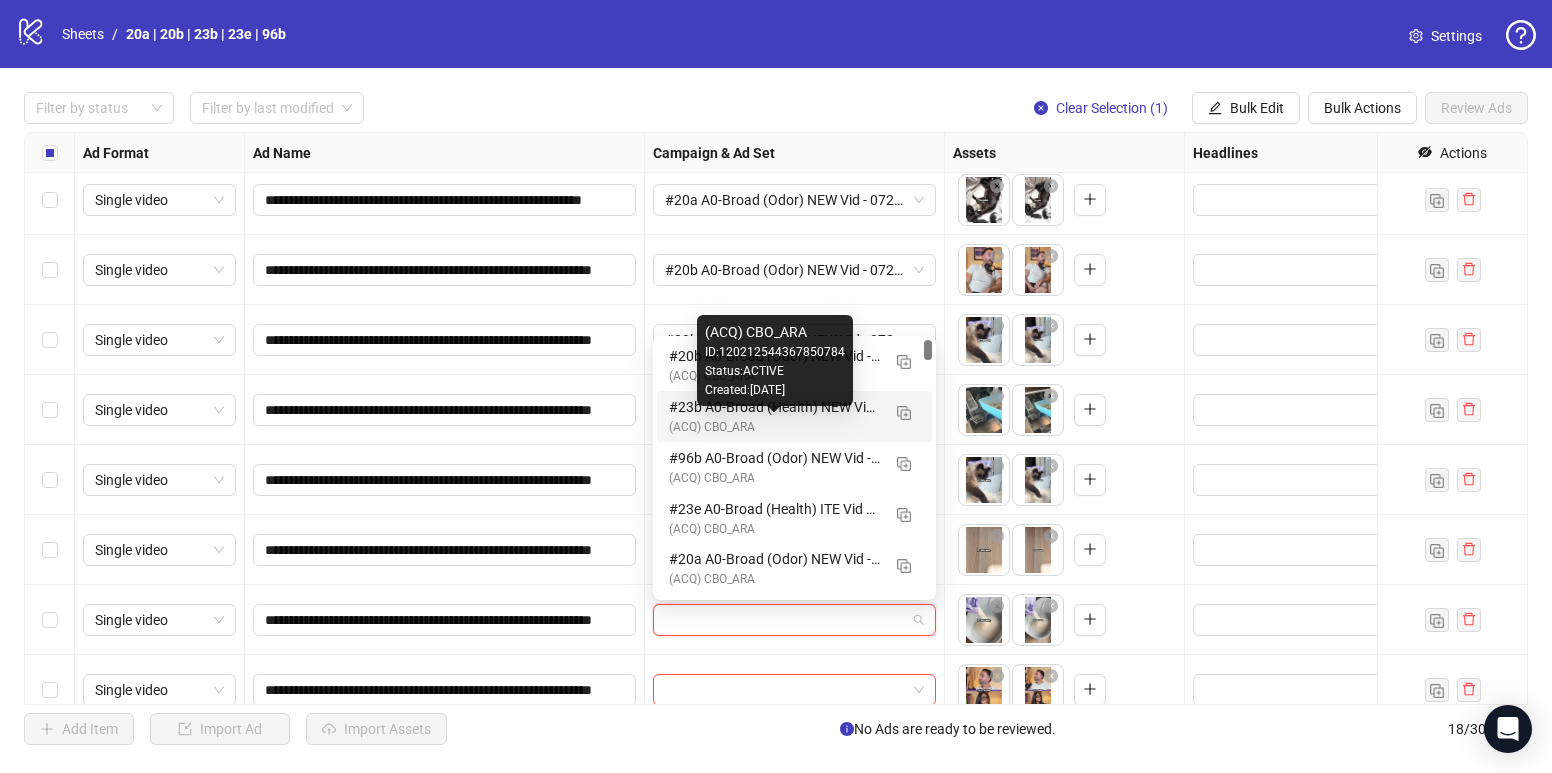 click on "(ACQ) CBO_ARA" at bounding box center (774, 427) 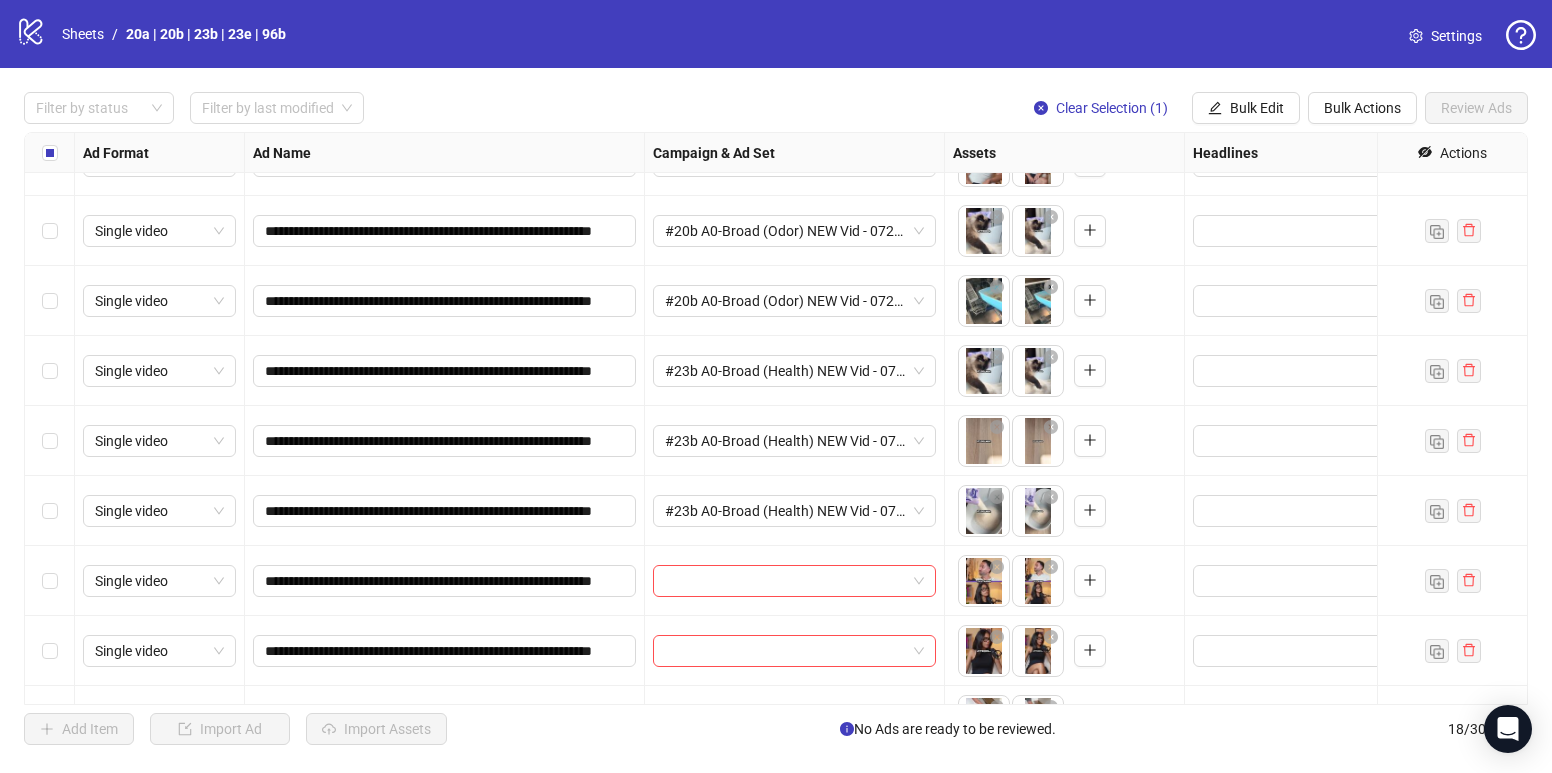scroll, scrollTop: 437, scrollLeft: 0, axis: vertical 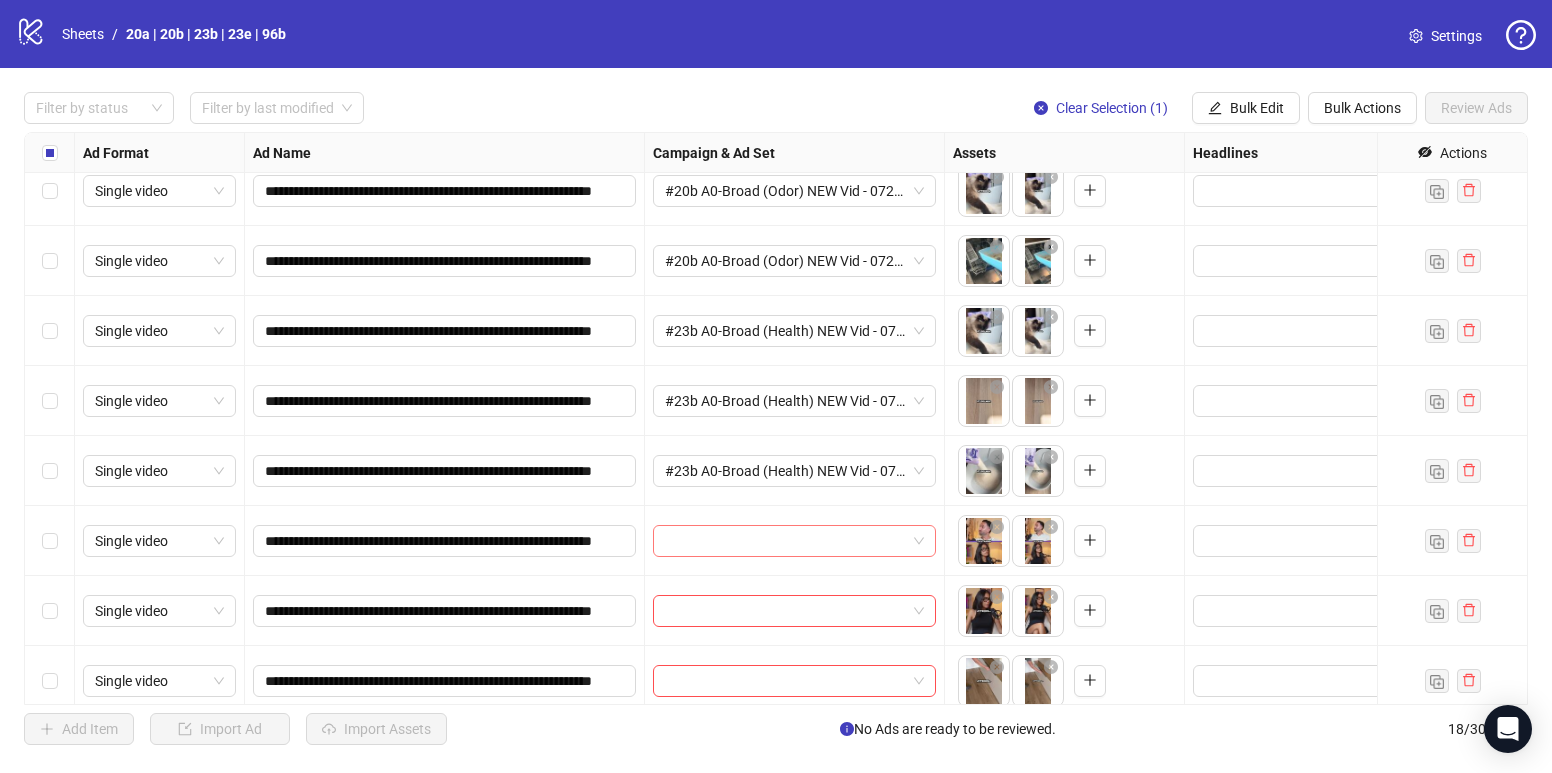 click at bounding box center (785, 541) 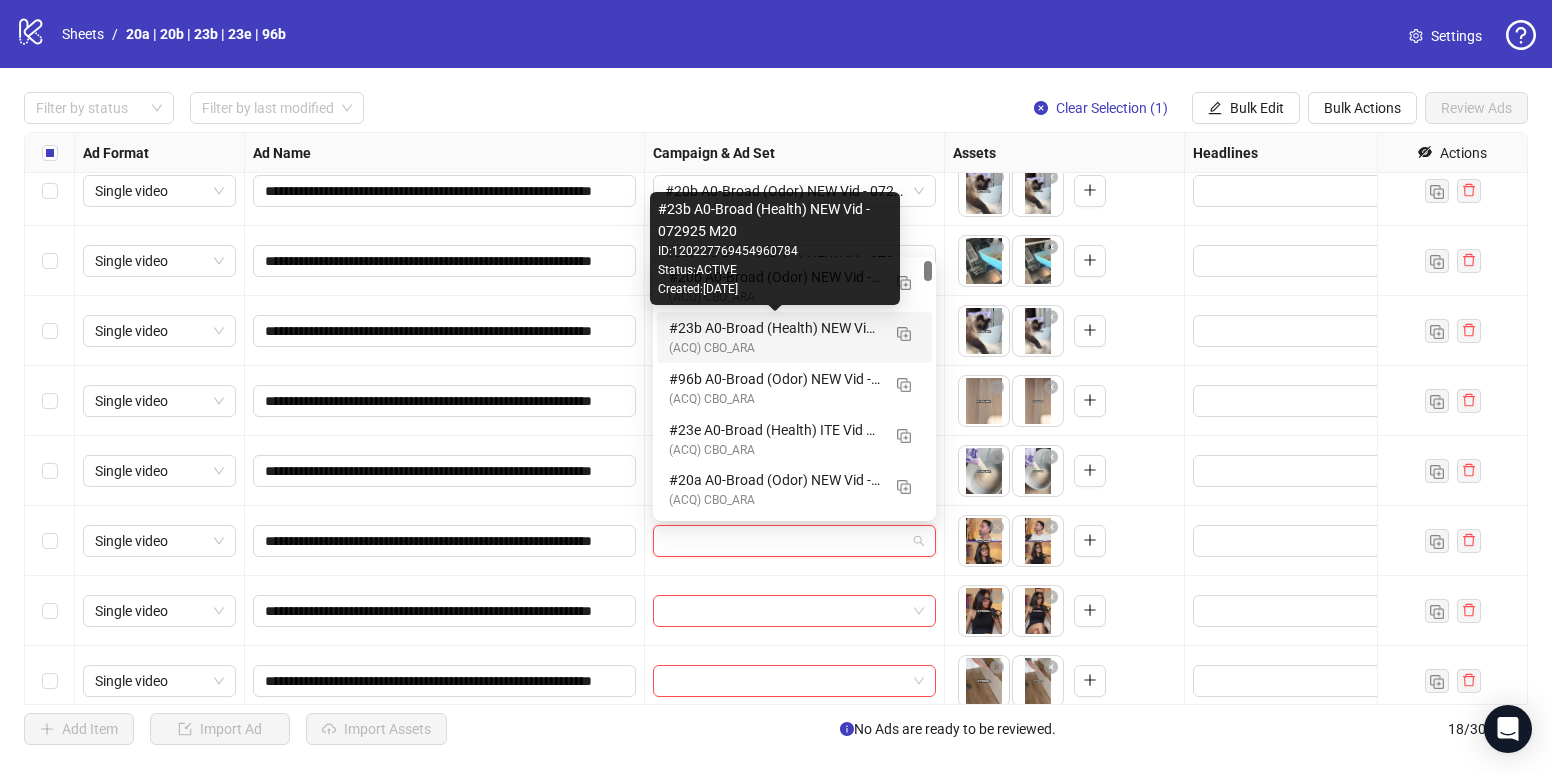 click on "#23b A0-Broad (Health) NEW Vid - 072925 M20" at bounding box center [774, 328] 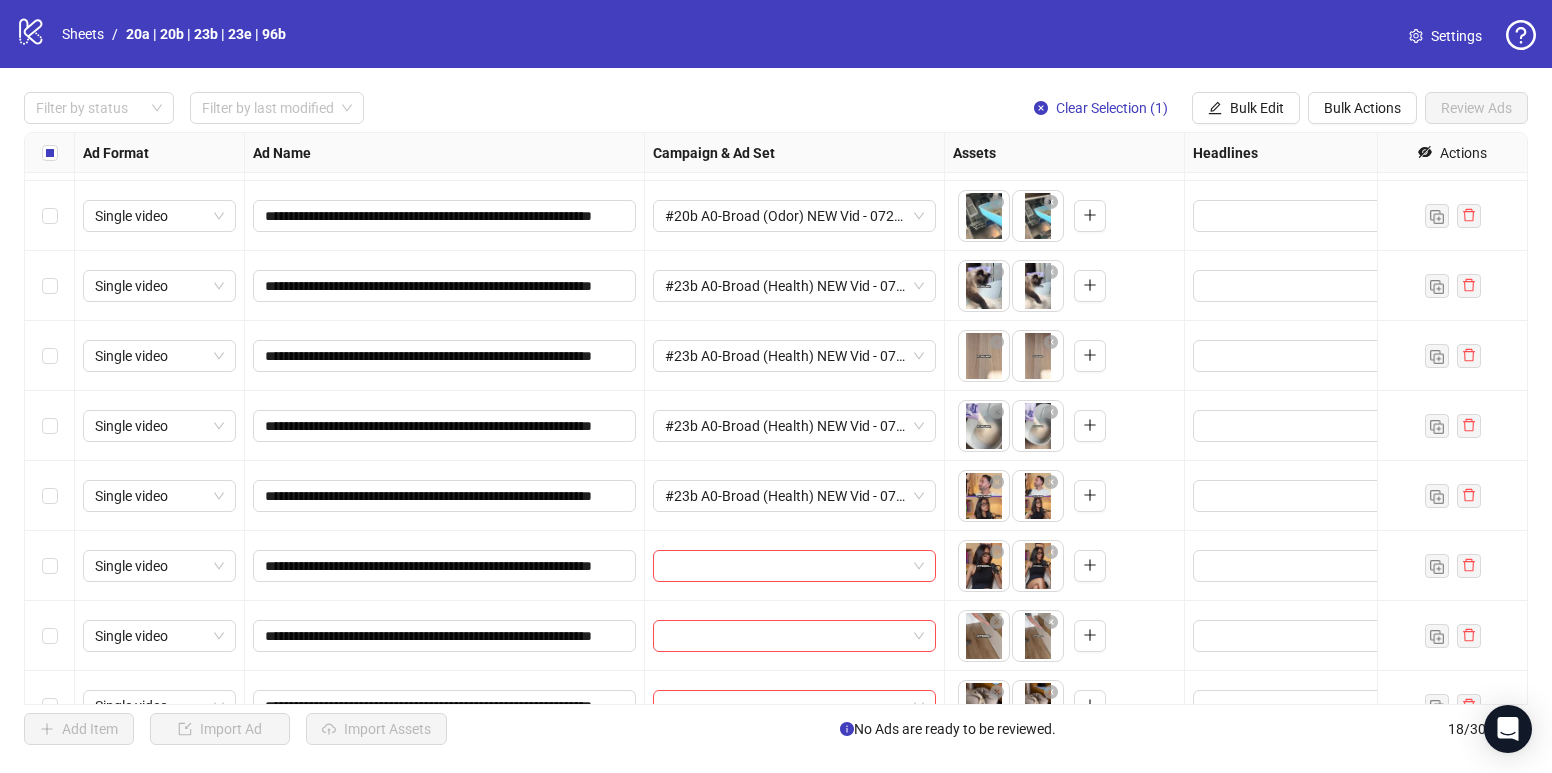 scroll, scrollTop: 565, scrollLeft: 0, axis: vertical 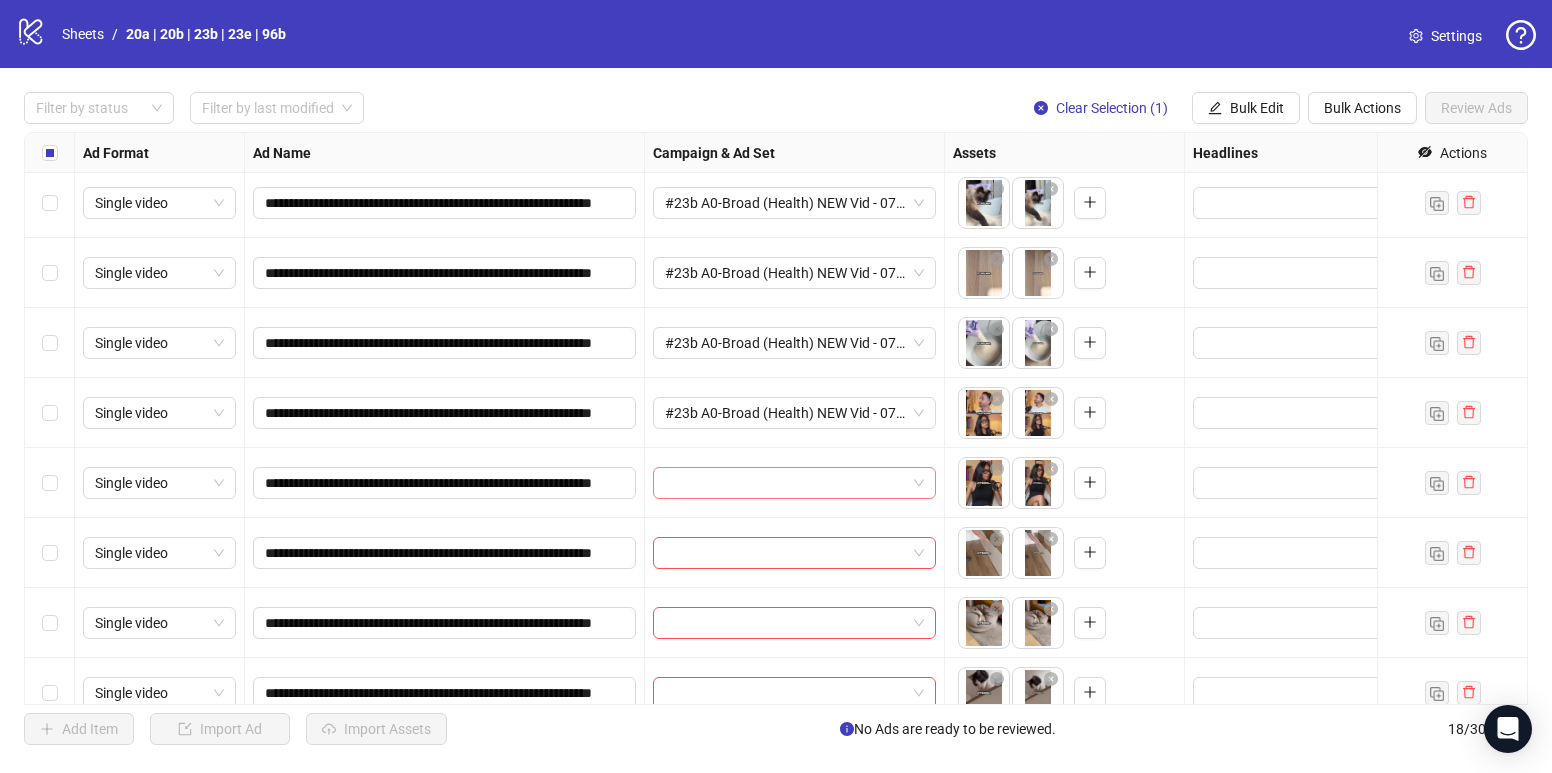 click at bounding box center [785, 483] 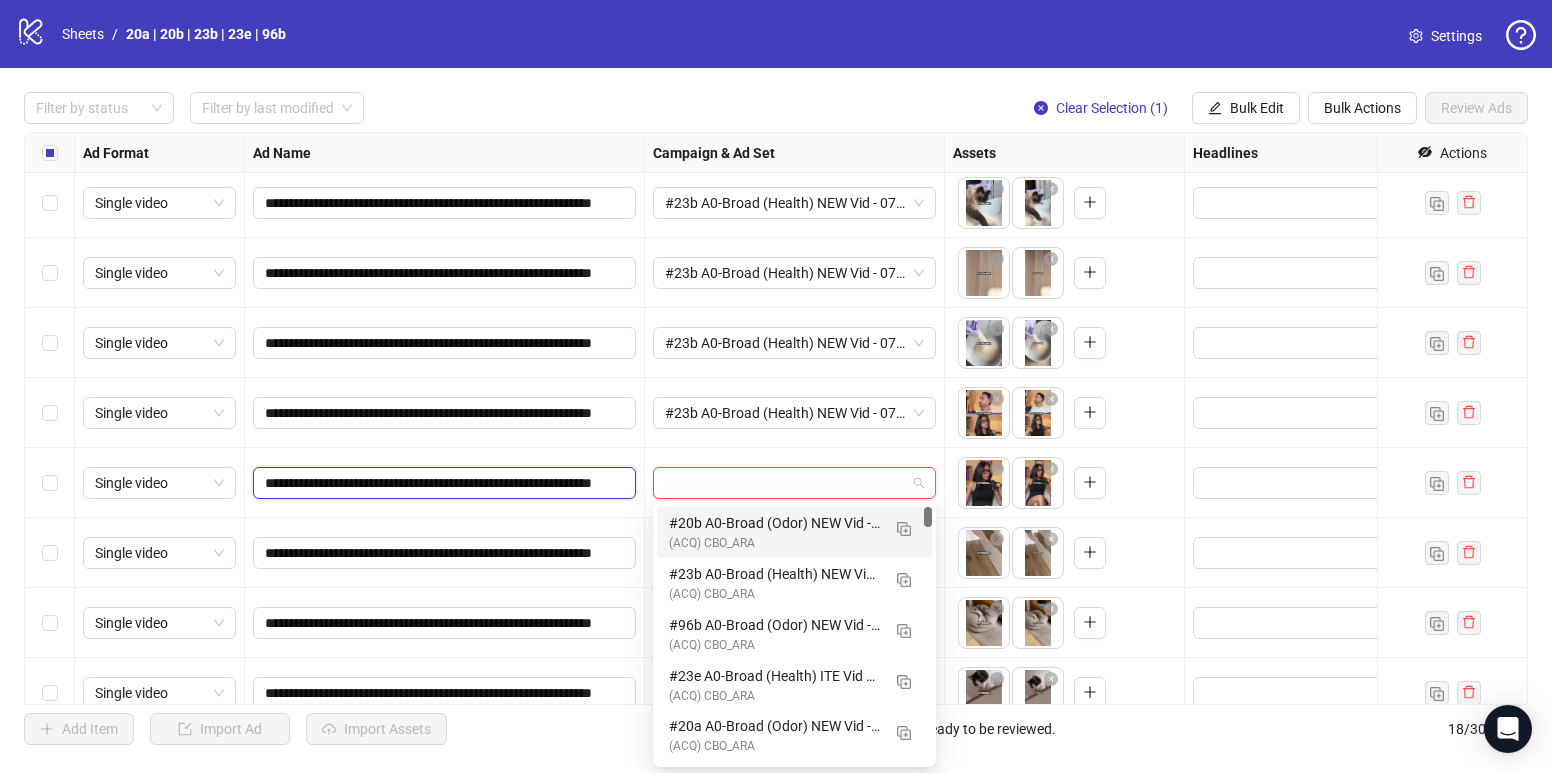 click on "**********" at bounding box center (442, 483) 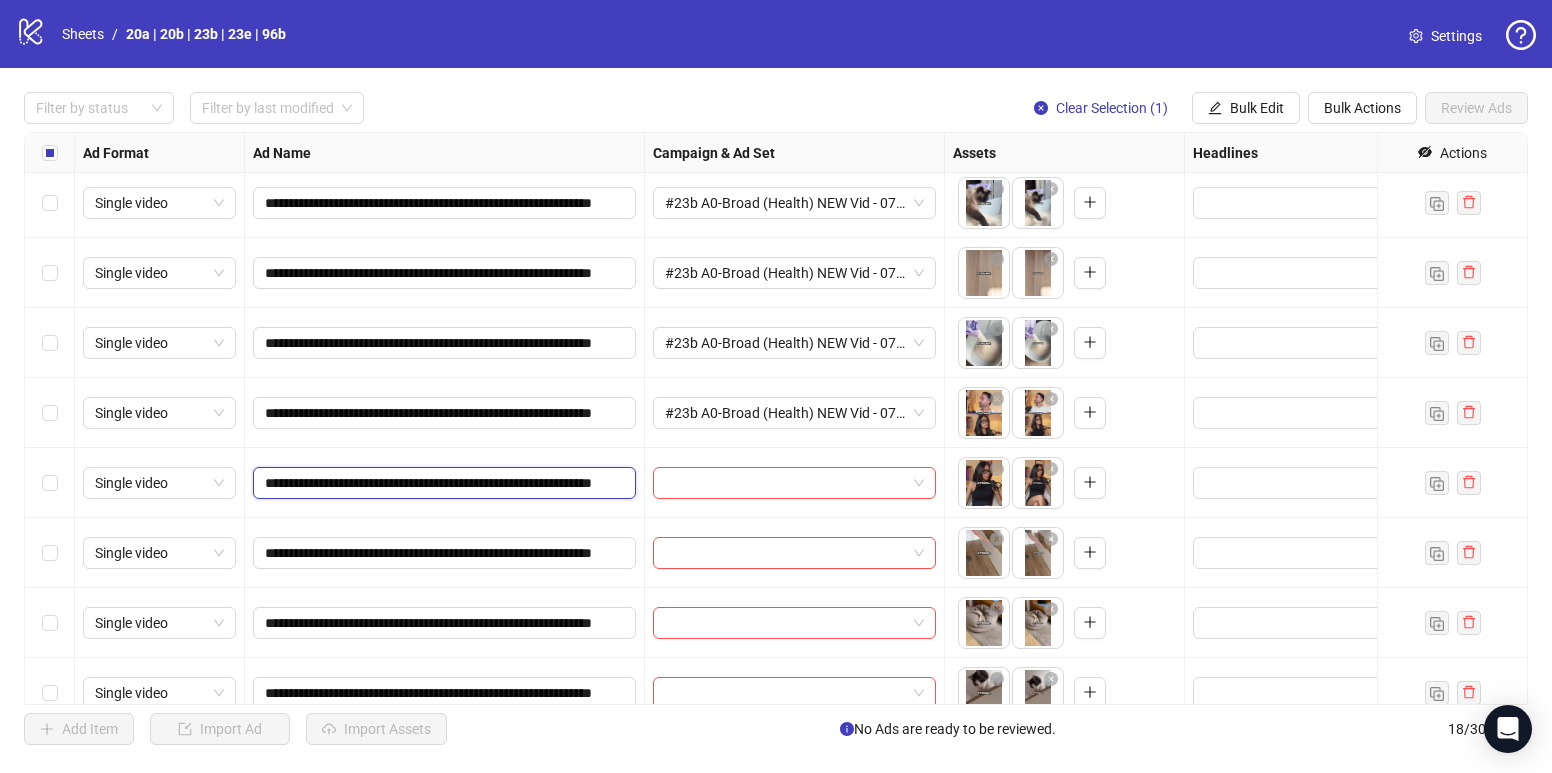 type on "**********" 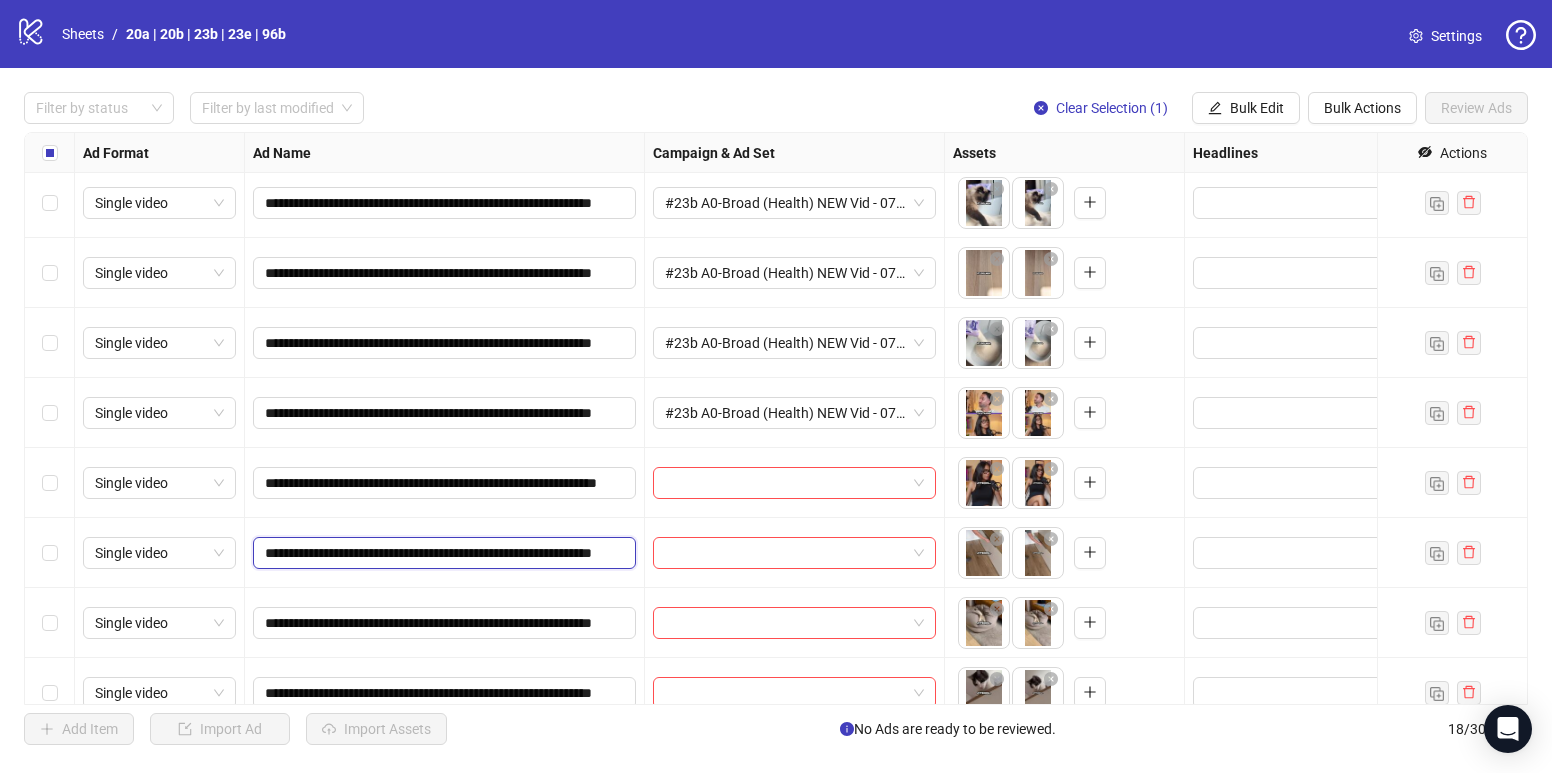 click on "**********" at bounding box center [442, 553] 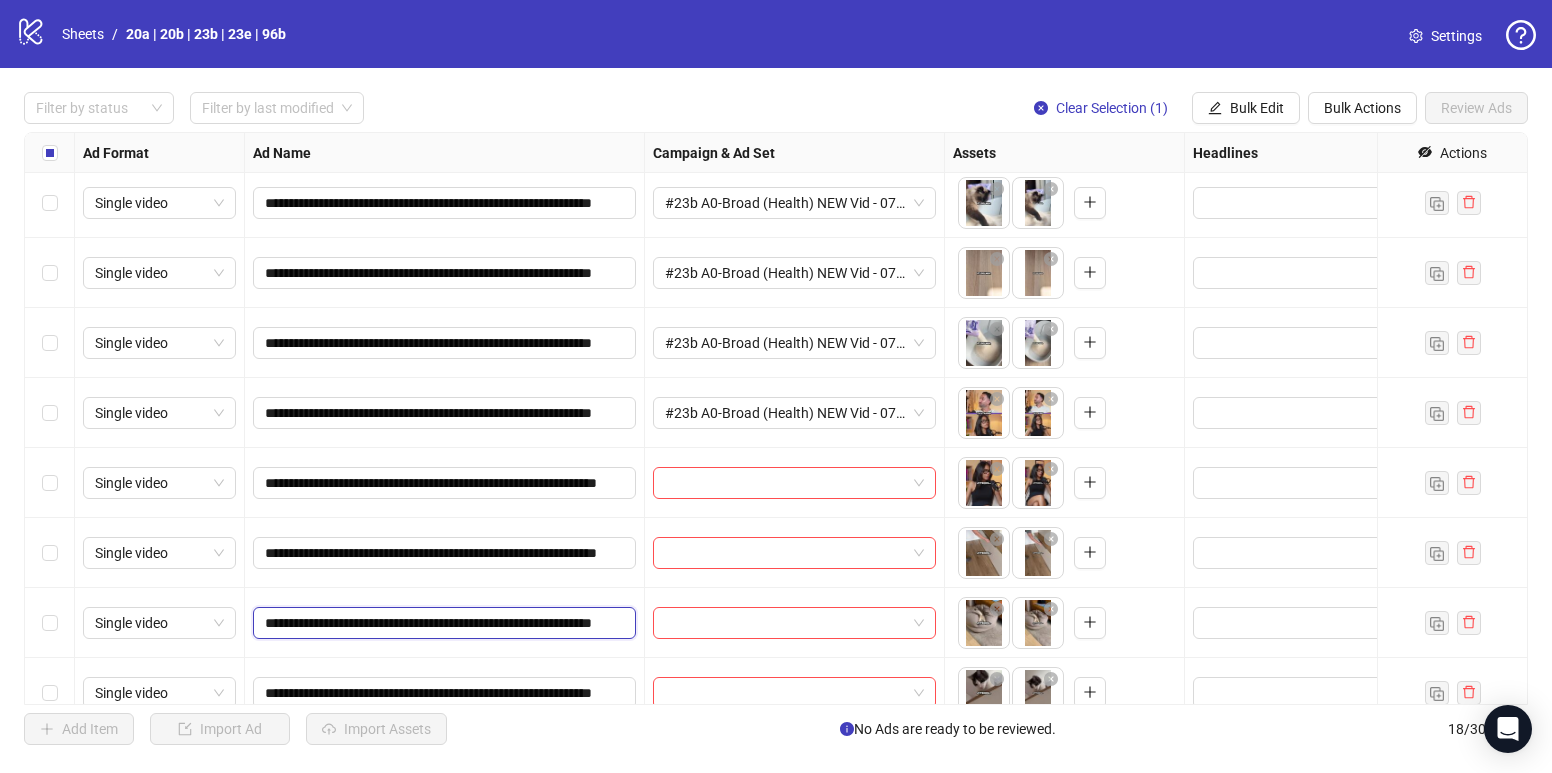 click on "**********" at bounding box center [442, 623] 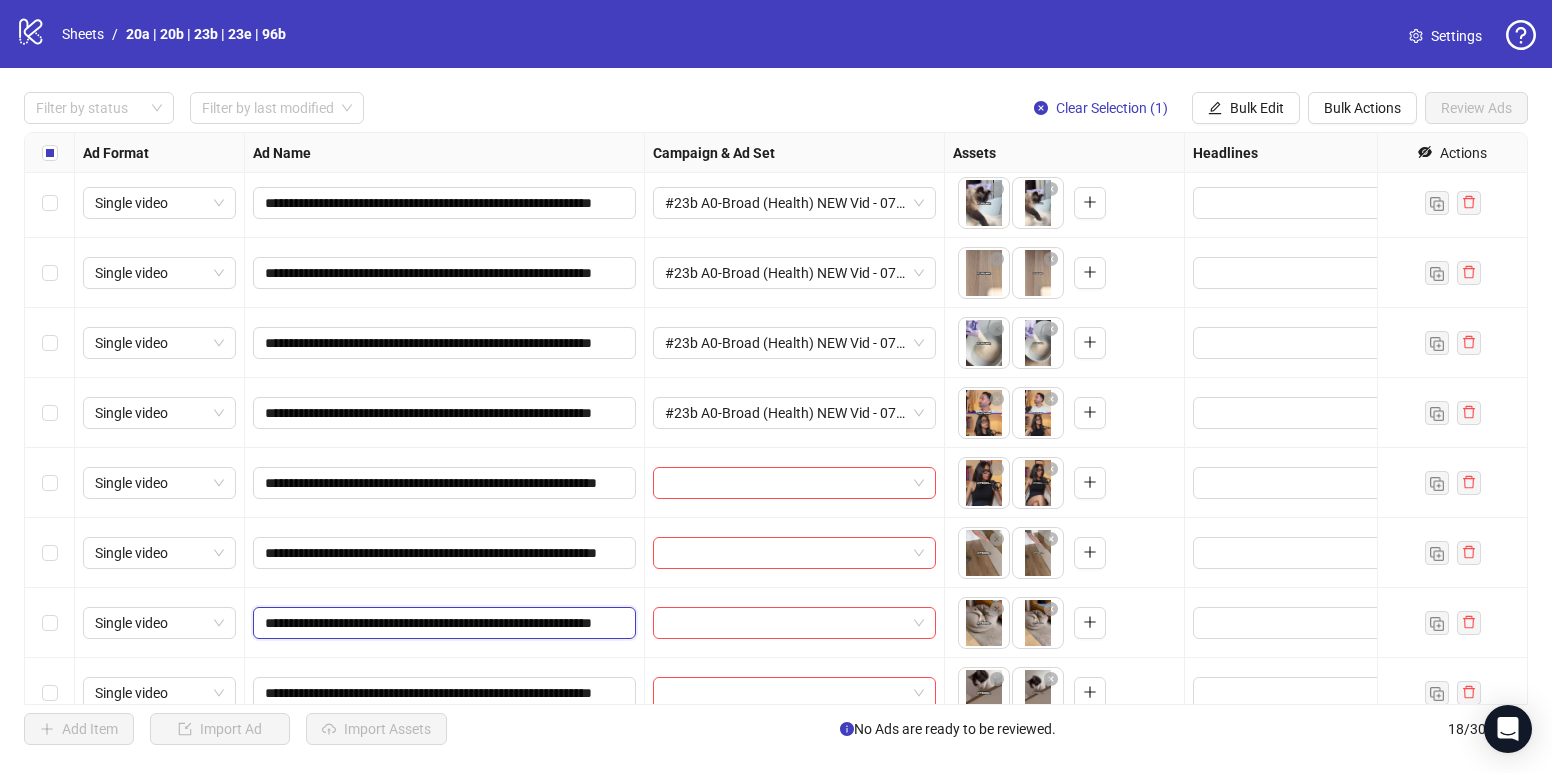 type on "**********" 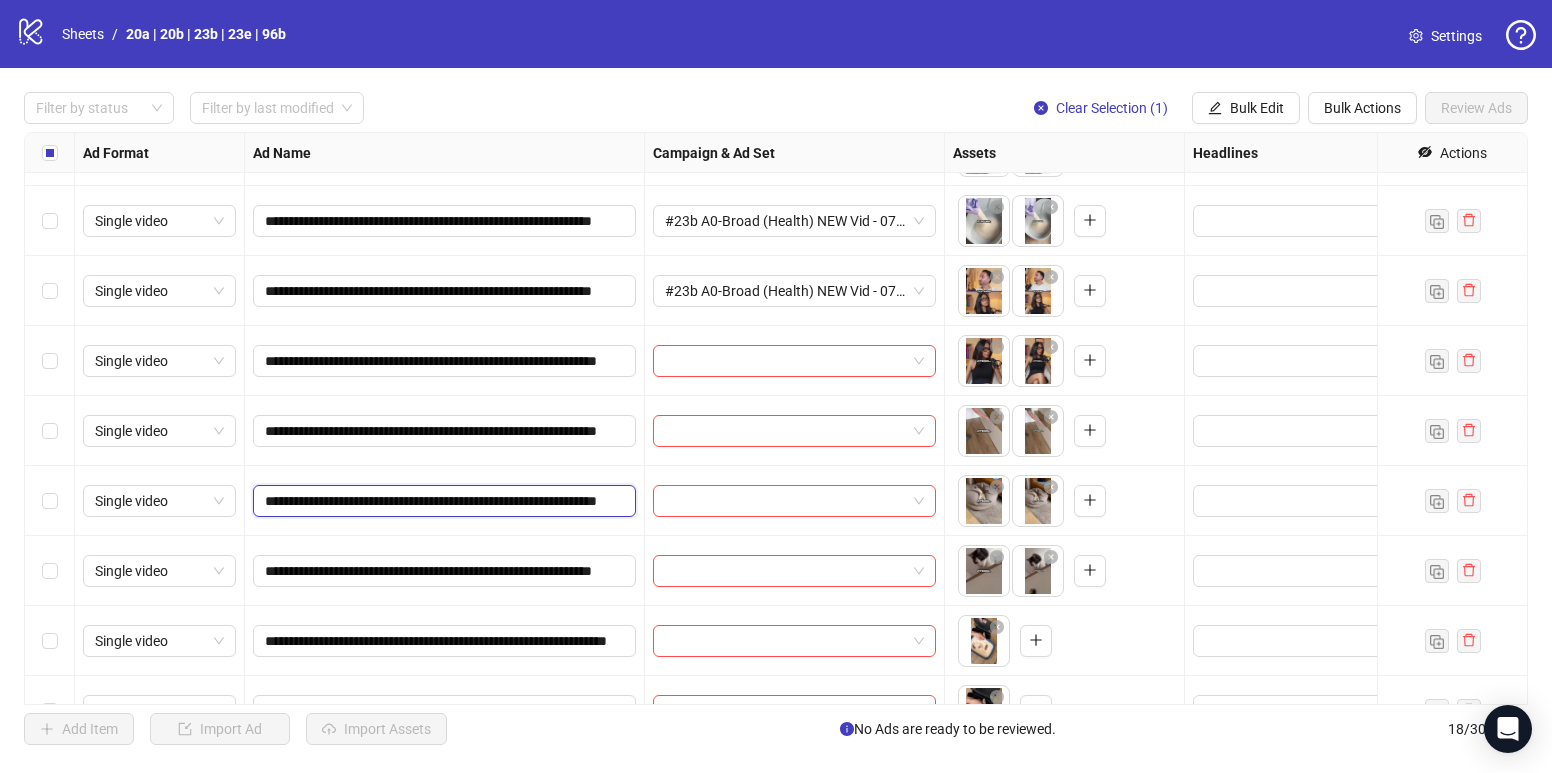 scroll, scrollTop: 704, scrollLeft: 0, axis: vertical 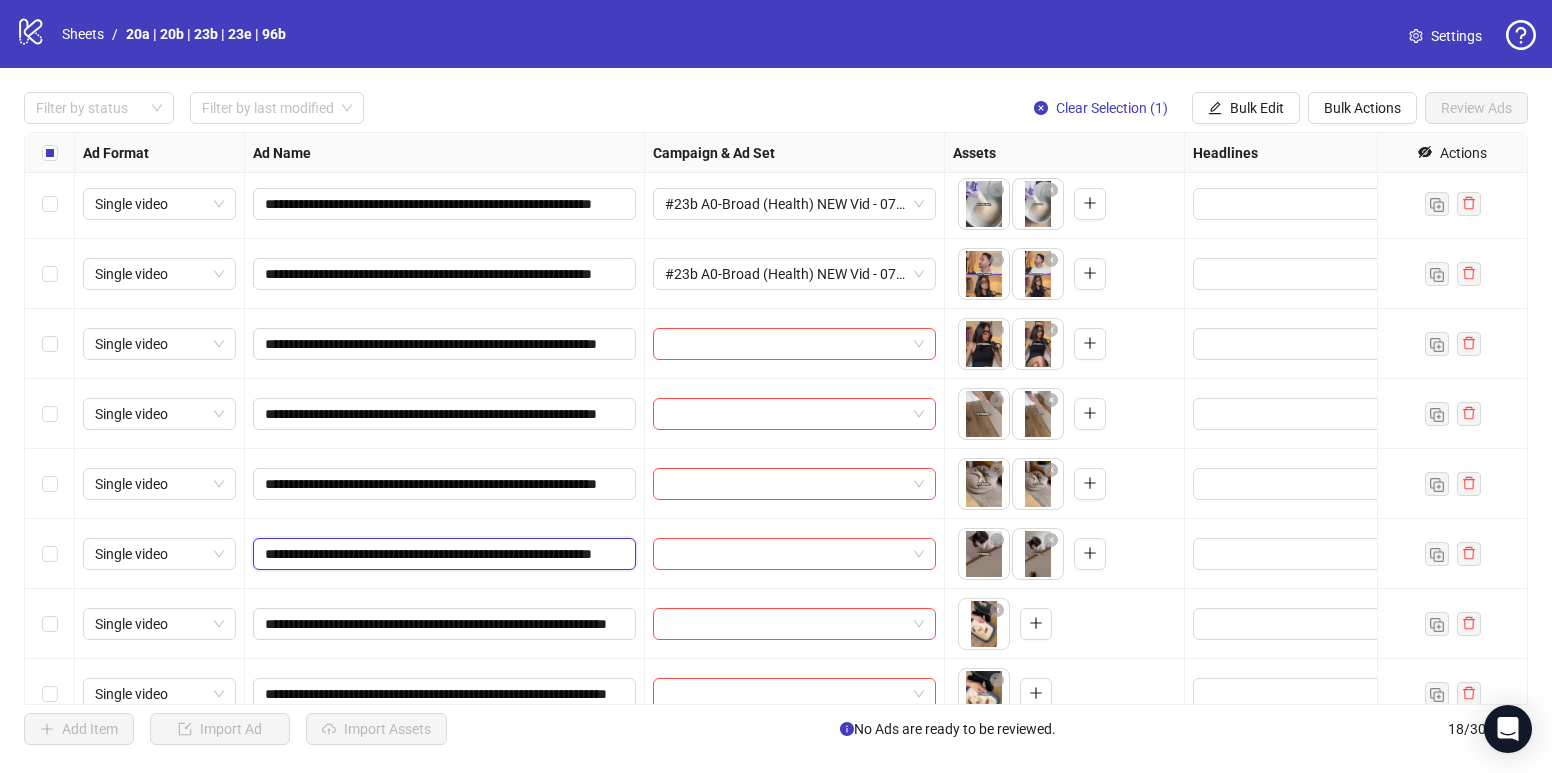 click on "**********" at bounding box center (442, 554) 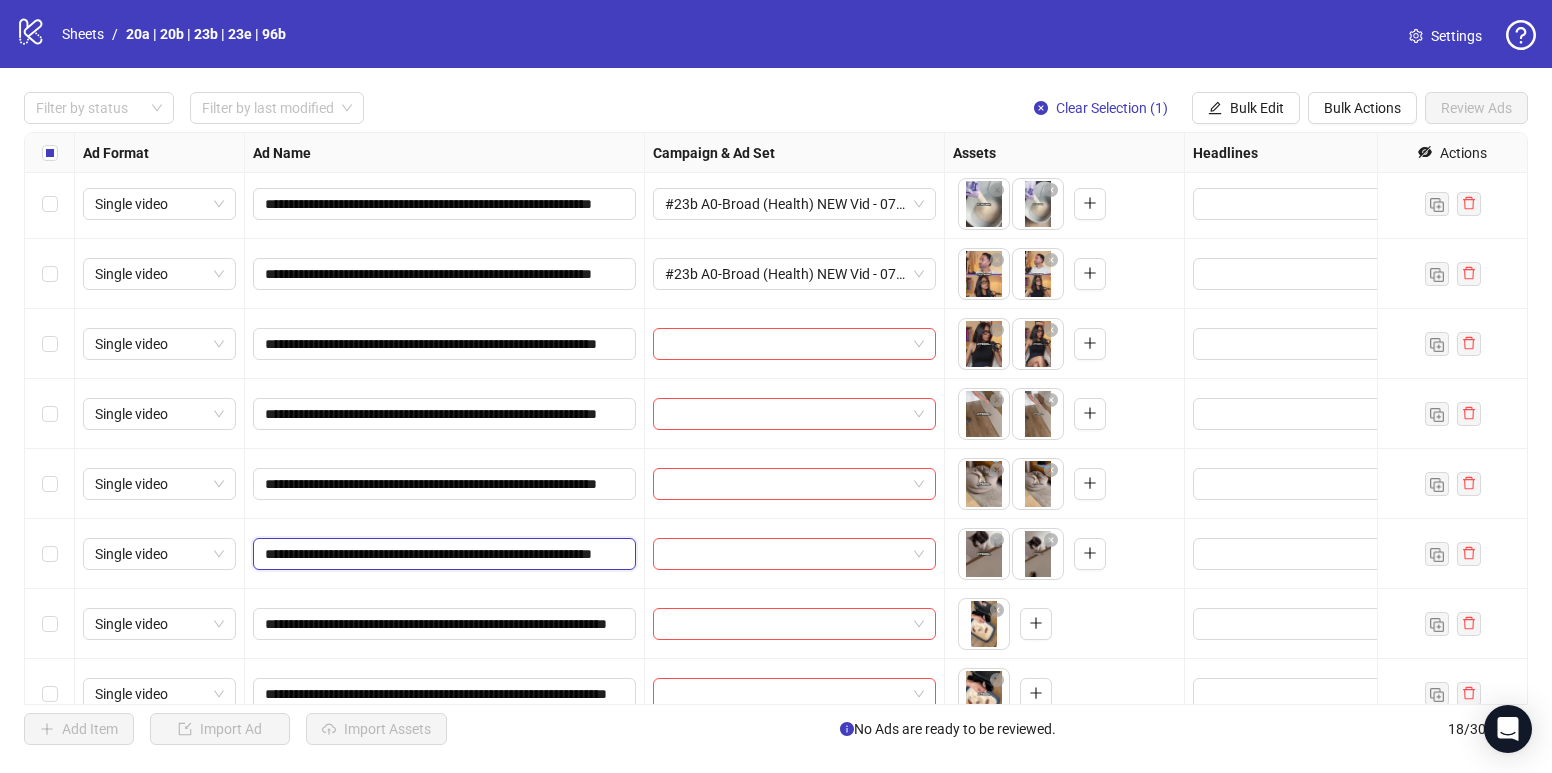 type on "**********" 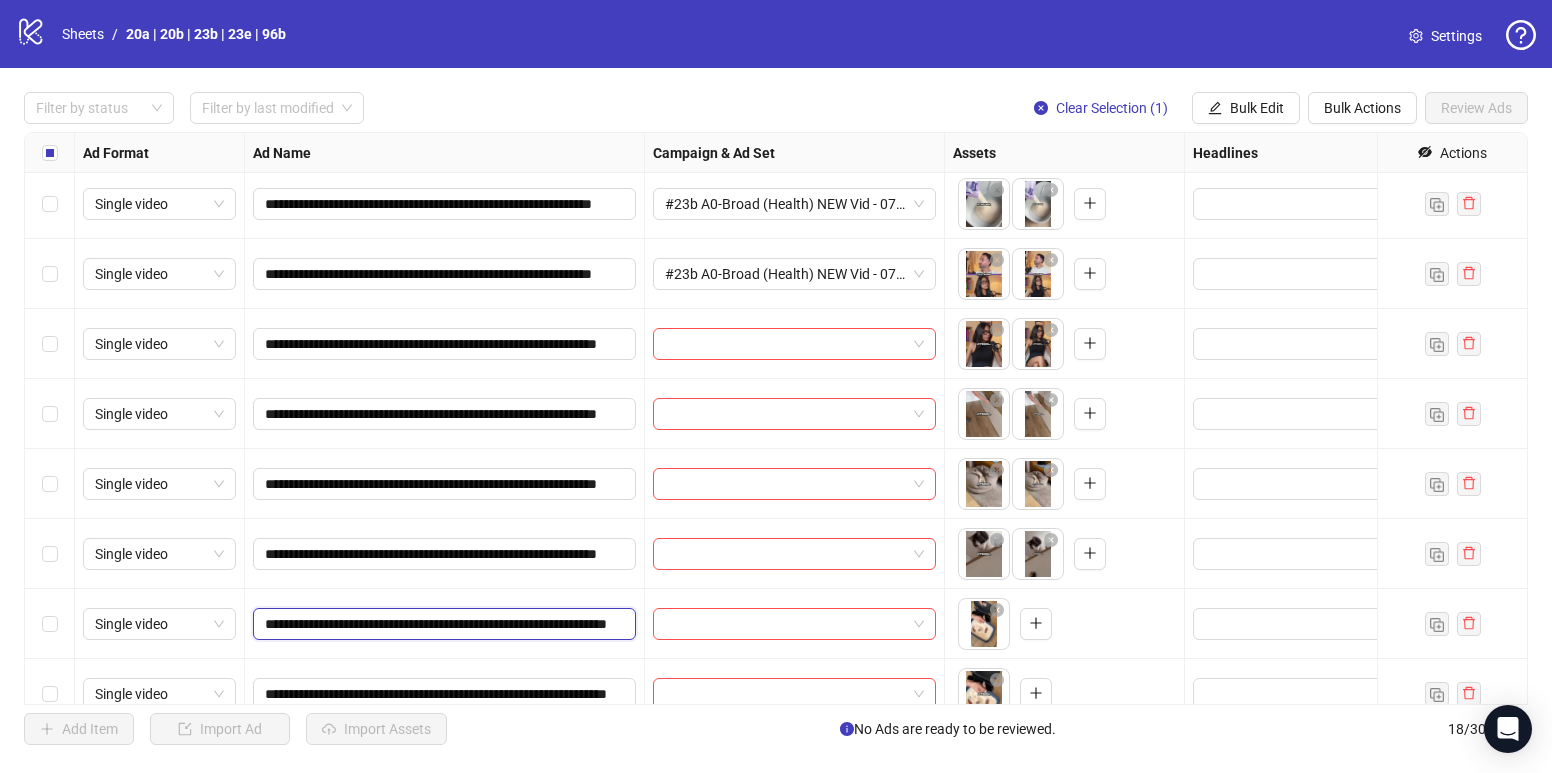 click on "**********" at bounding box center (442, 624) 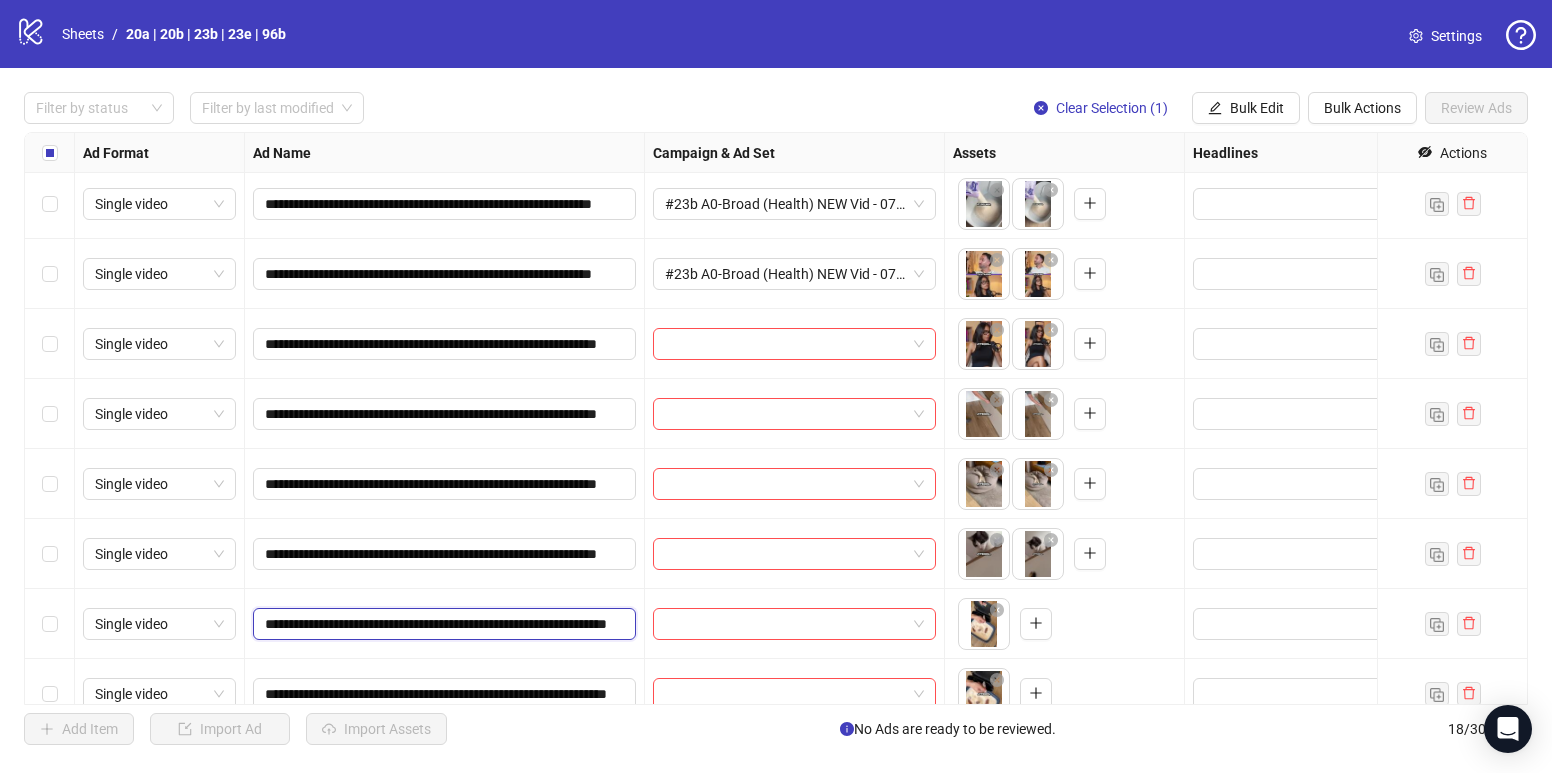 type on "**********" 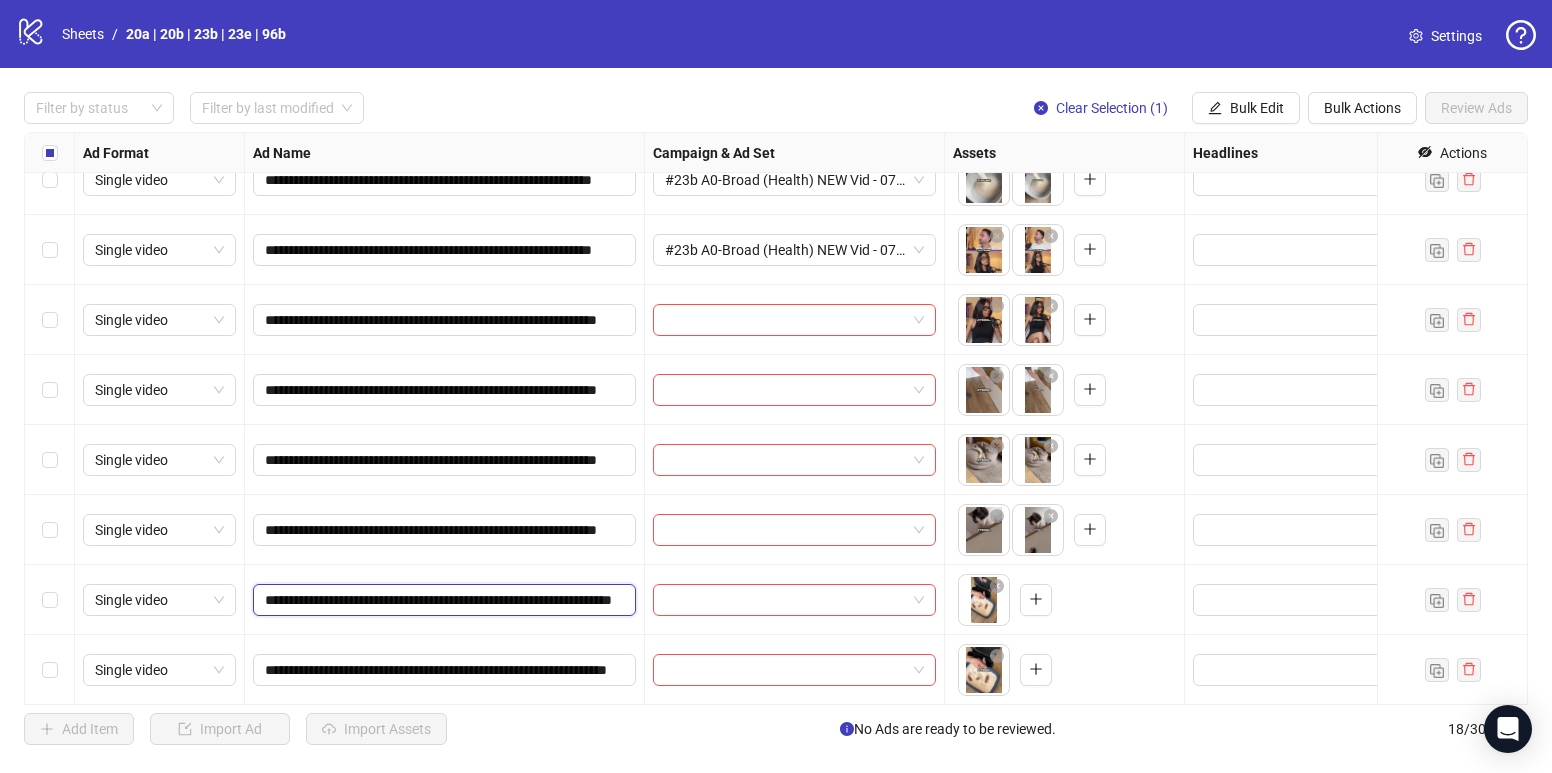 scroll, scrollTop: 729, scrollLeft: 0, axis: vertical 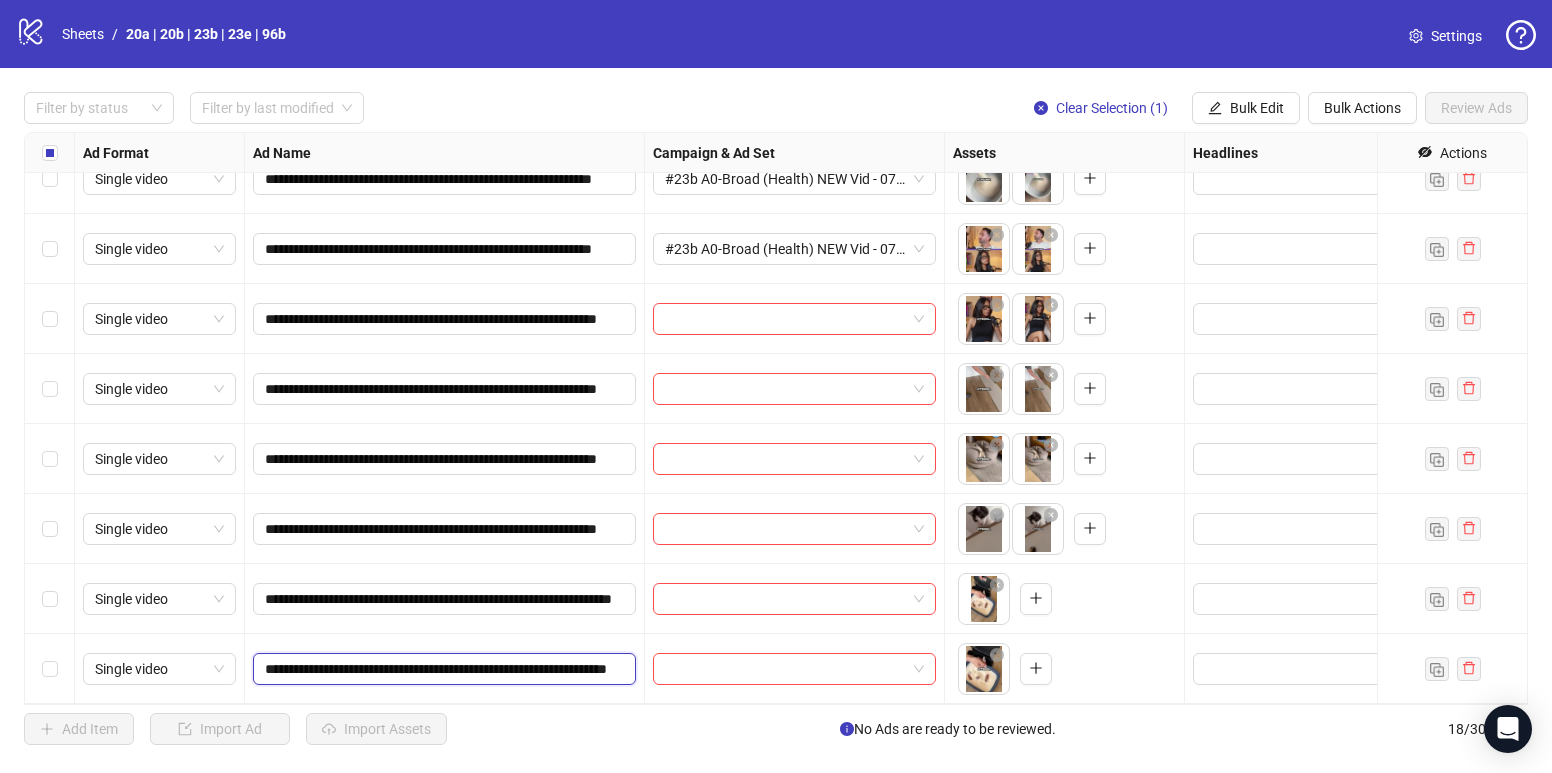 click on "**********" at bounding box center (442, 669) 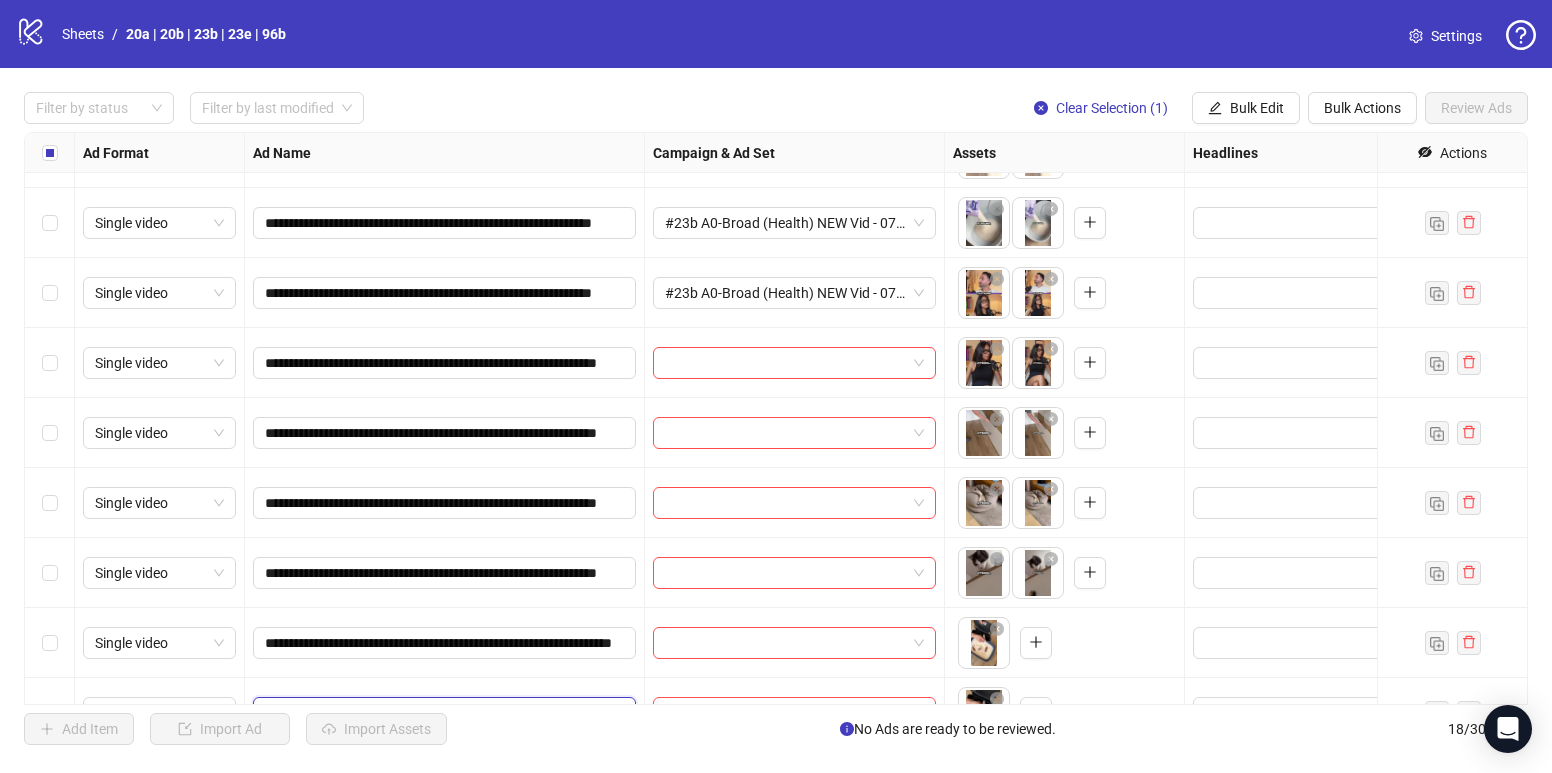scroll, scrollTop: 681, scrollLeft: 0, axis: vertical 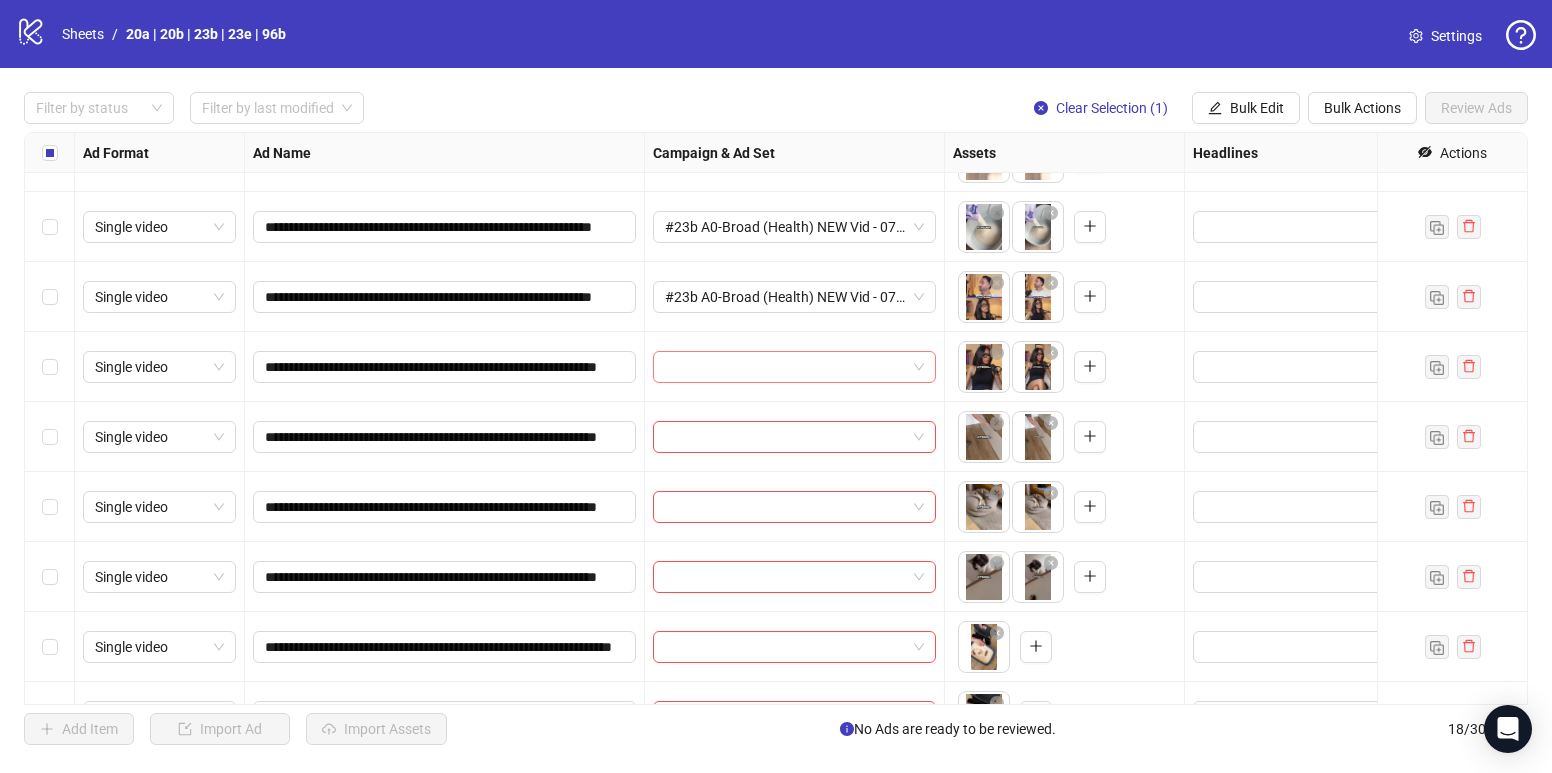 click at bounding box center [785, 367] 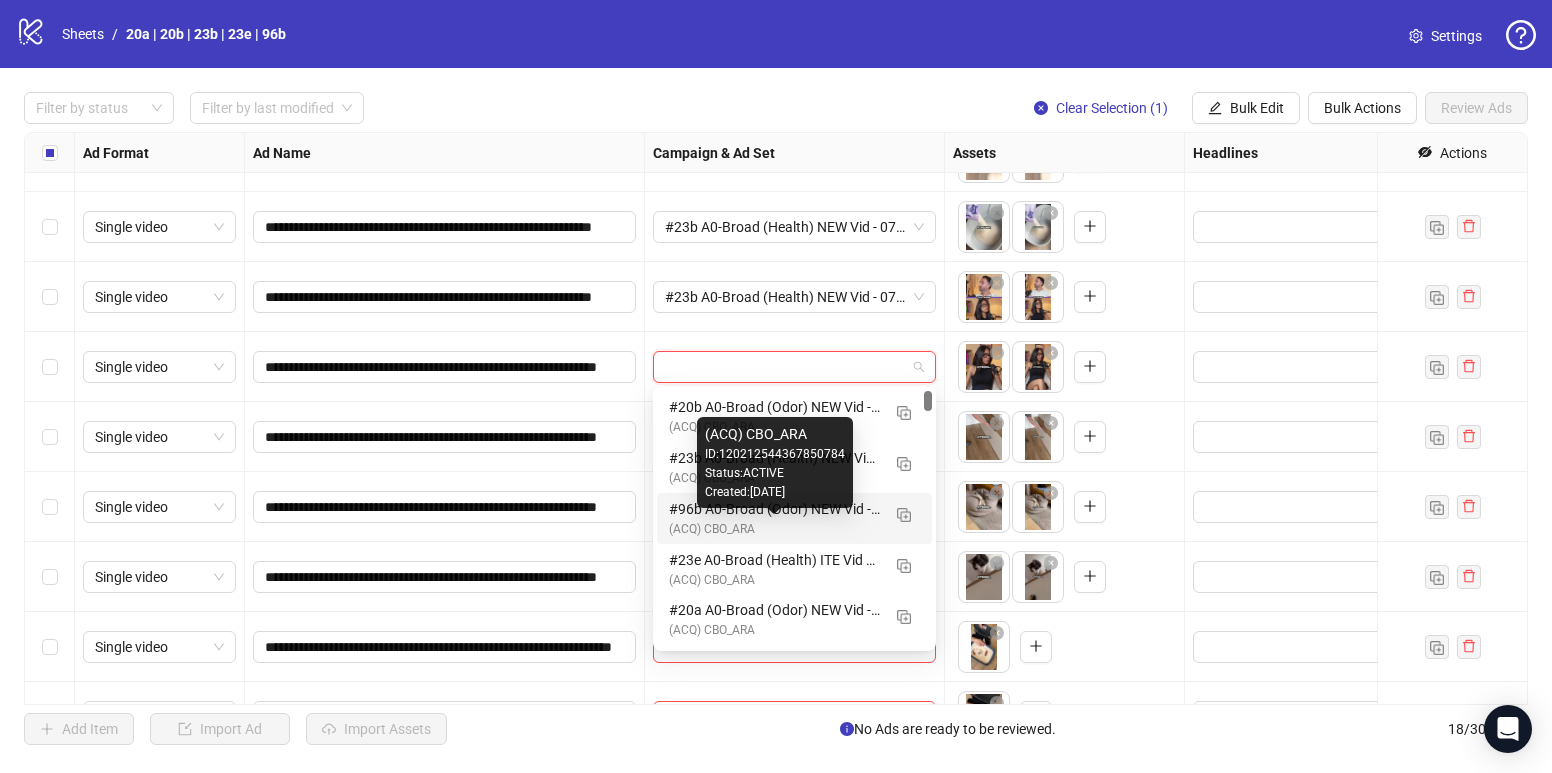 click on "(ACQ) CBO_ARA" at bounding box center (774, 529) 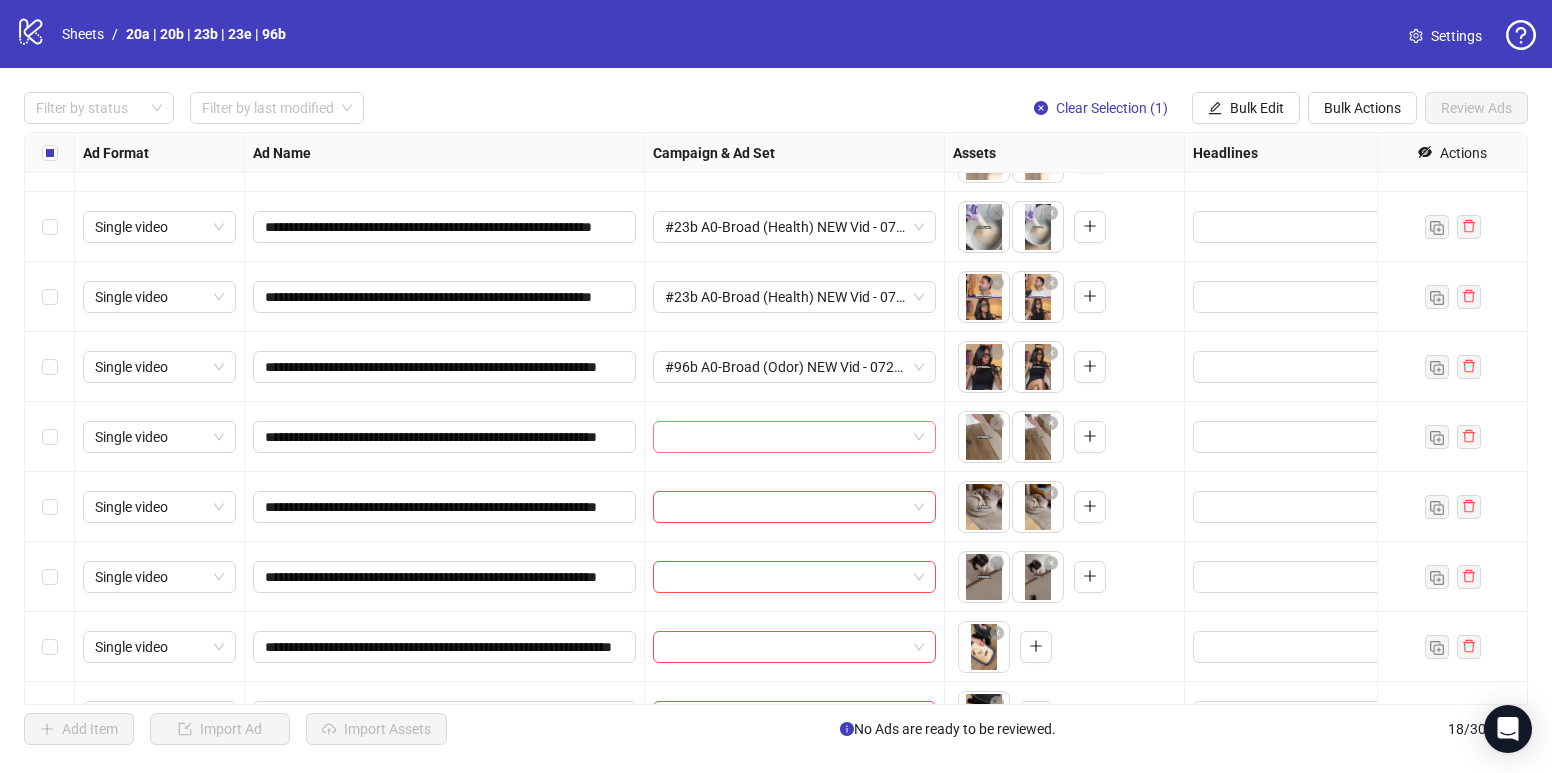 click at bounding box center (785, 437) 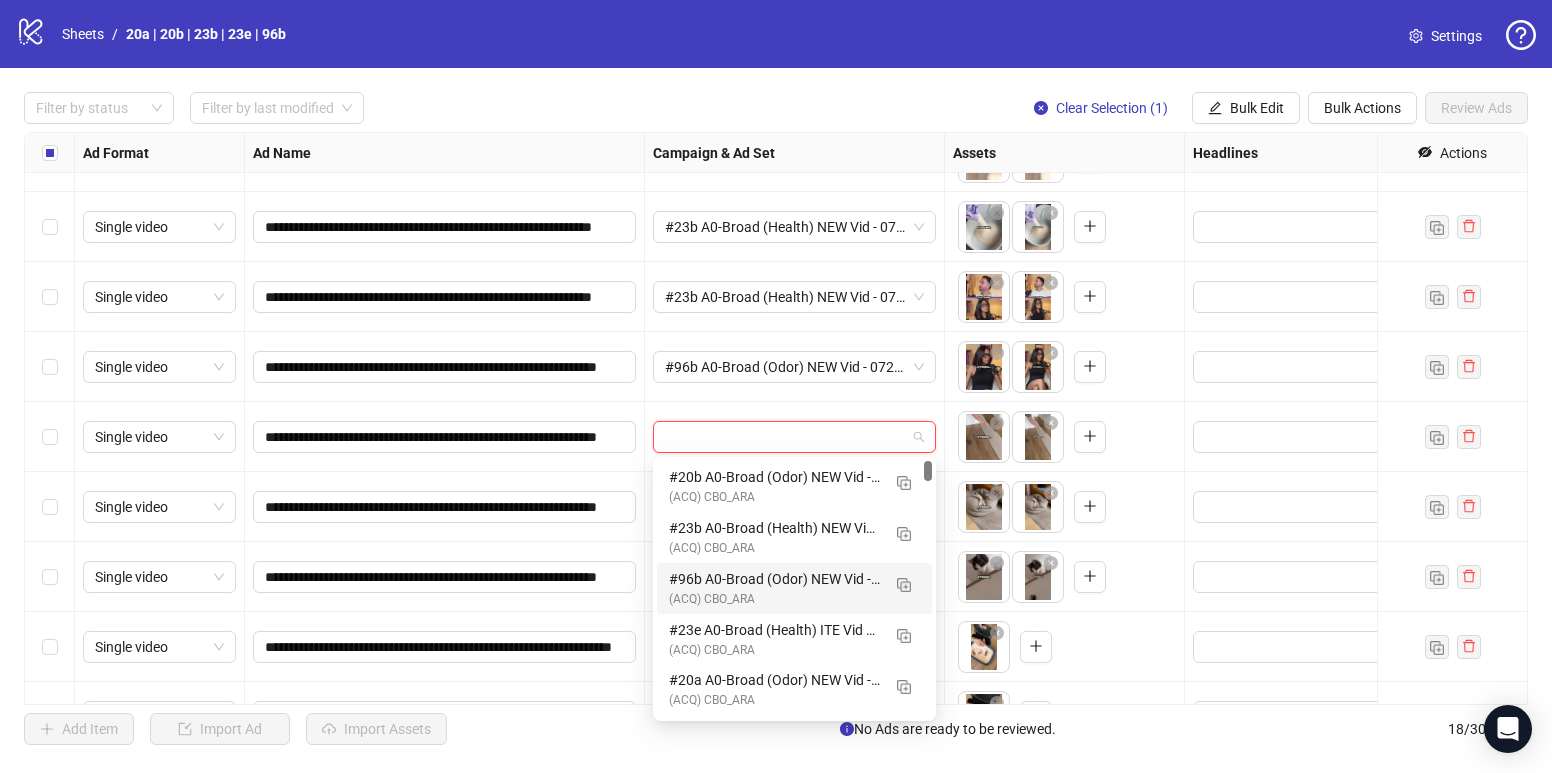 click on "#96b A0-Broad (Odor) NEW Vid - 072925 M20" at bounding box center [774, 579] 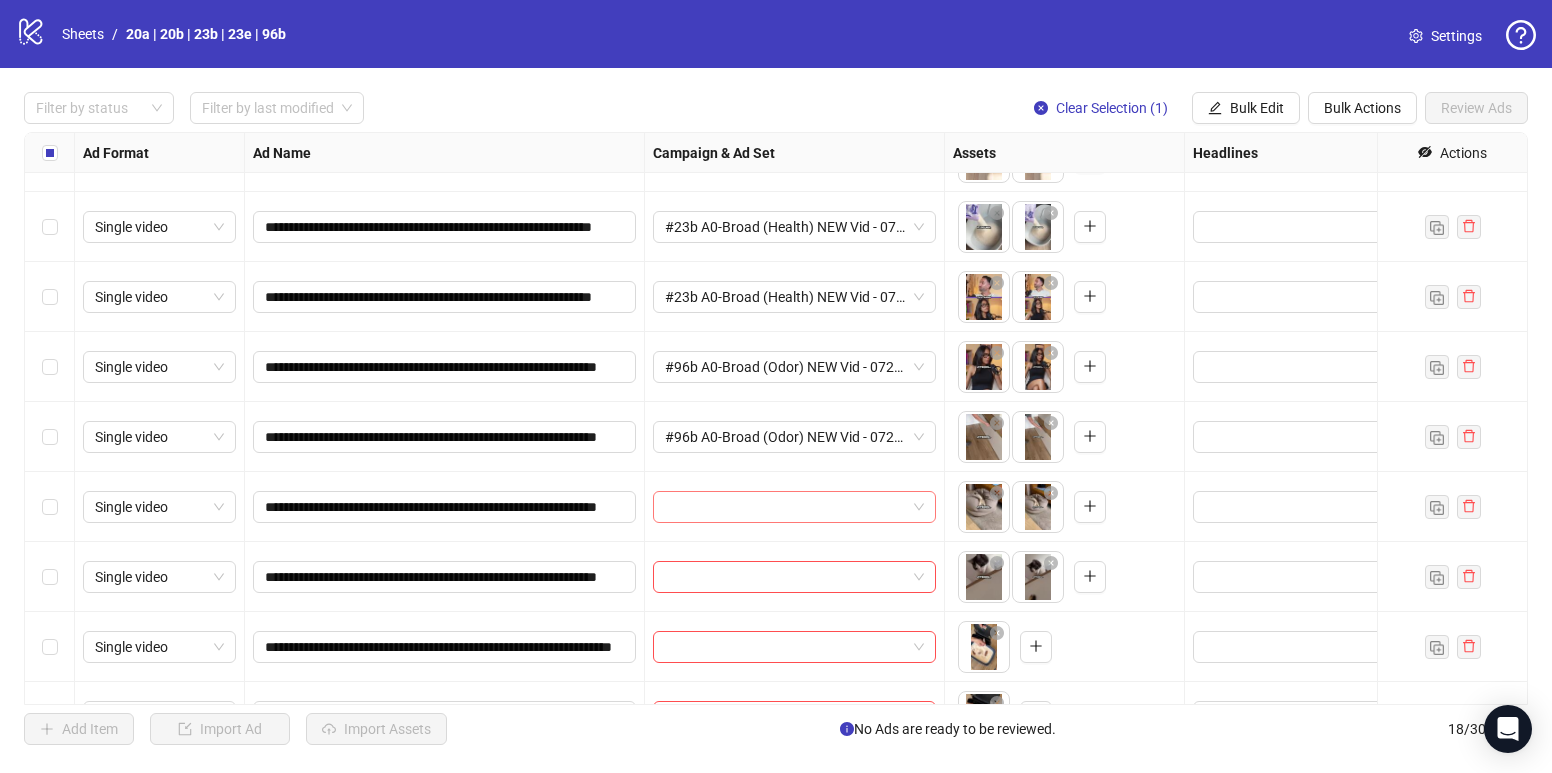 click at bounding box center (785, 507) 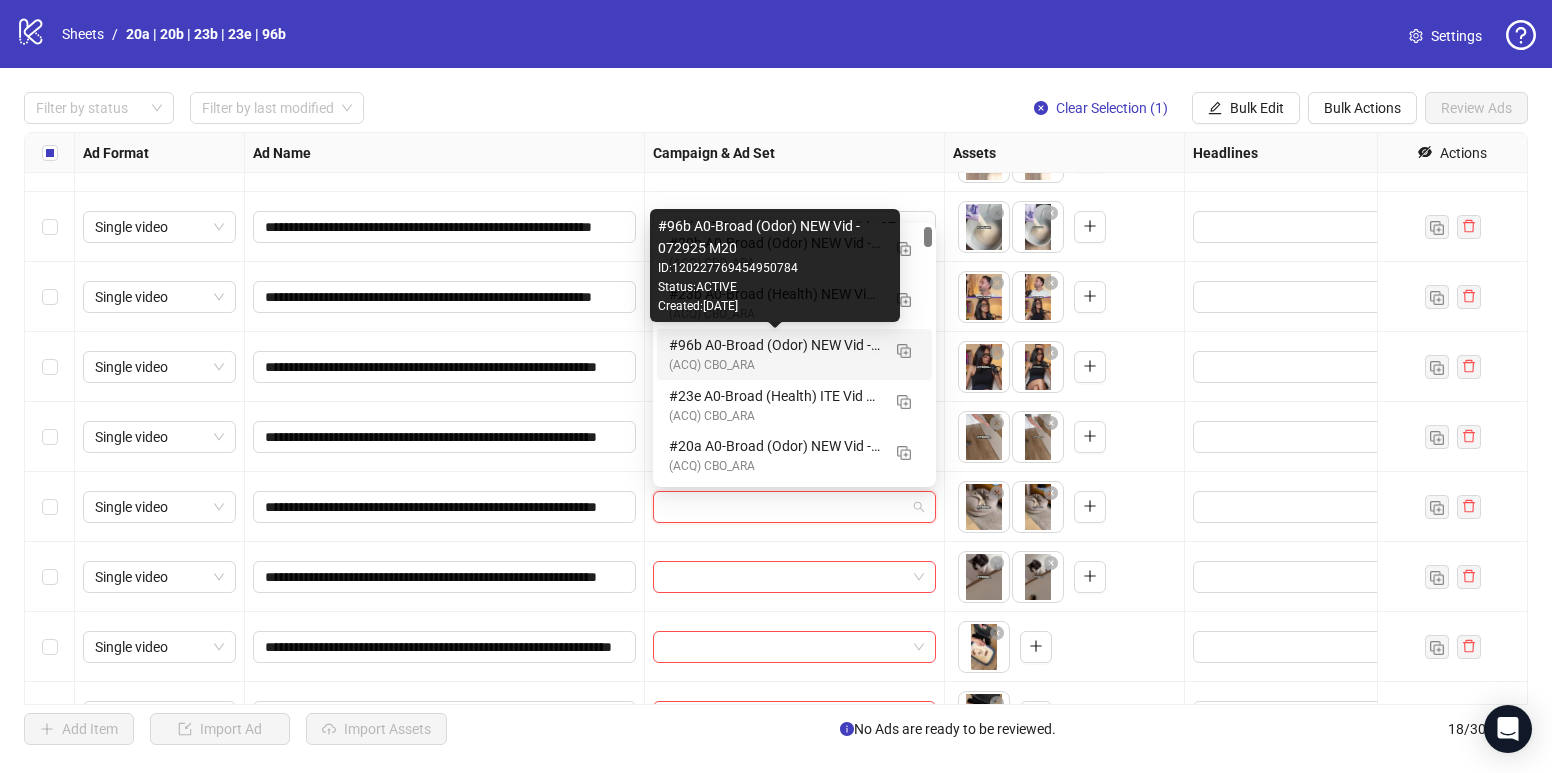 click on "#96b A0-Broad (Odor) NEW Vid - 072925 M20" at bounding box center [774, 345] 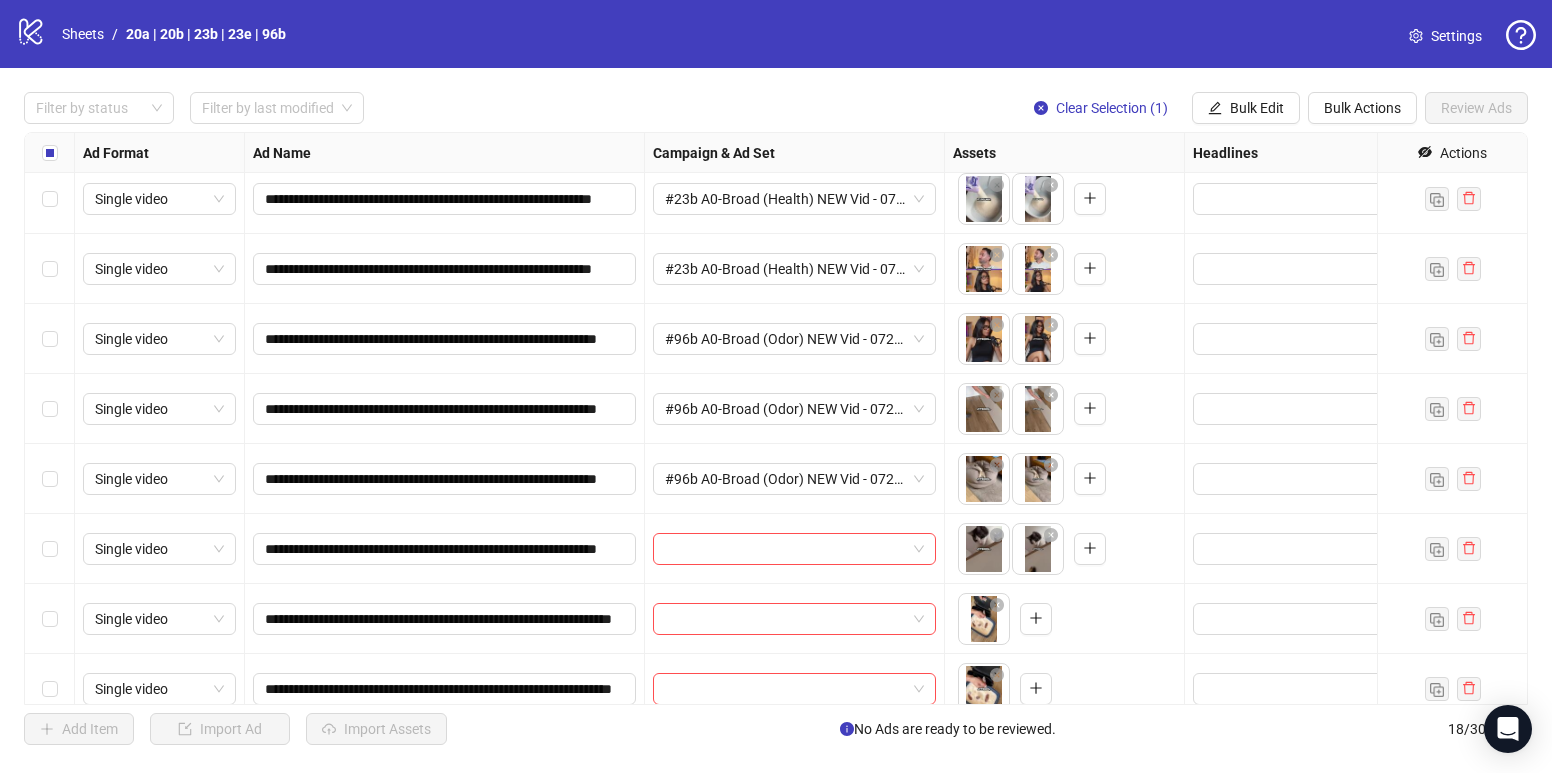 scroll, scrollTop: 729, scrollLeft: 0, axis: vertical 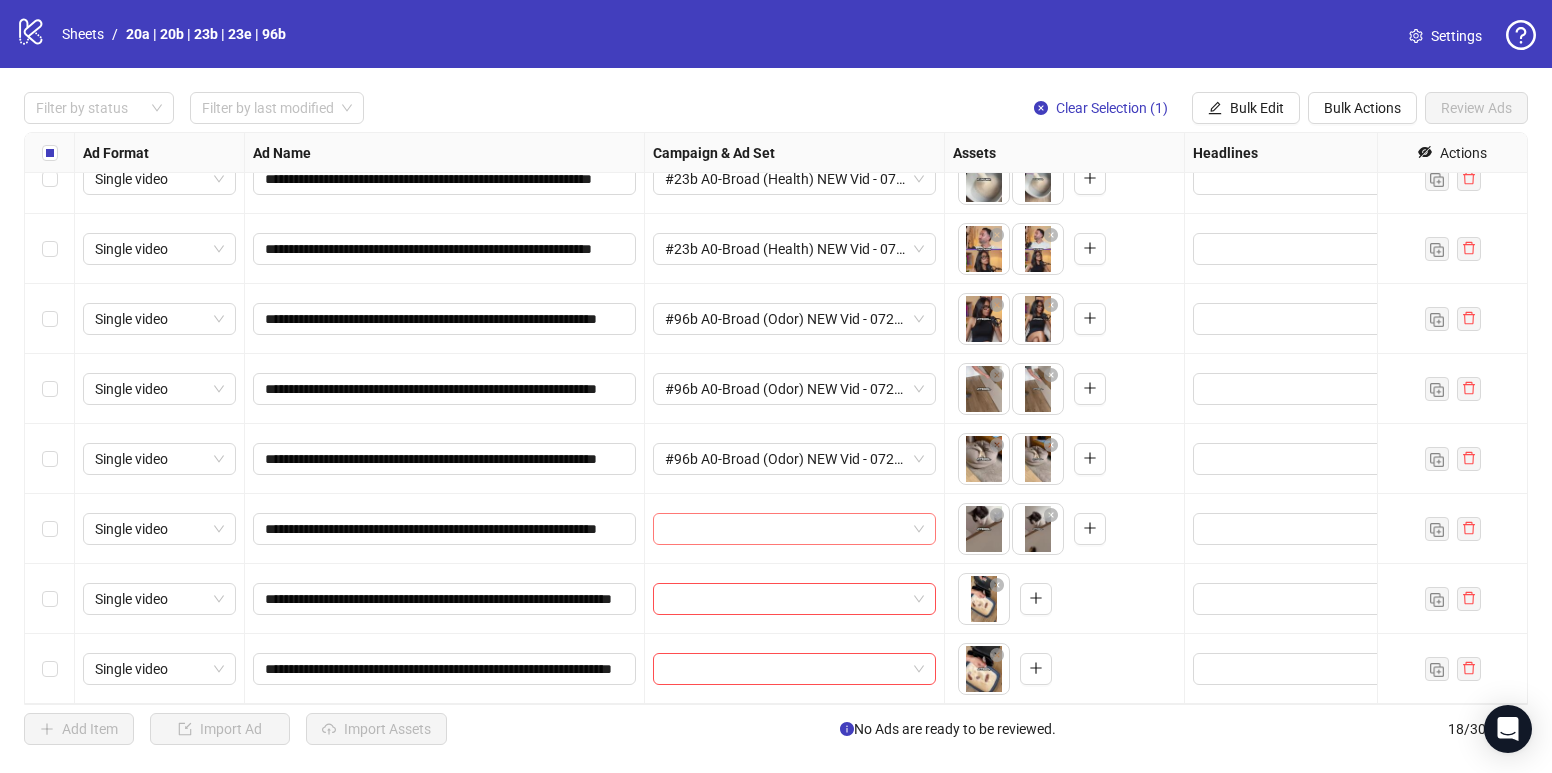 click at bounding box center (785, 529) 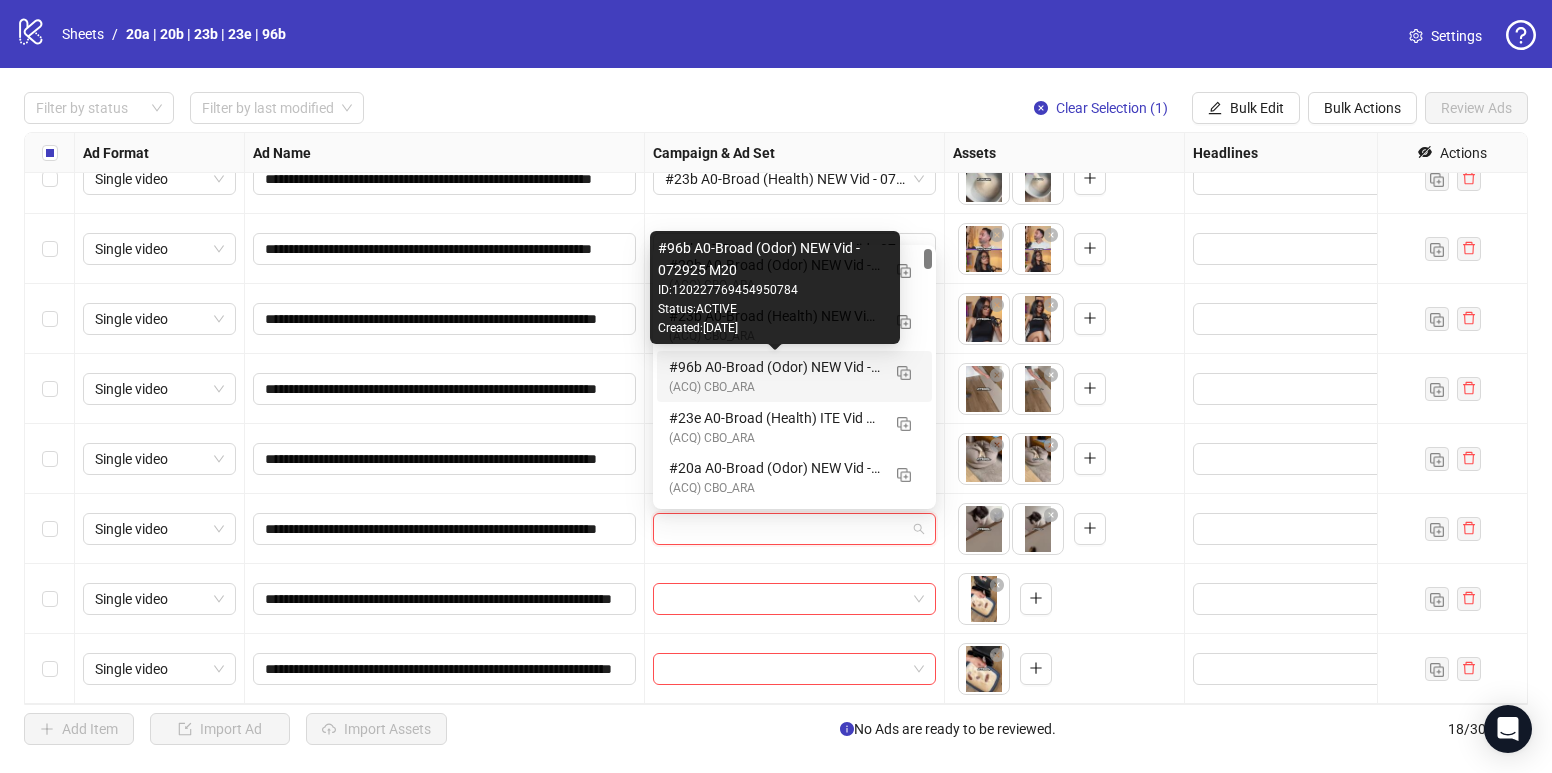 click on "#96b A0-Broad (Odor) NEW Vid - 072925 M20" at bounding box center (774, 367) 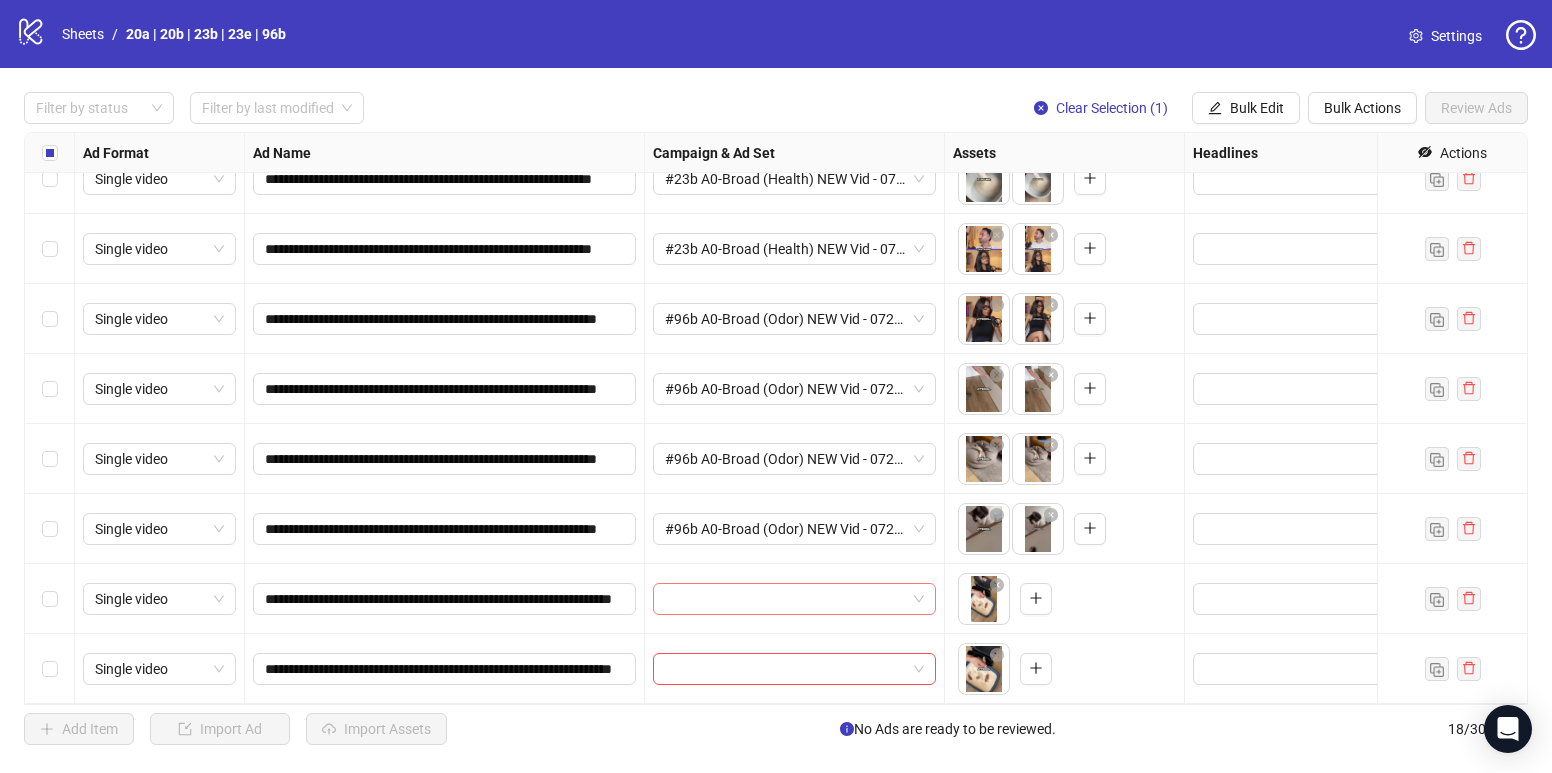 click at bounding box center (785, 599) 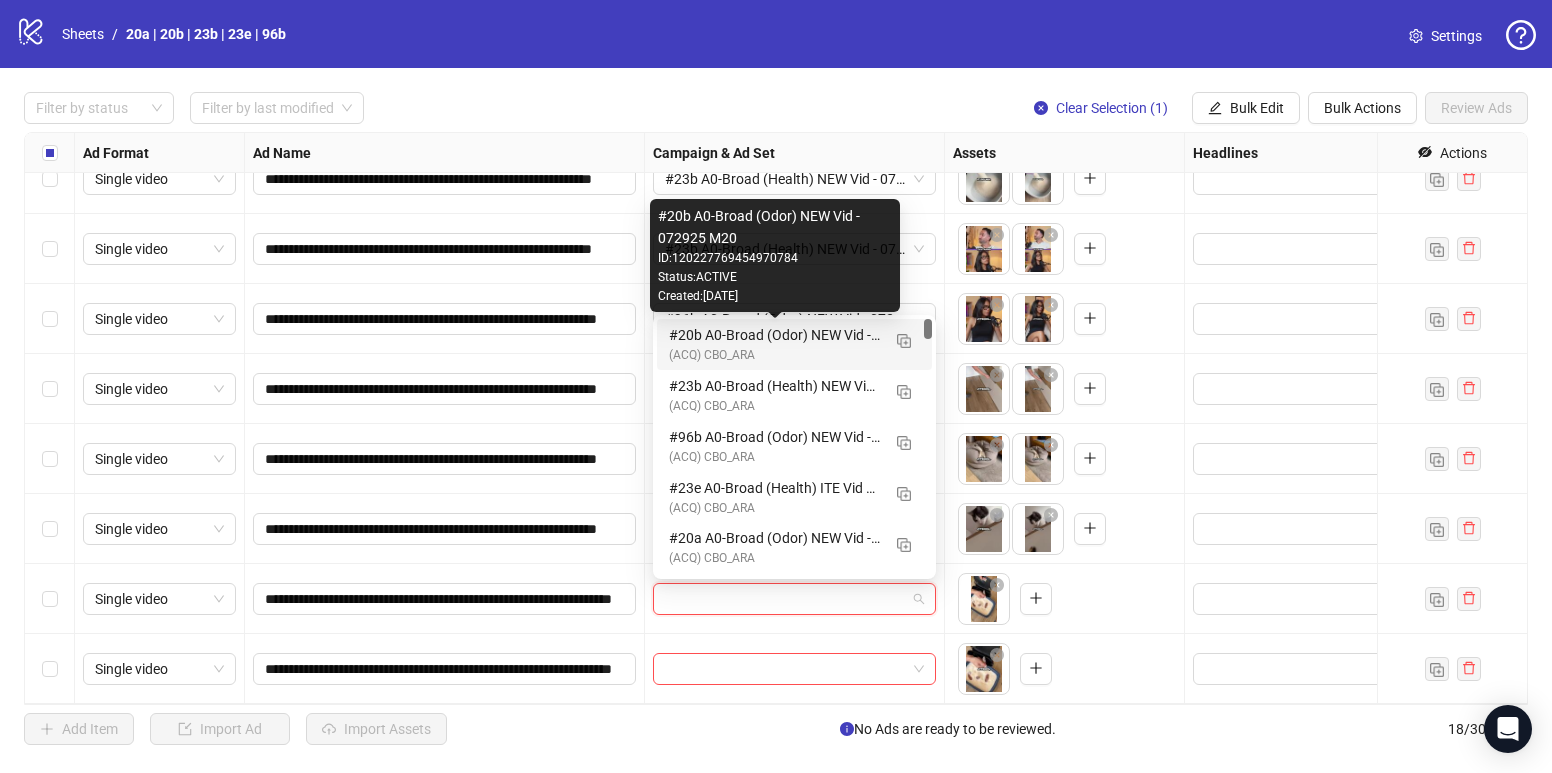 click on "#20b A0-Broad (Odor) NEW Vid - 072925 M20" at bounding box center (774, 335) 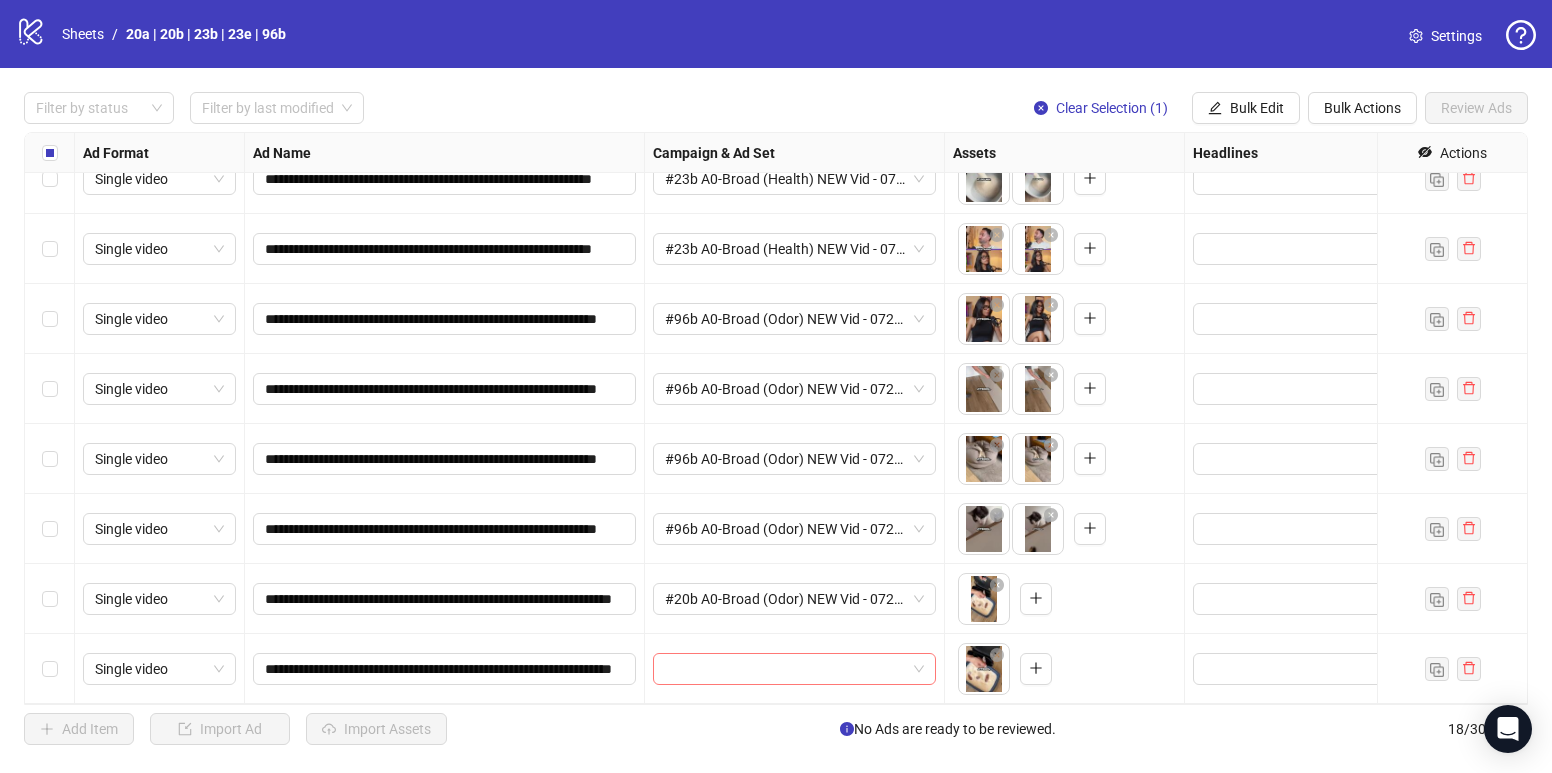 click at bounding box center (785, 669) 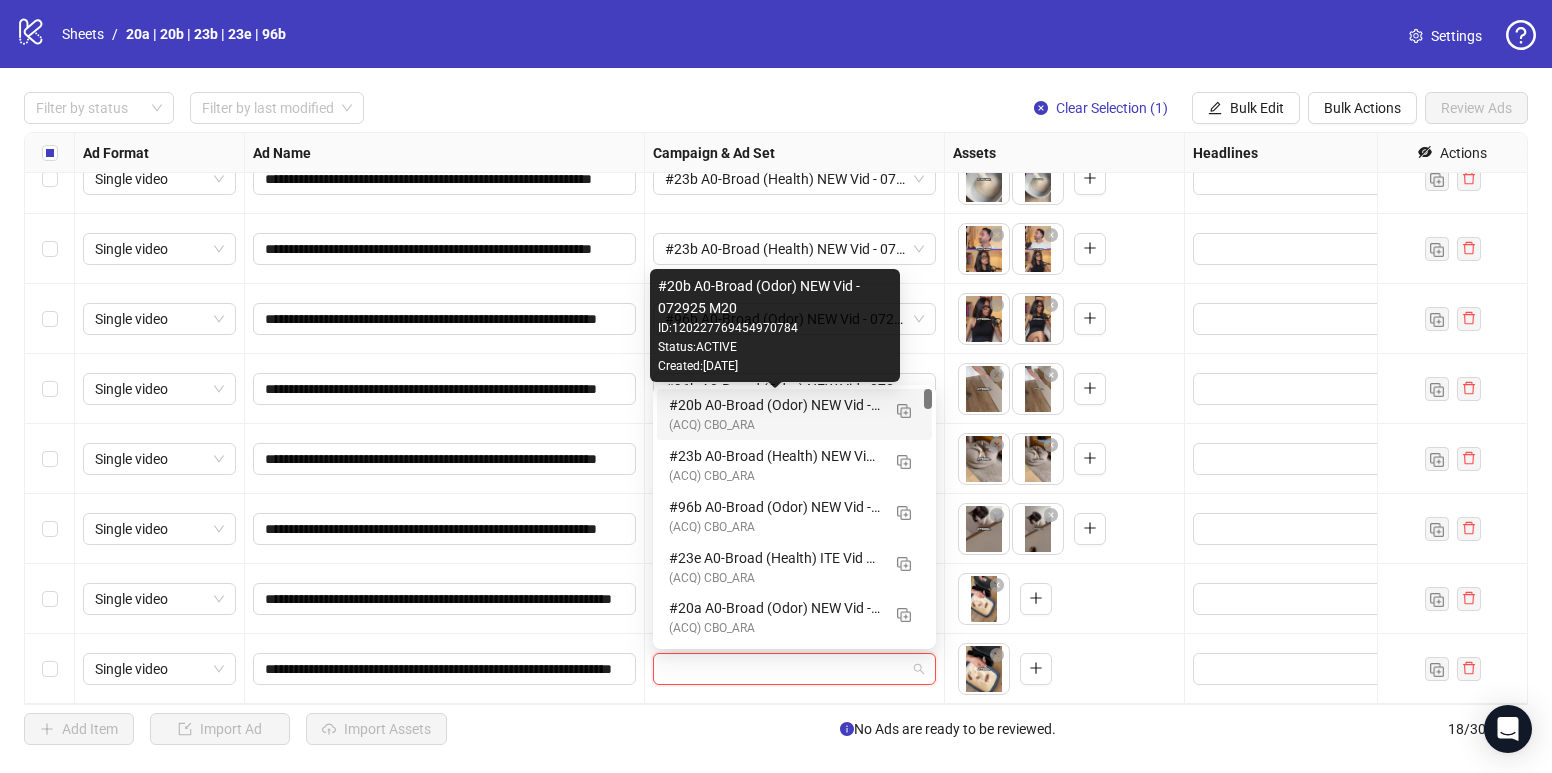 click on "#20b A0-Broad (Odor) NEW Vid - 072925 M20" at bounding box center (774, 405) 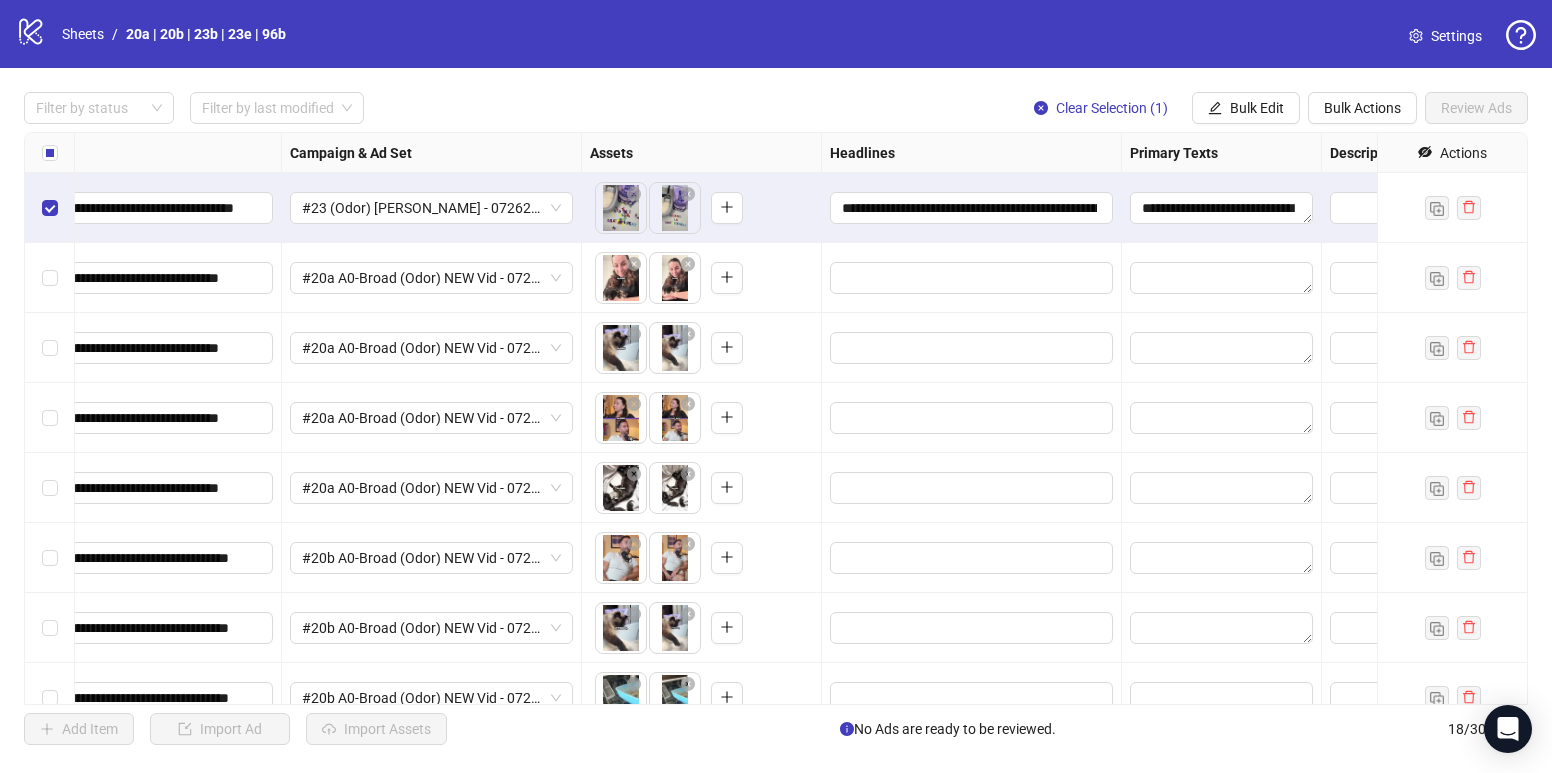 scroll, scrollTop: 0, scrollLeft: 383, axis: horizontal 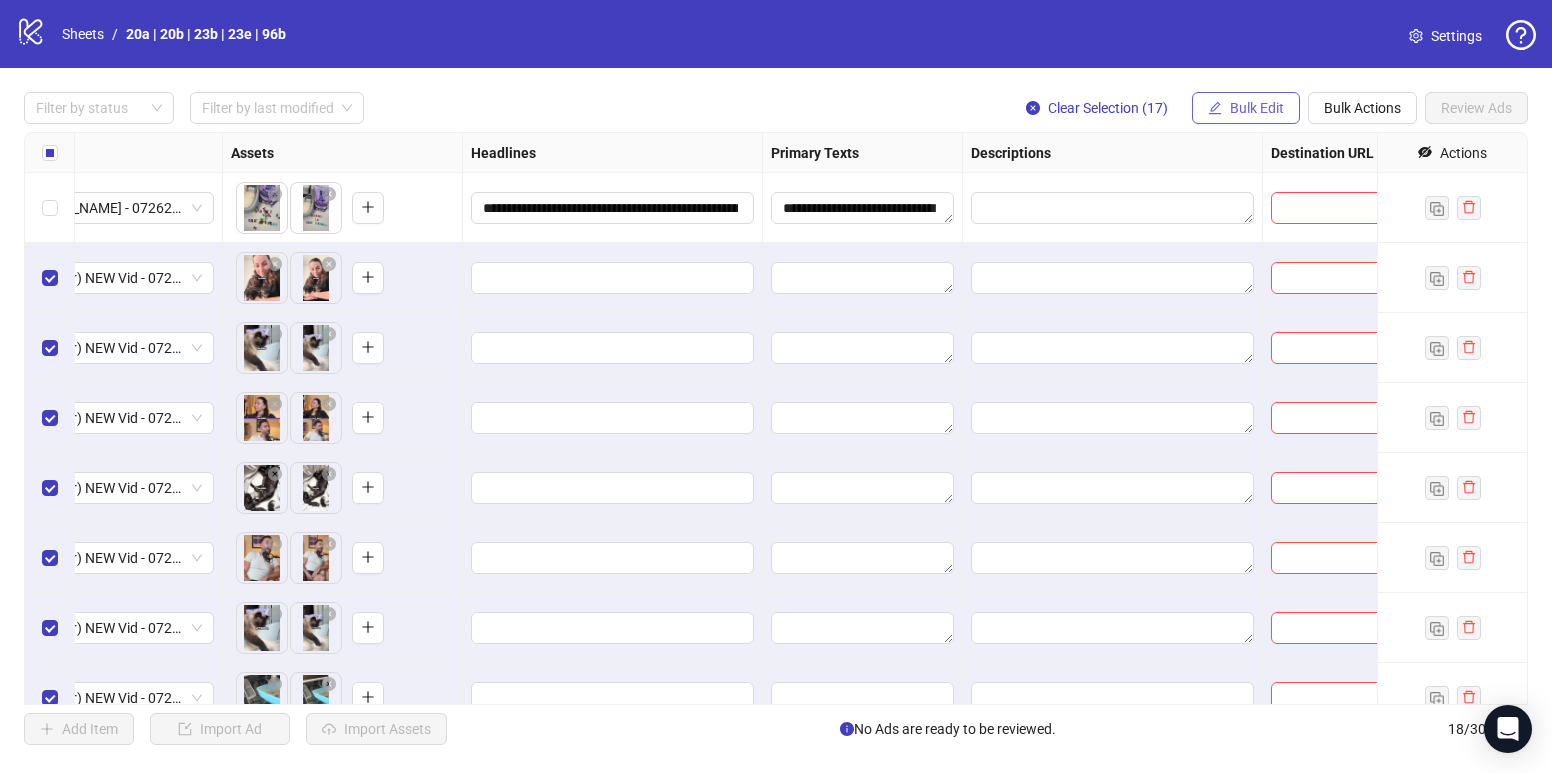click on "Bulk Edit" at bounding box center [1246, 108] 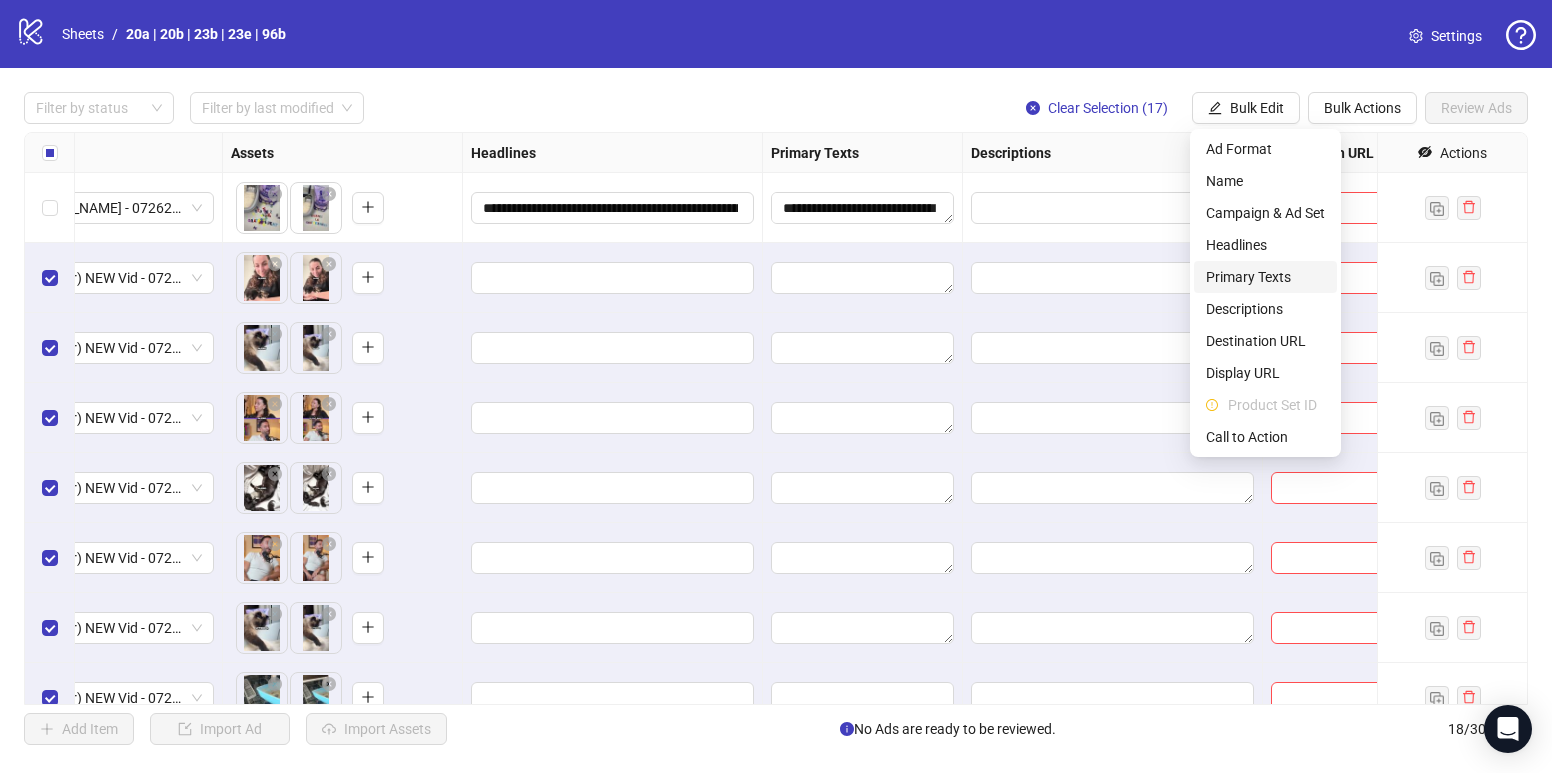 click on "Primary Texts" at bounding box center [1265, 277] 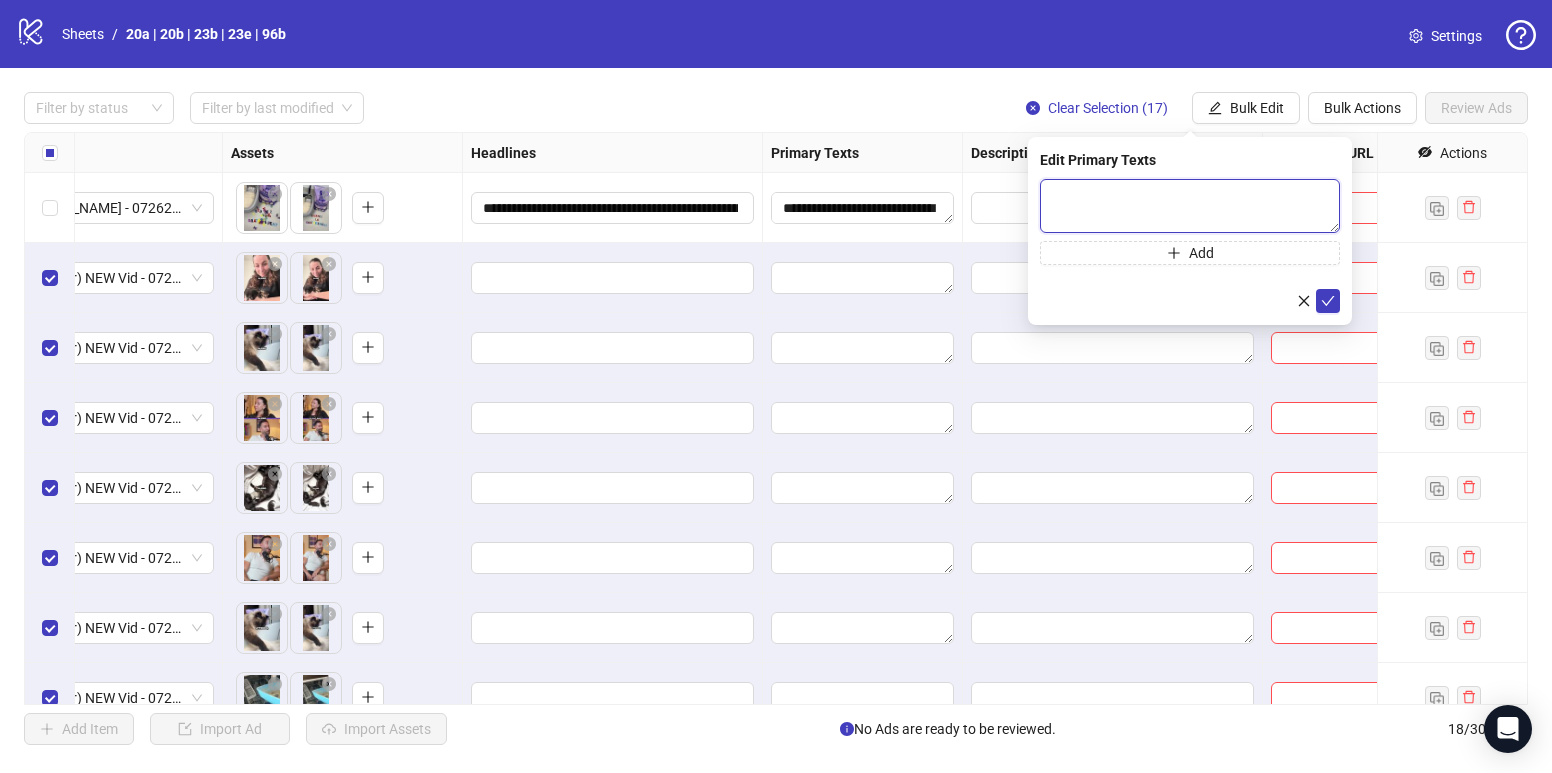 click at bounding box center (1190, 206) 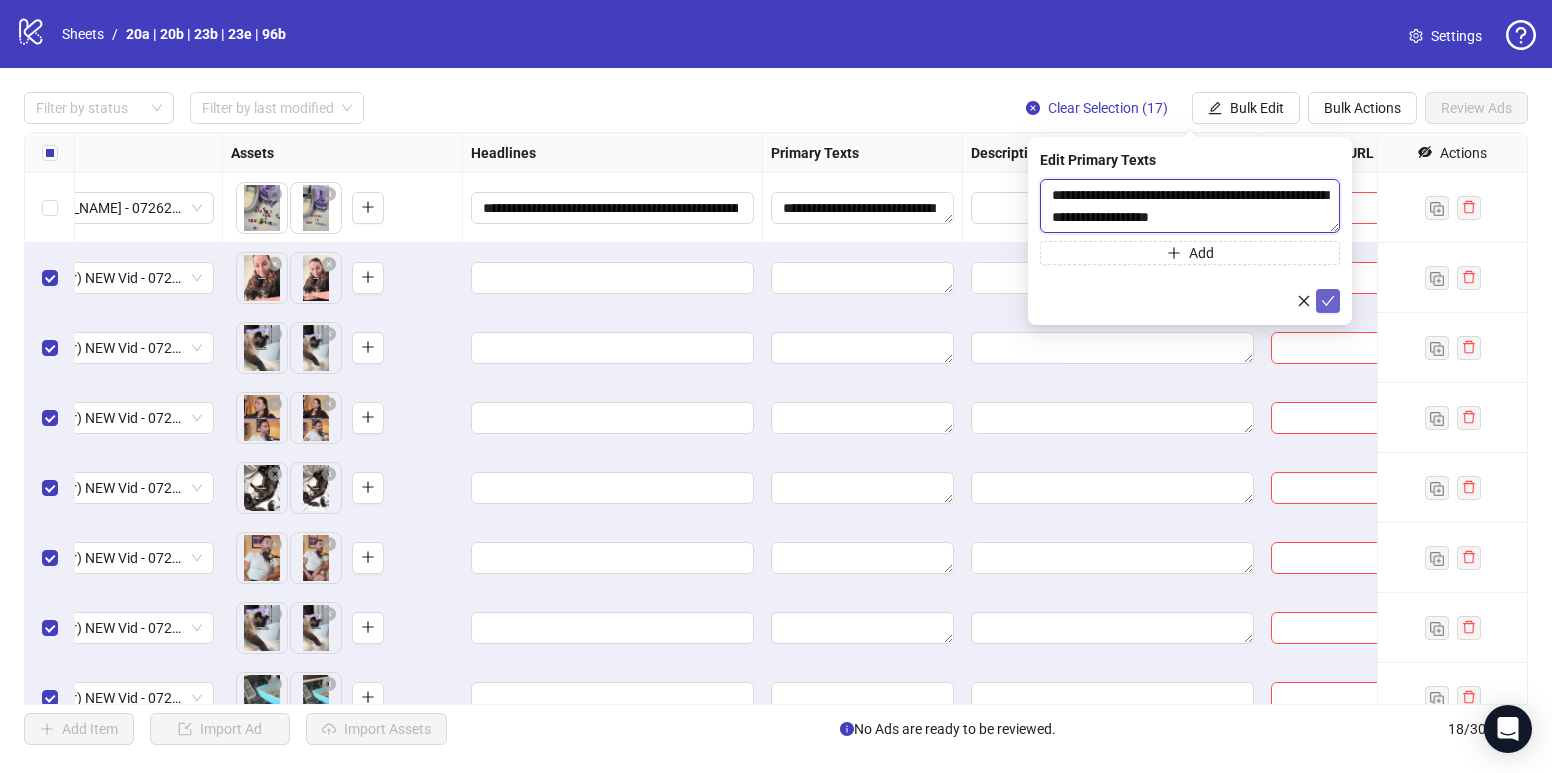 type on "**********" 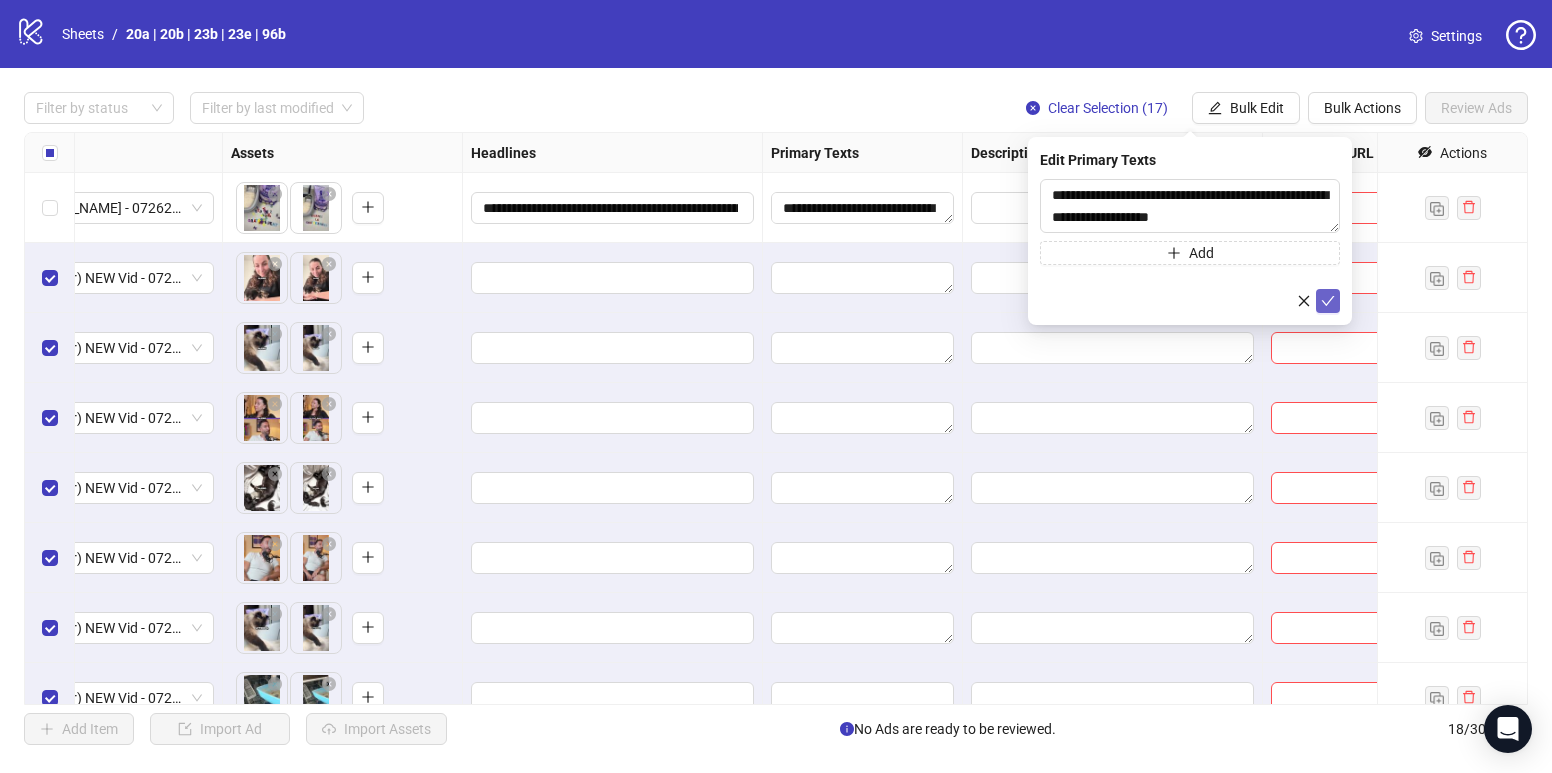 click 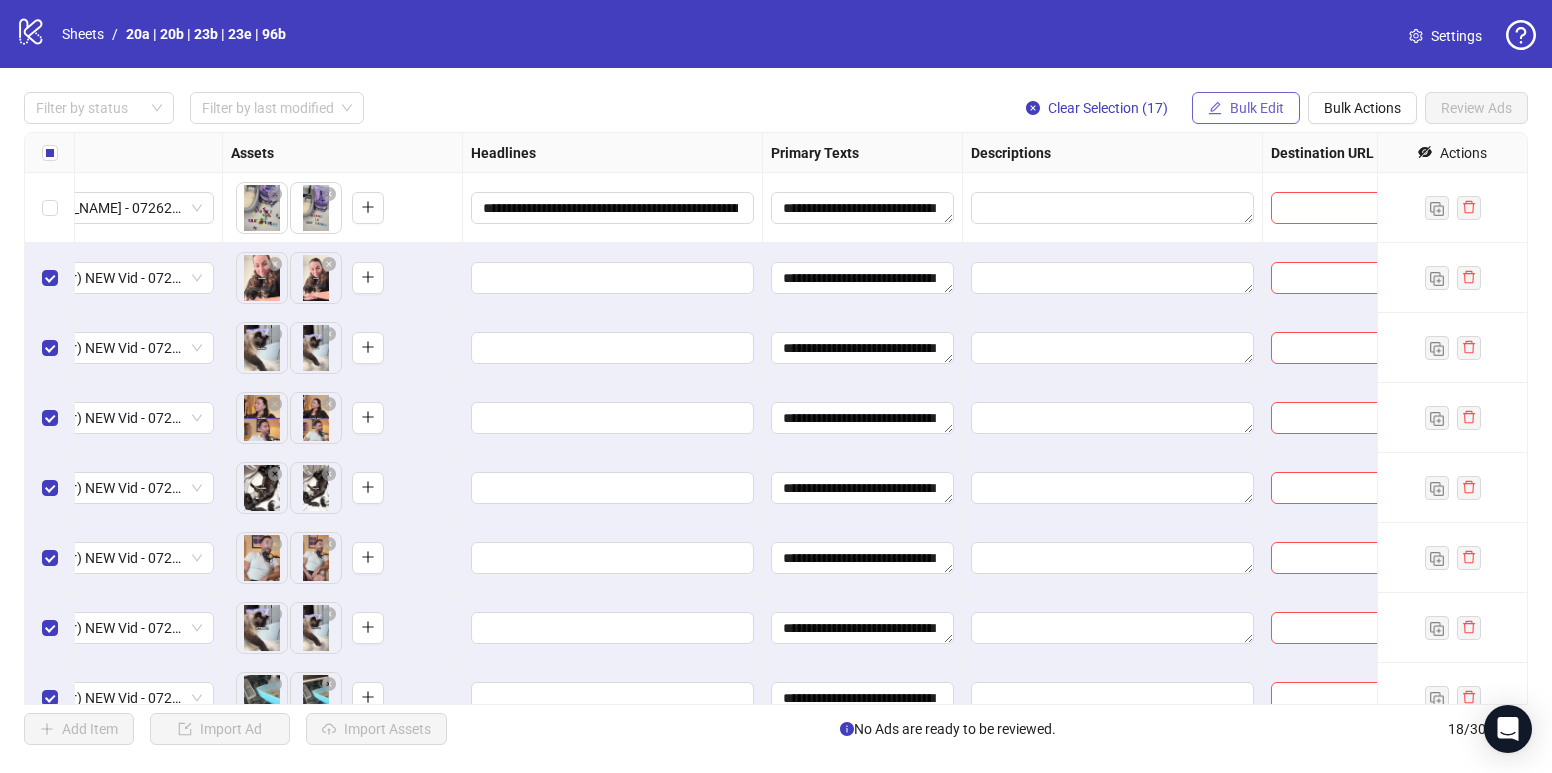 click on "Bulk Edit" at bounding box center (1257, 108) 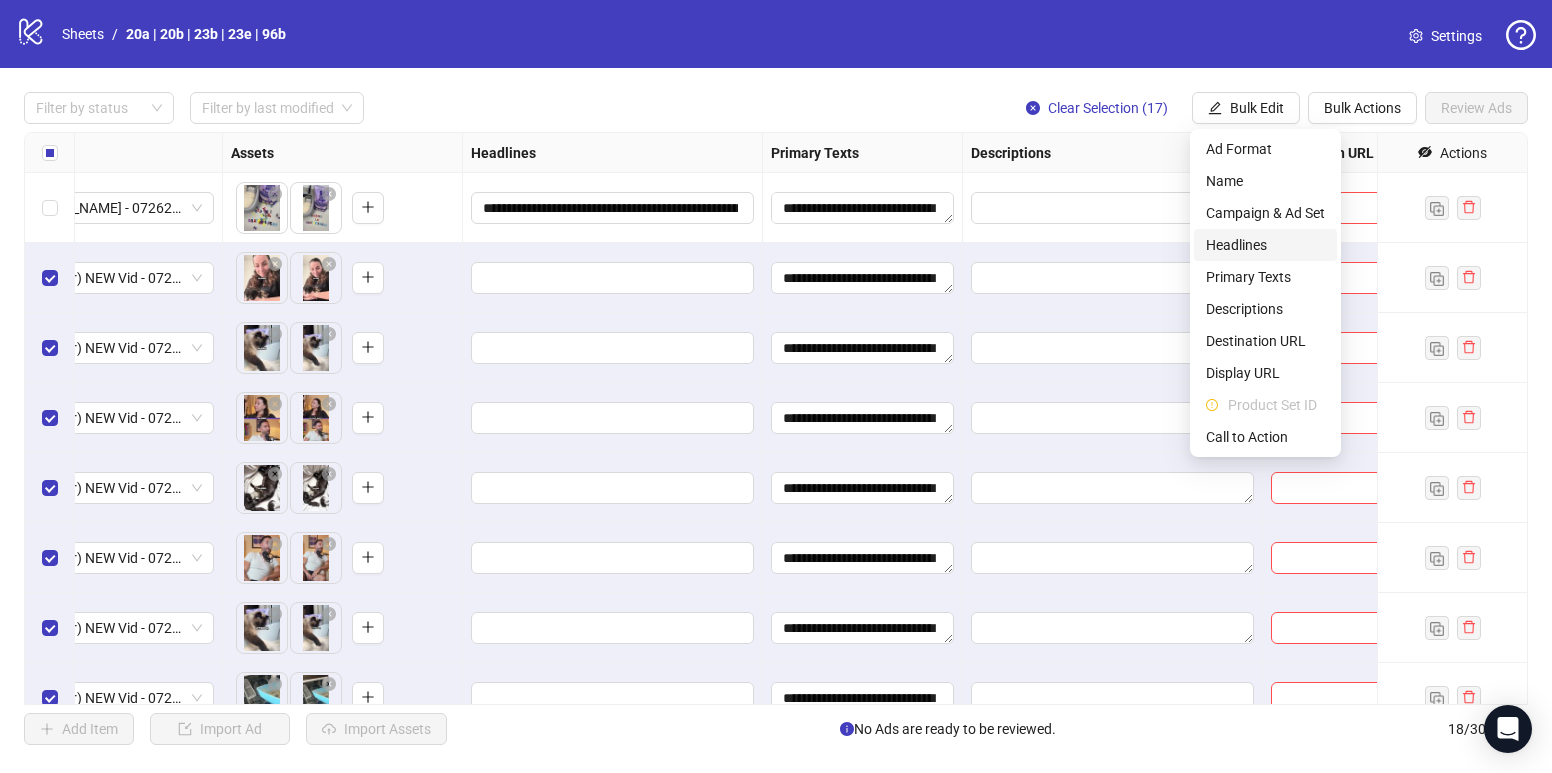 click on "Headlines" at bounding box center [1265, 245] 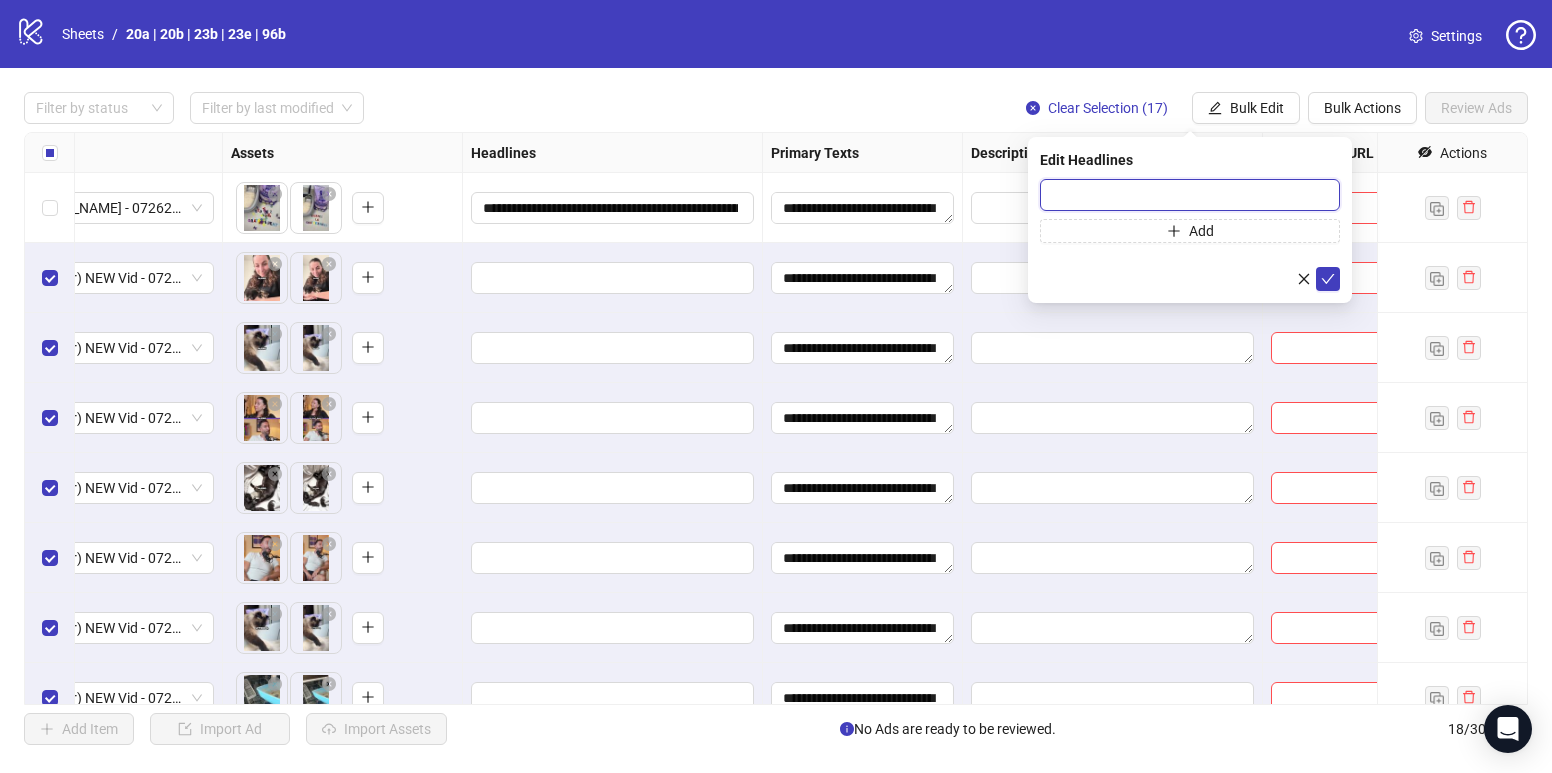 click at bounding box center (1190, 195) 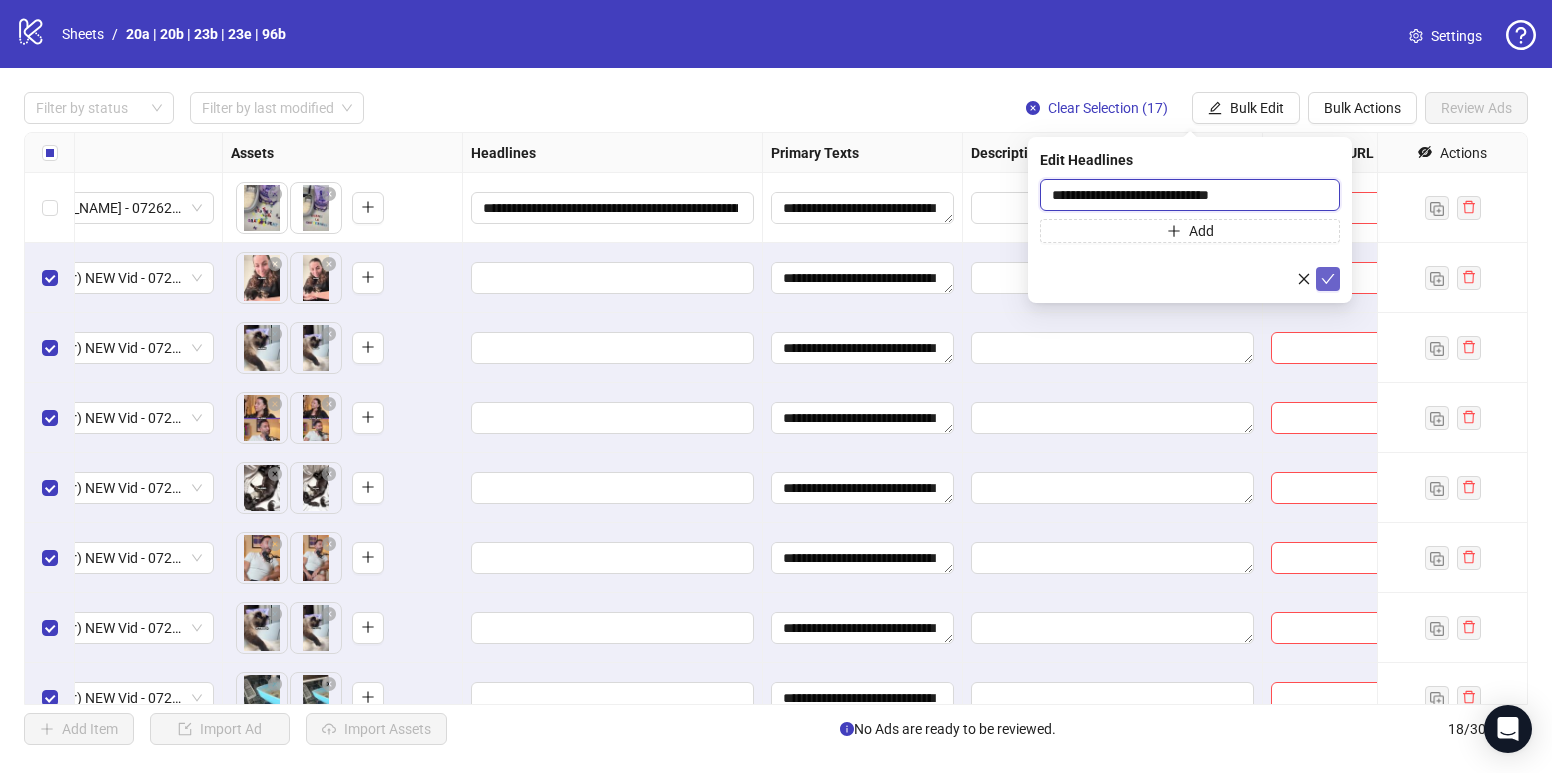 type on "**********" 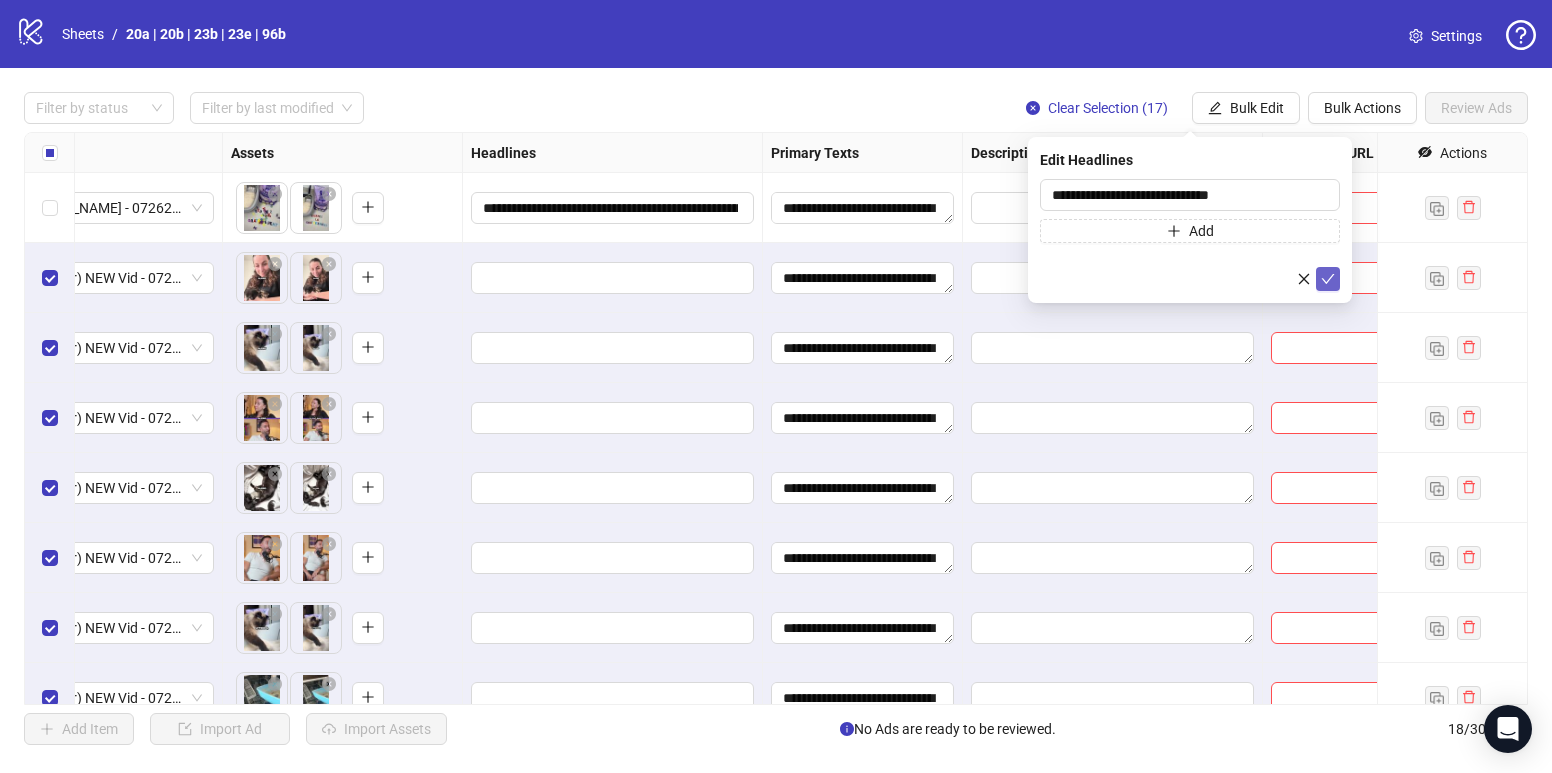 click 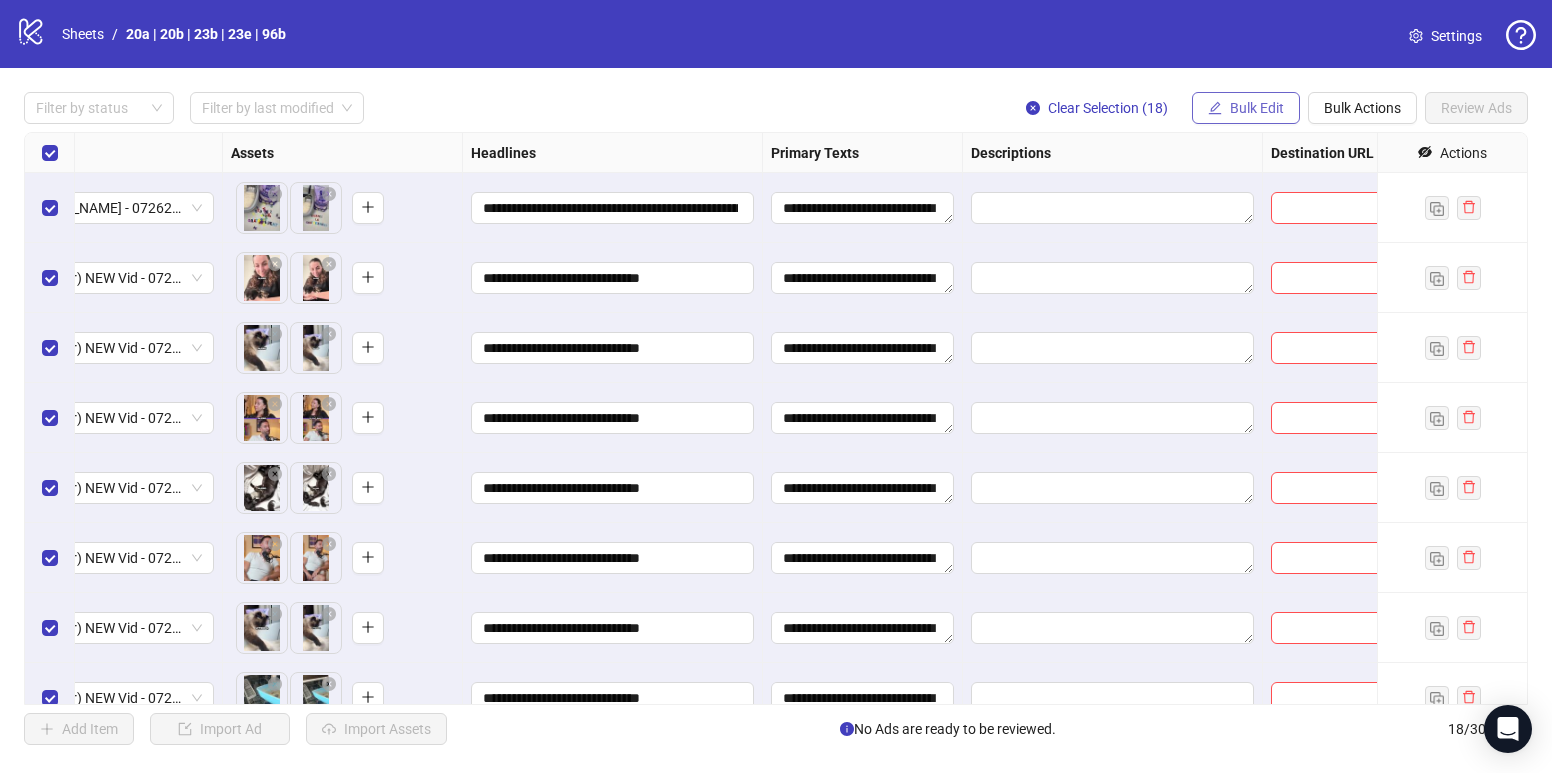 click on "Bulk Edit" at bounding box center [1257, 108] 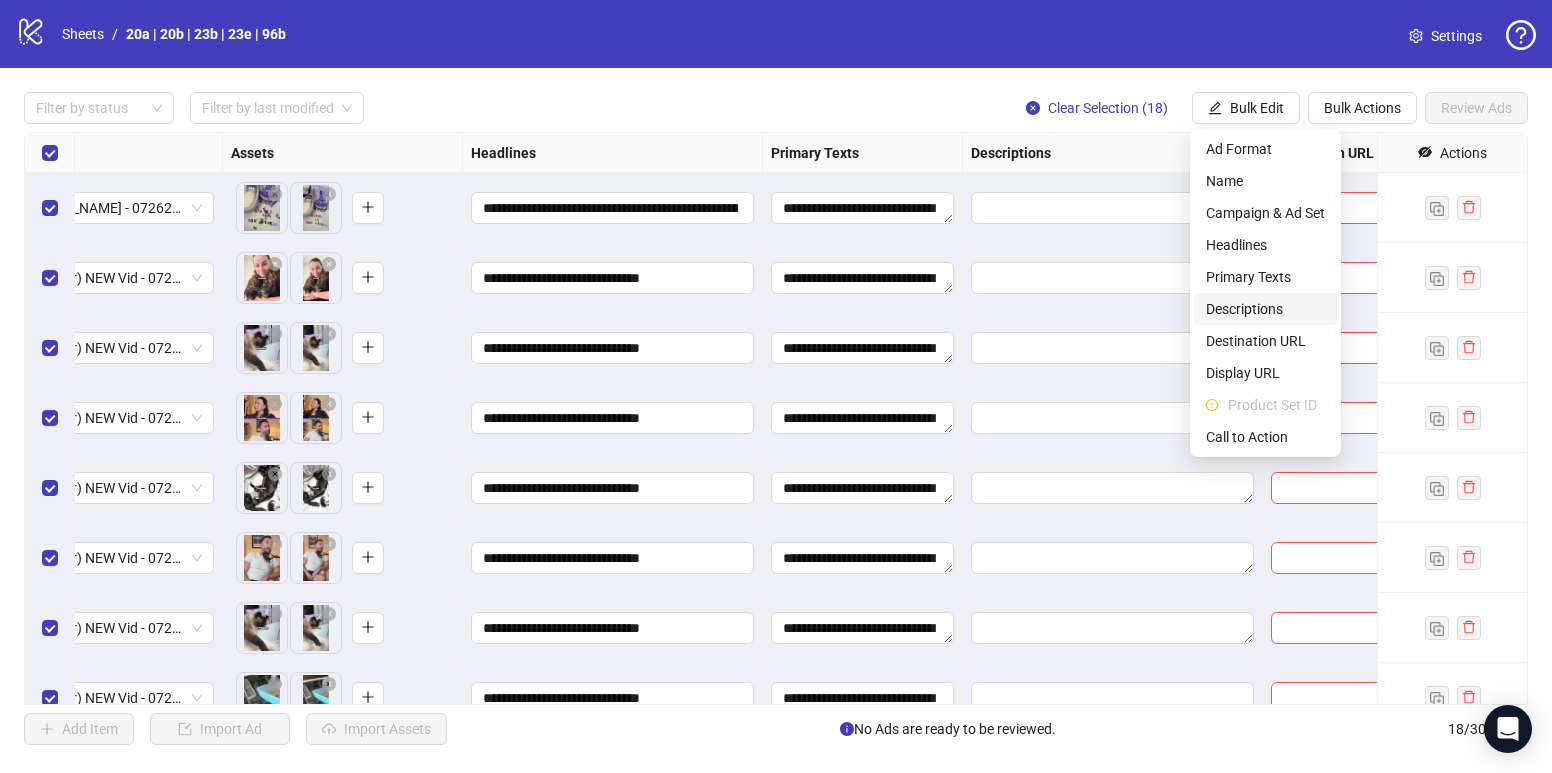 click on "Descriptions" at bounding box center (1265, 309) 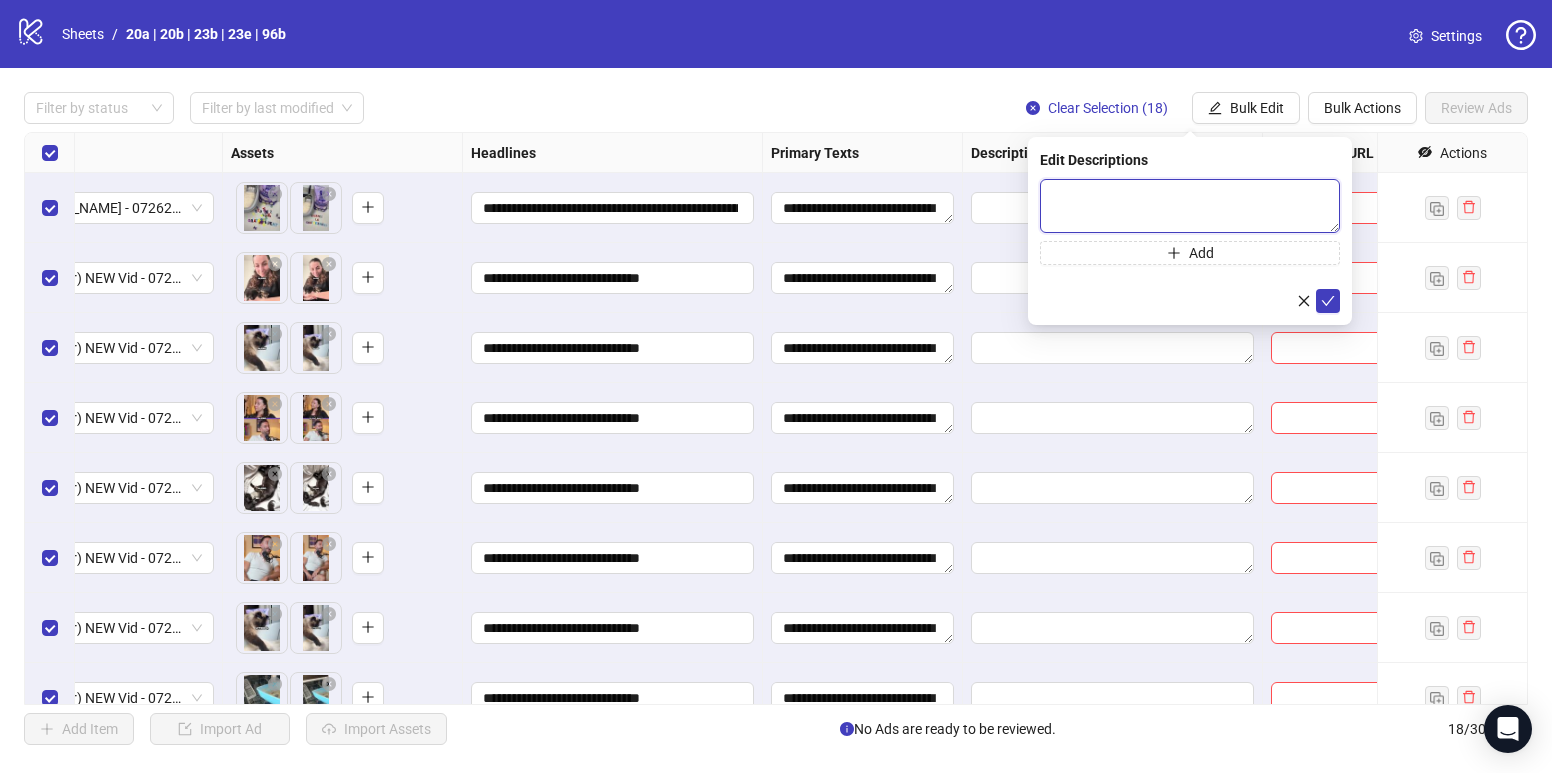 click at bounding box center (1190, 206) 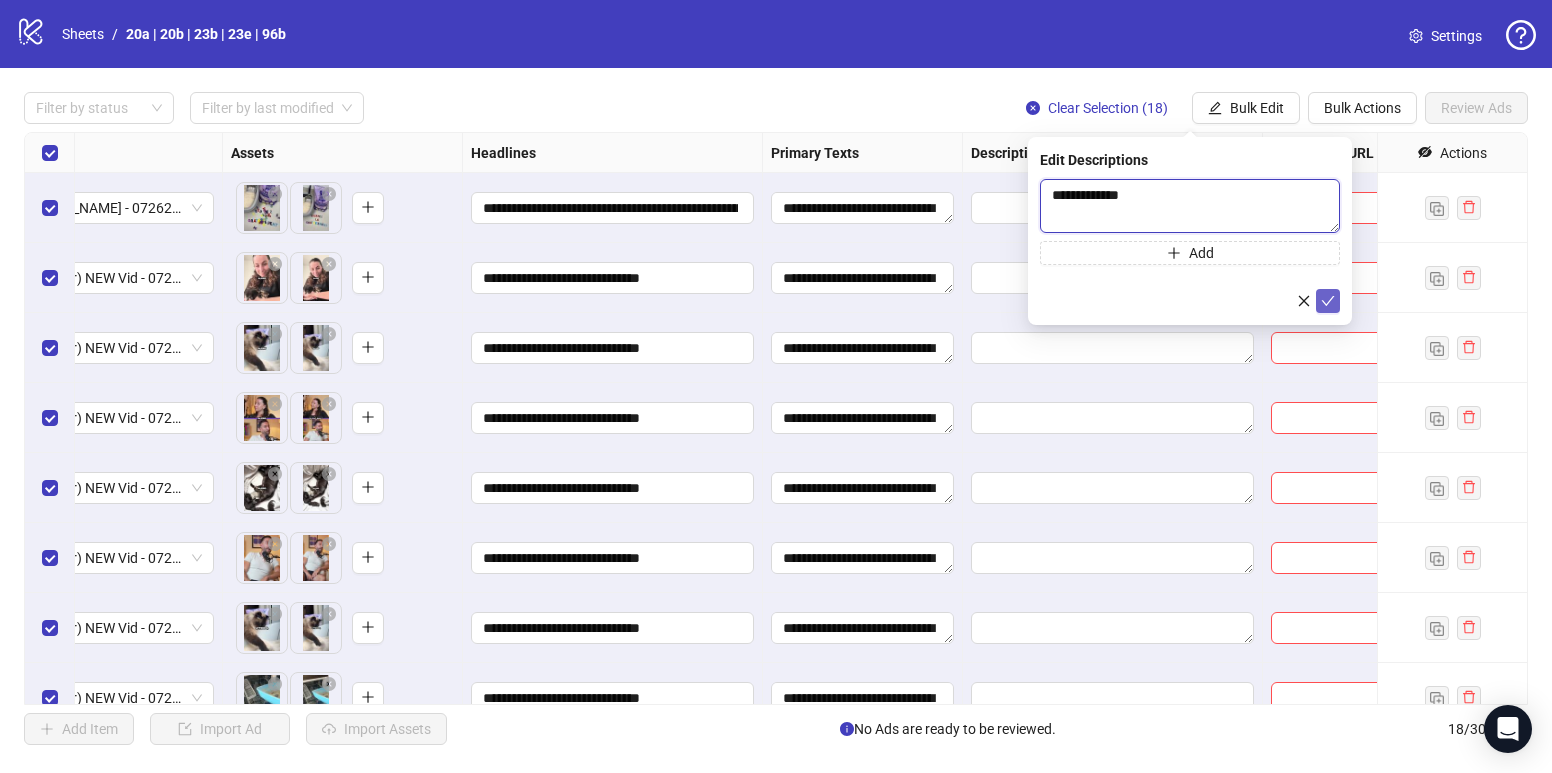 type on "**********" 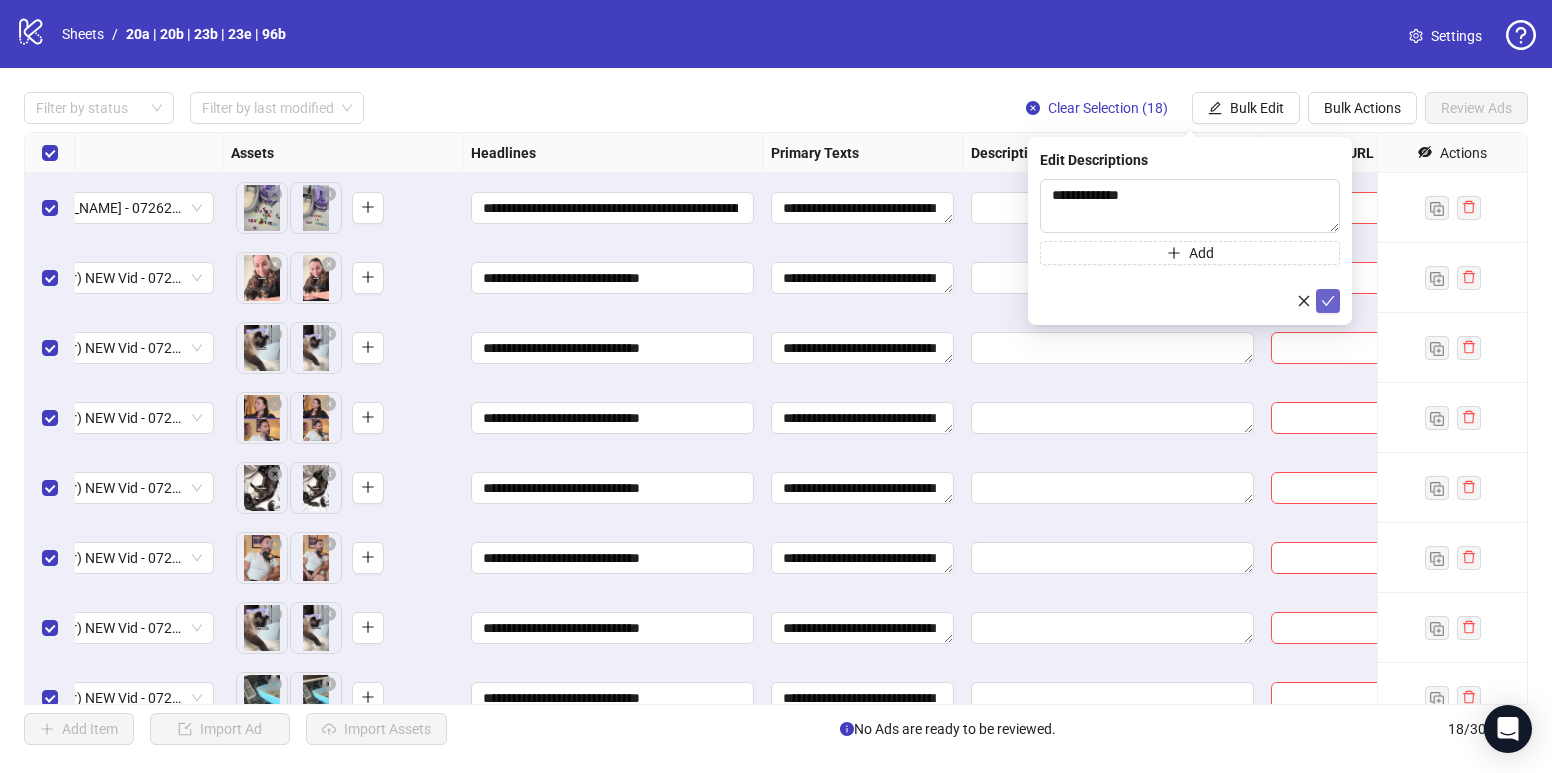 click 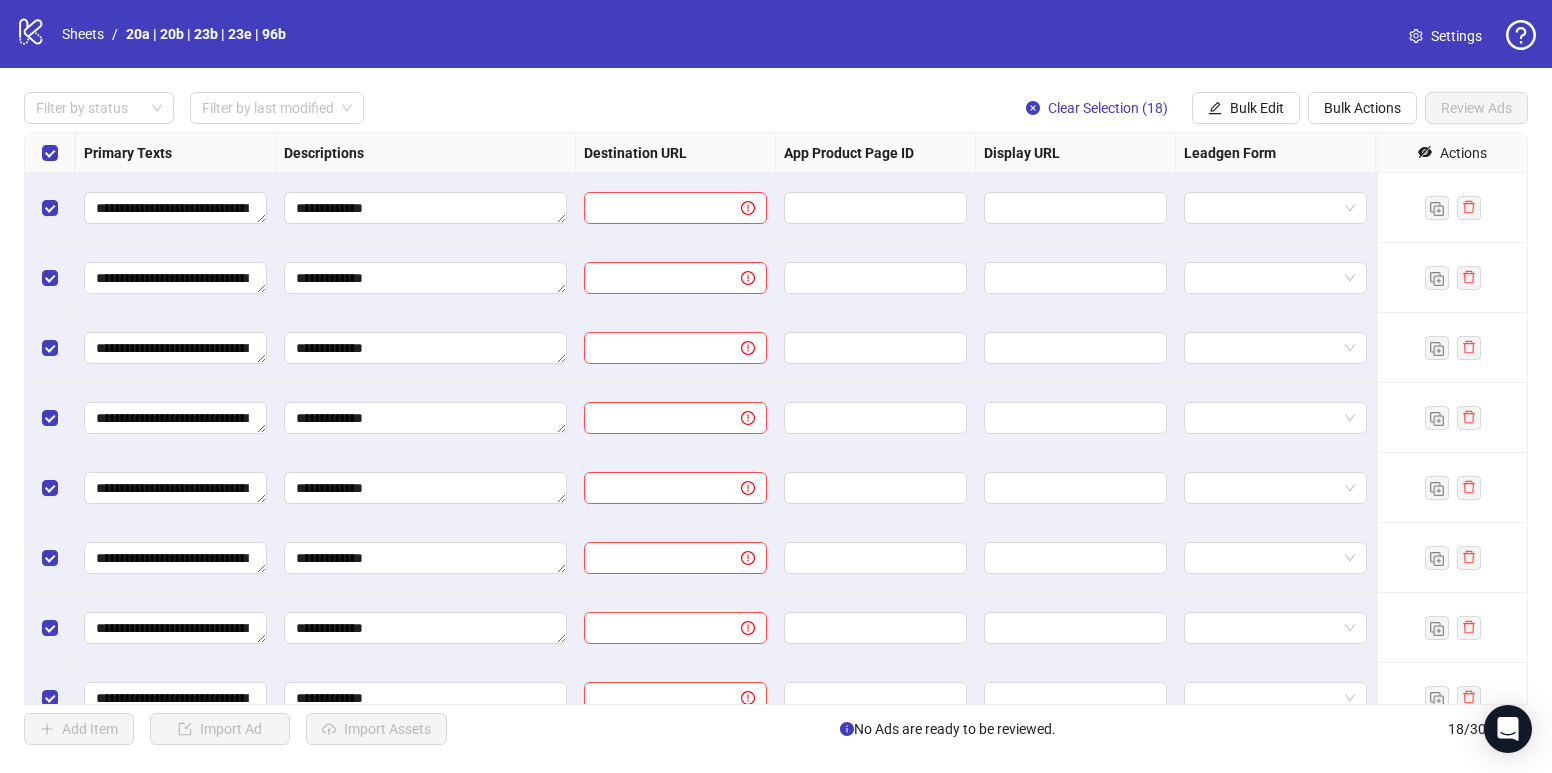 scroll, scrollTop: 0, scrollLeft: 1410, axis: horizontal 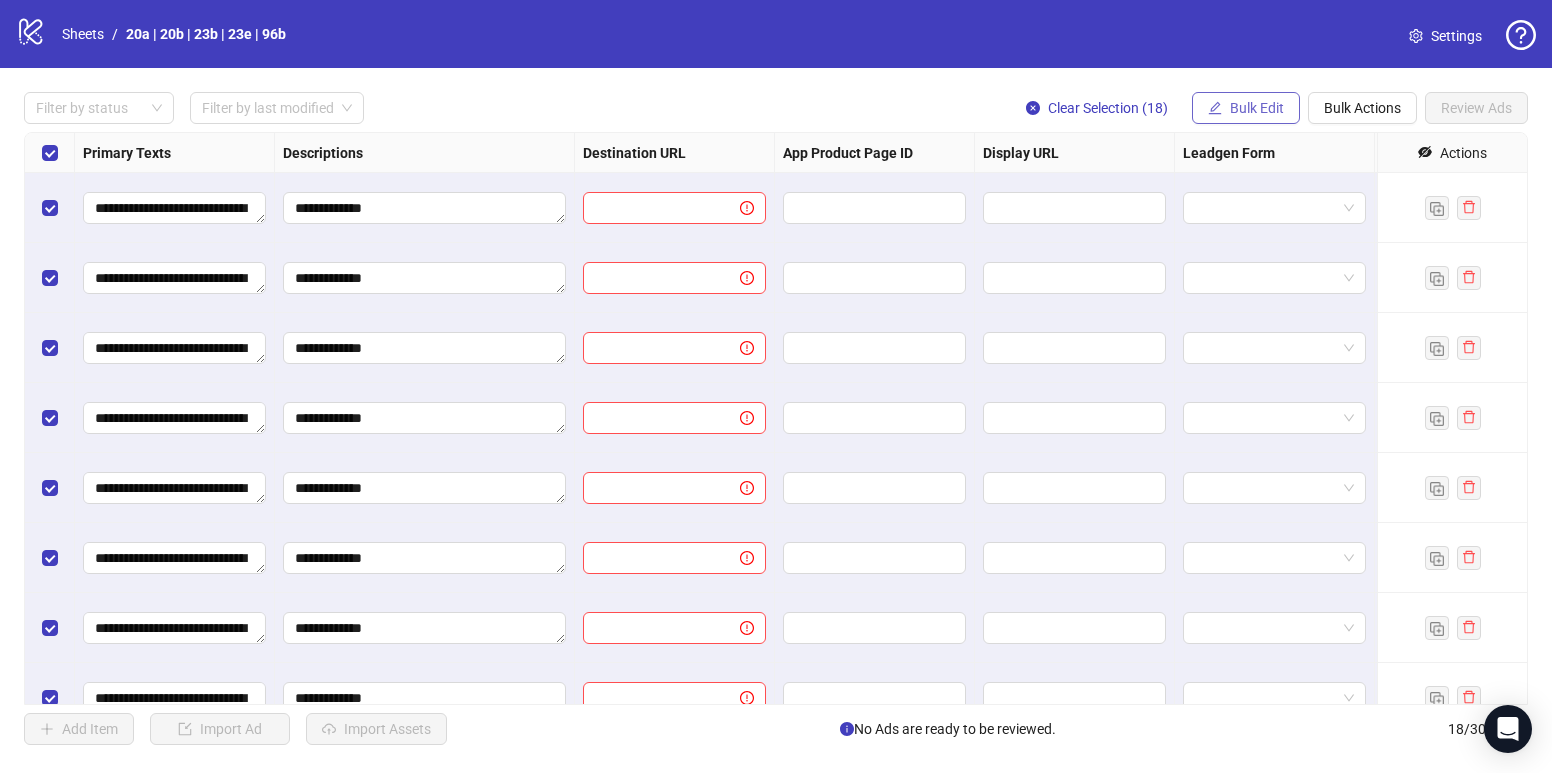 click on "Bulk Edit" at bounding box center (1257, 108) 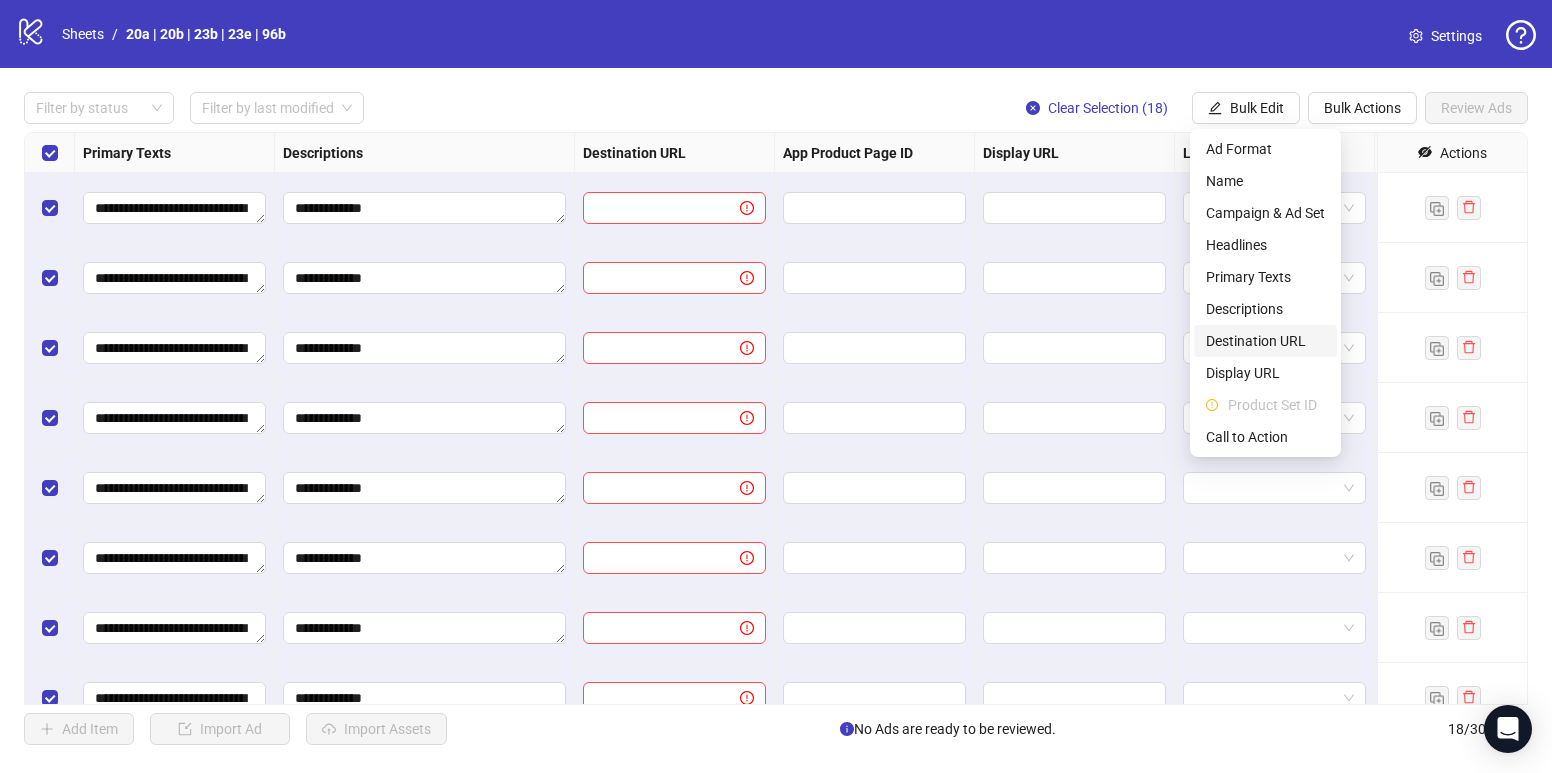 click on "Destination URL" at bounding box center [1265, 341] 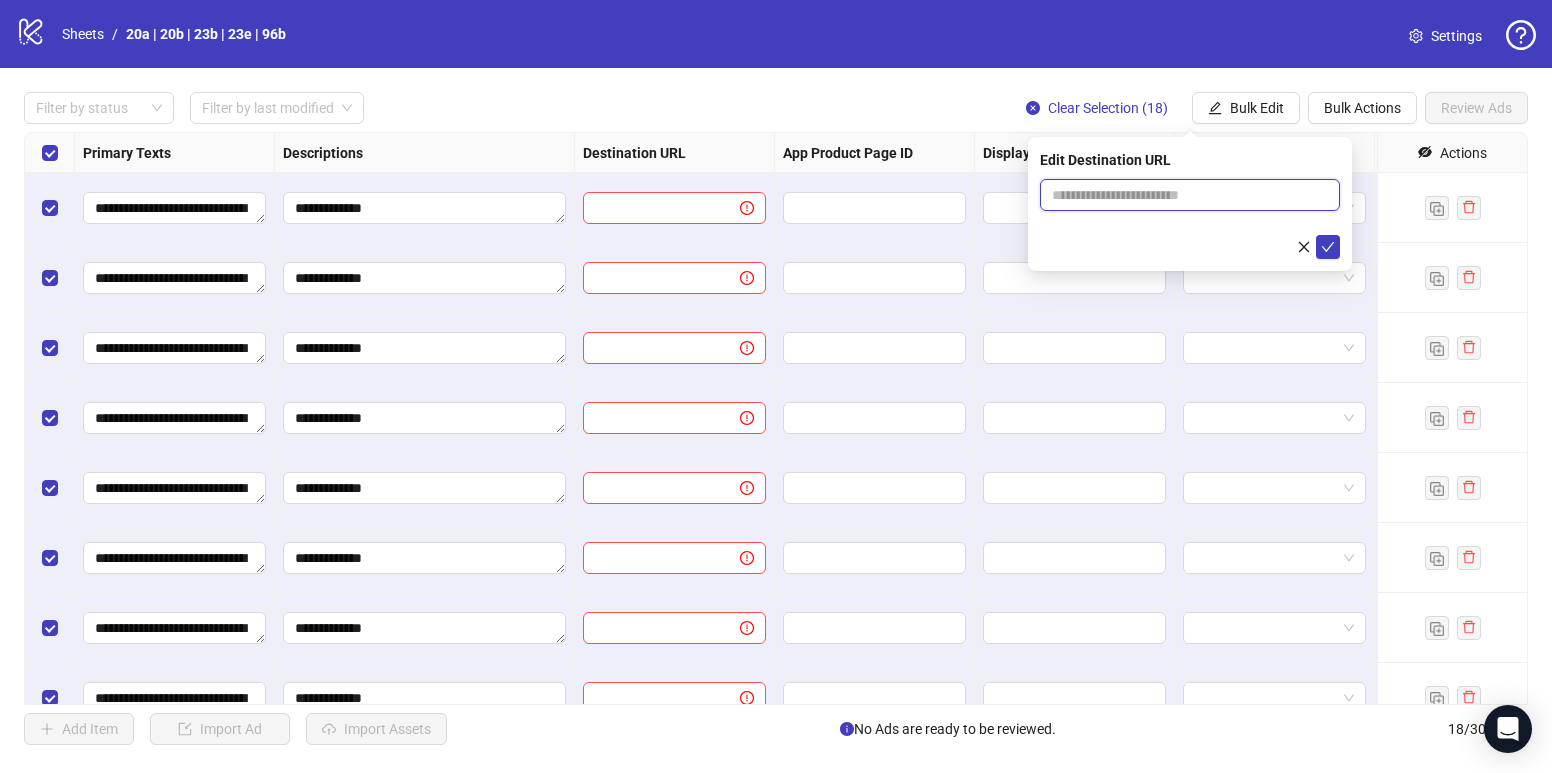 click at bounding box center (1182, 195) 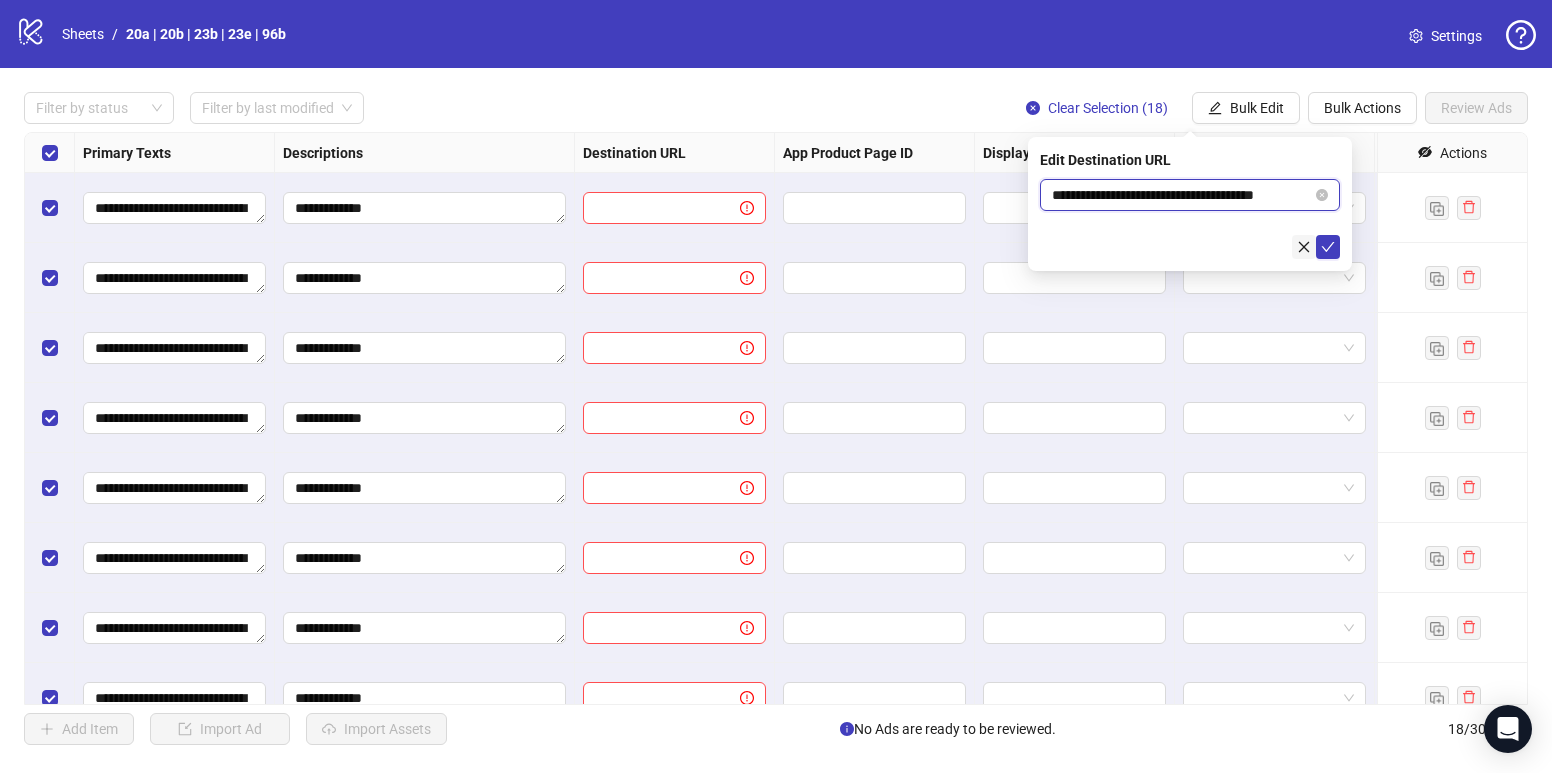 scroll, scrollTop: 0, scrollLeft: 8, axis: horizontal 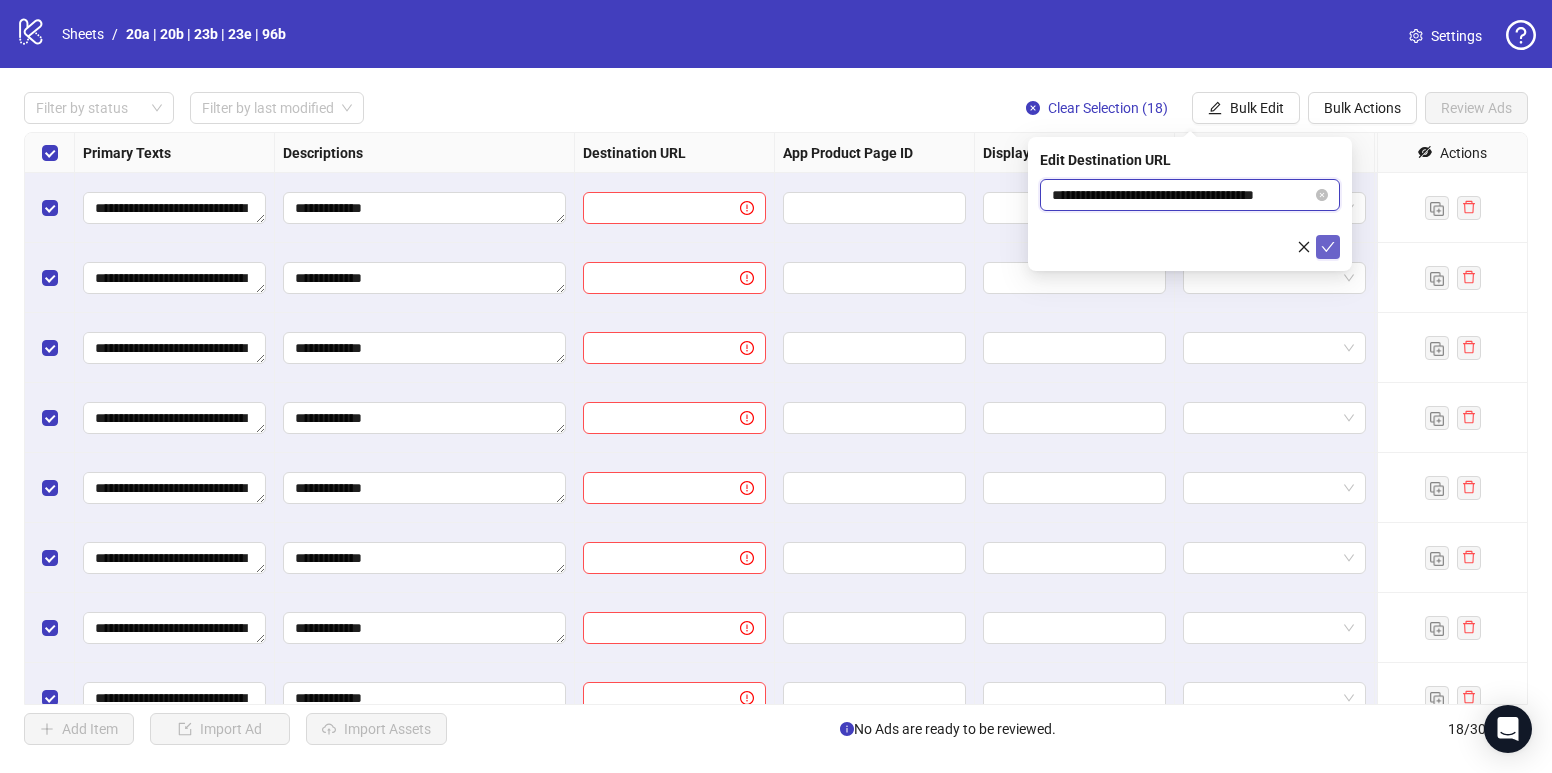 type on "**********" 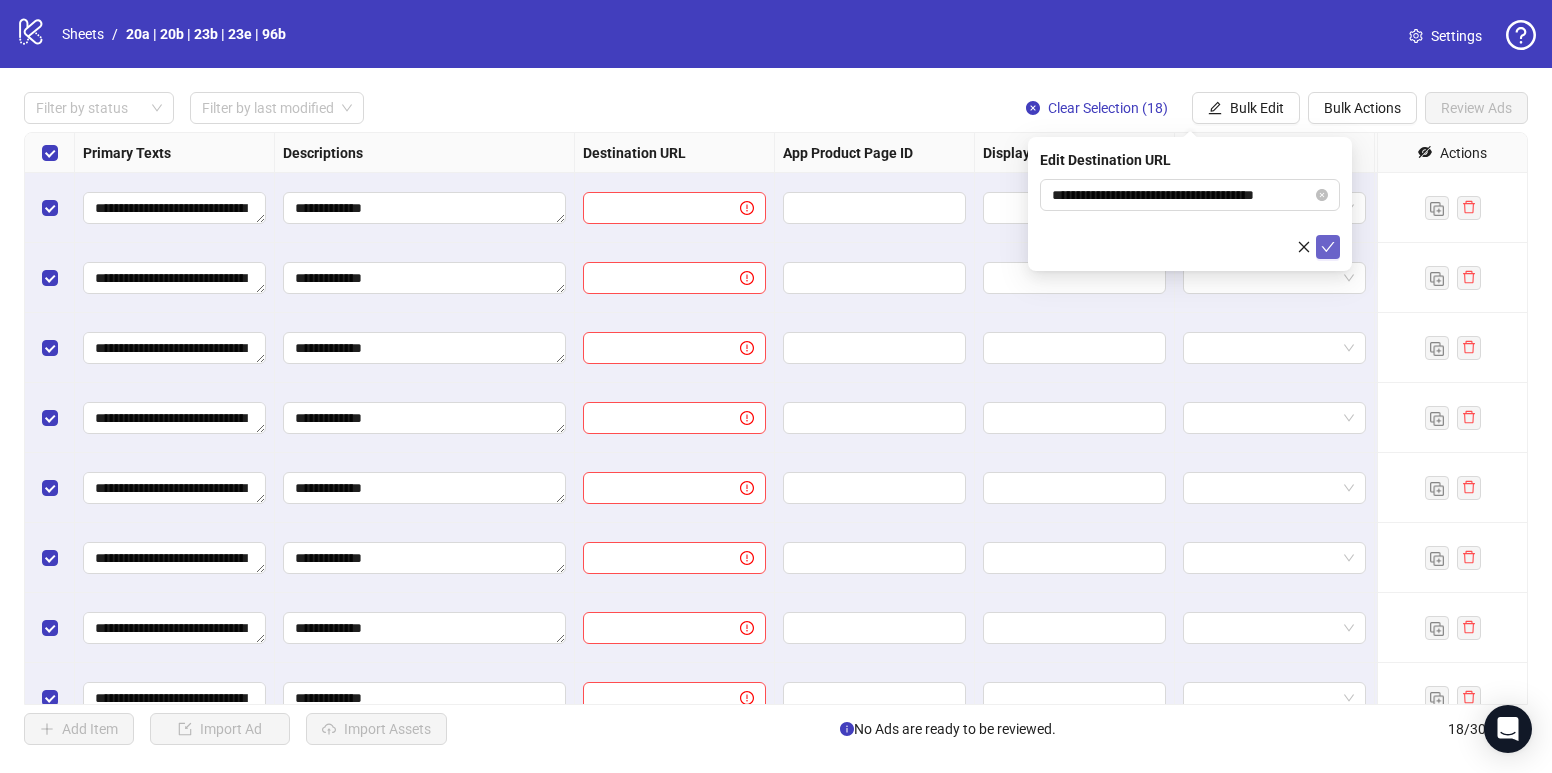 scroll, scrollTop: 0, scrollLeft: 0, axis: both 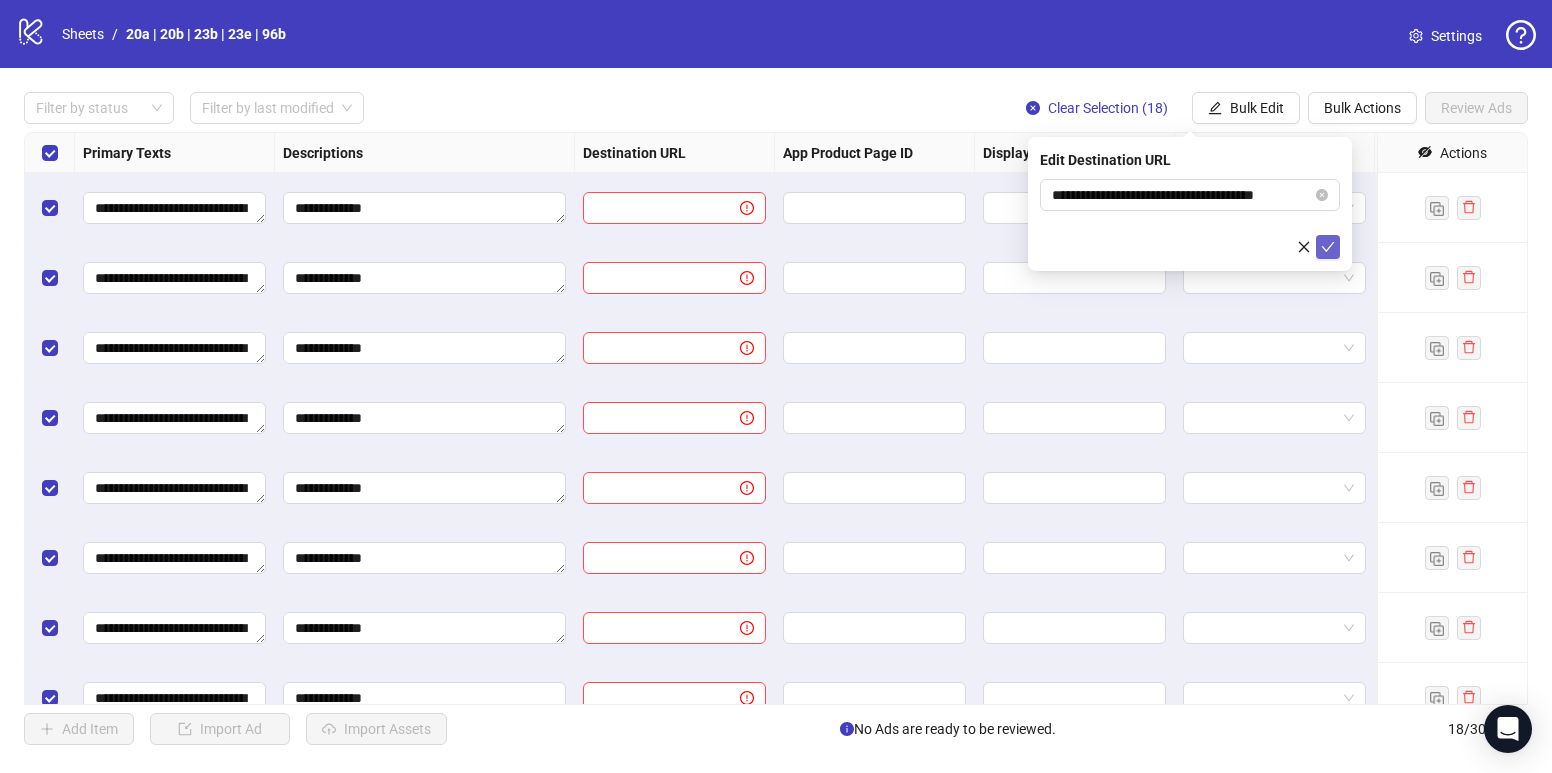 click 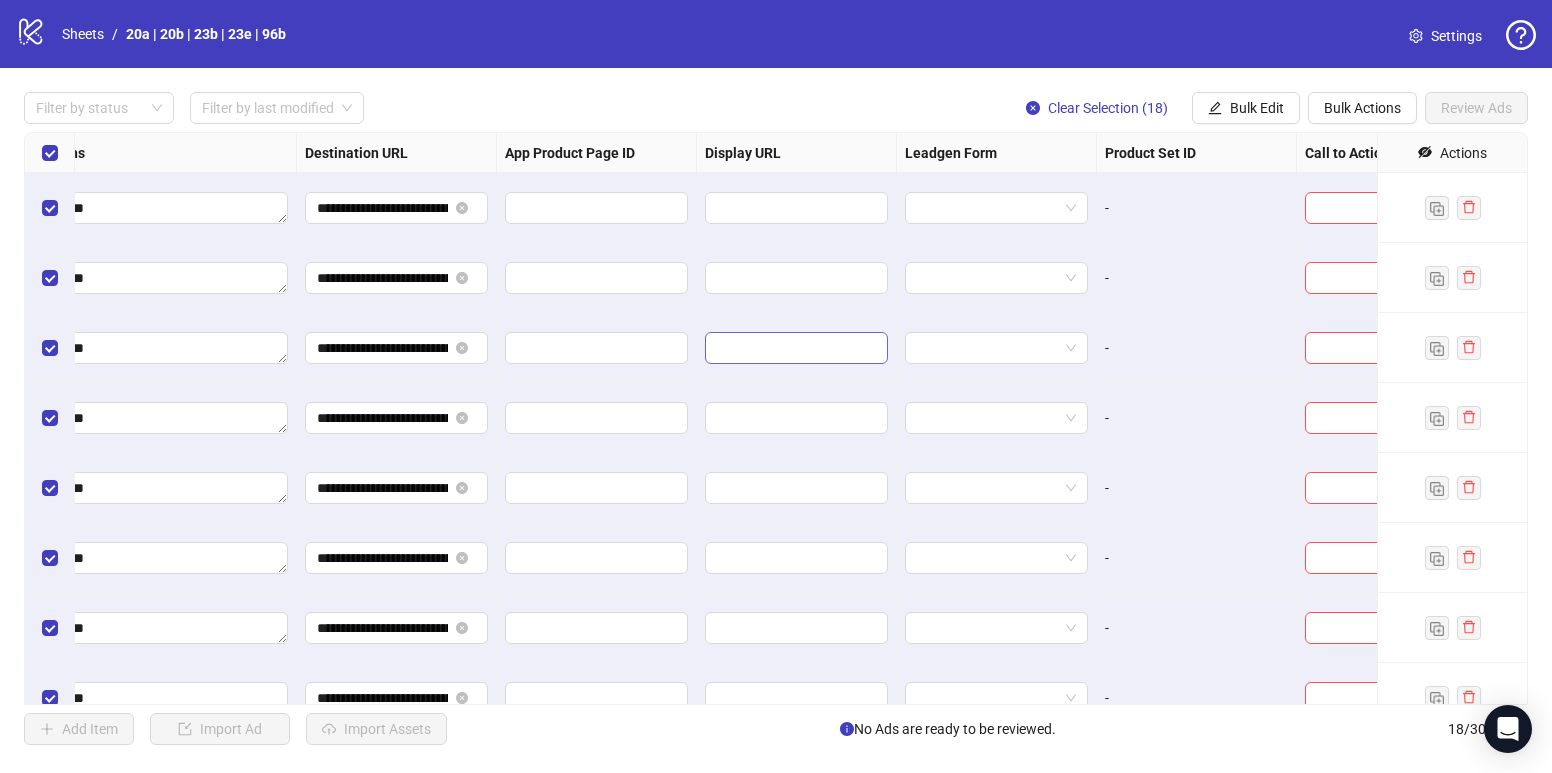 scroll, scrollTop: 0, scrollLeft: 1768, axis: horizontal 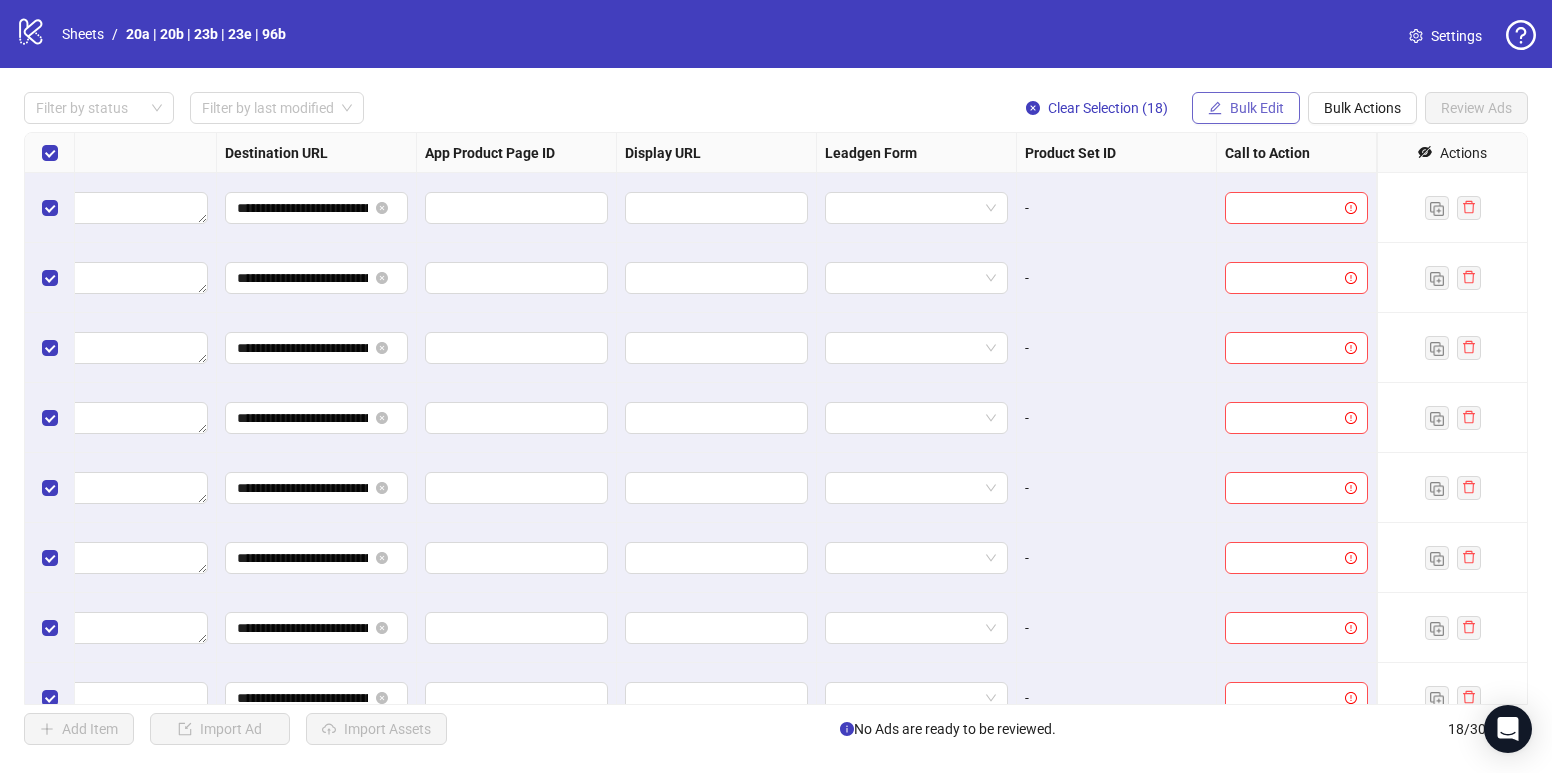 click on "Bulk Edit" at bounding box center [1257, 108] 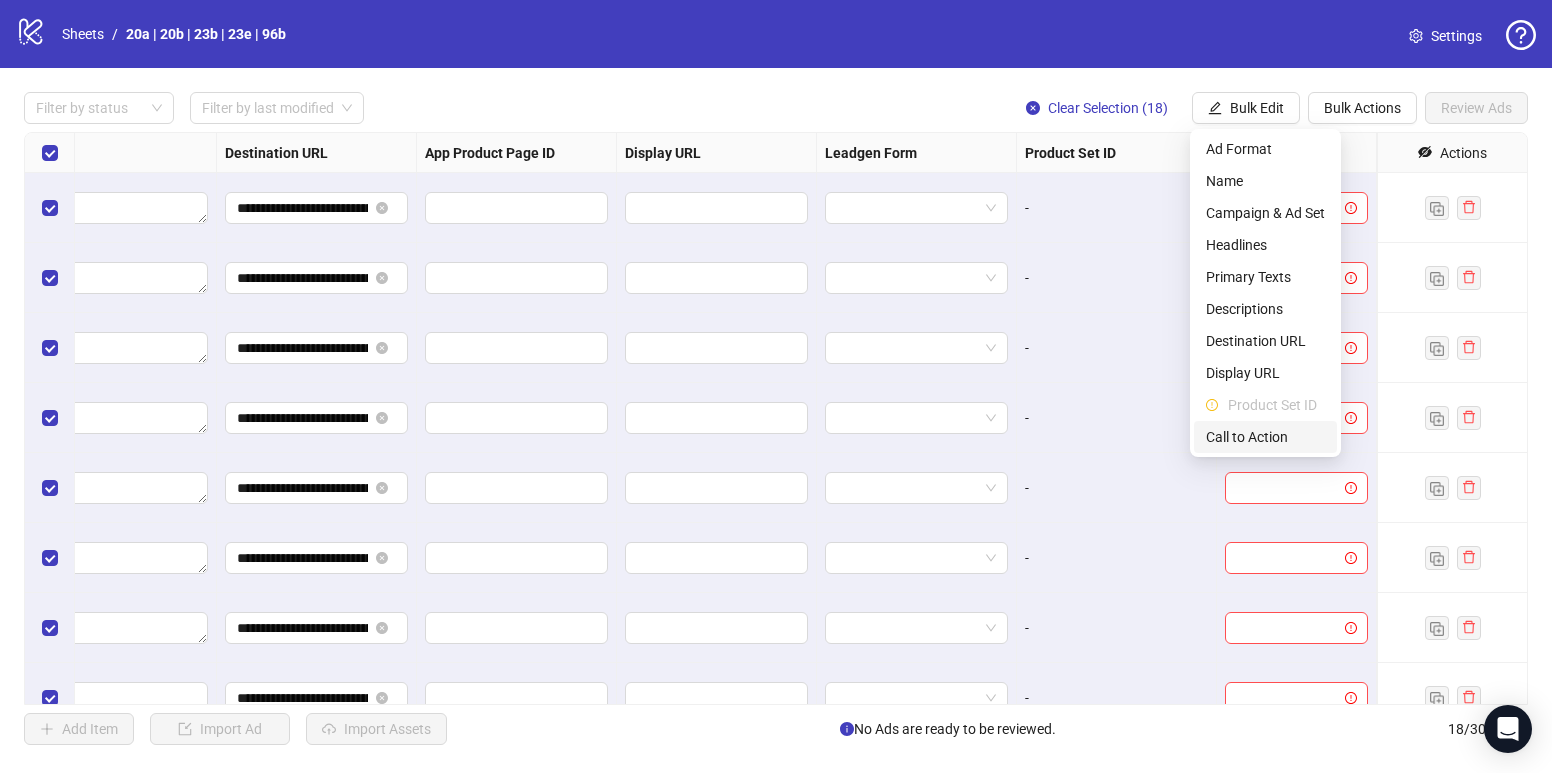 click on "Call to Action" at bounding box center (1265, 437) 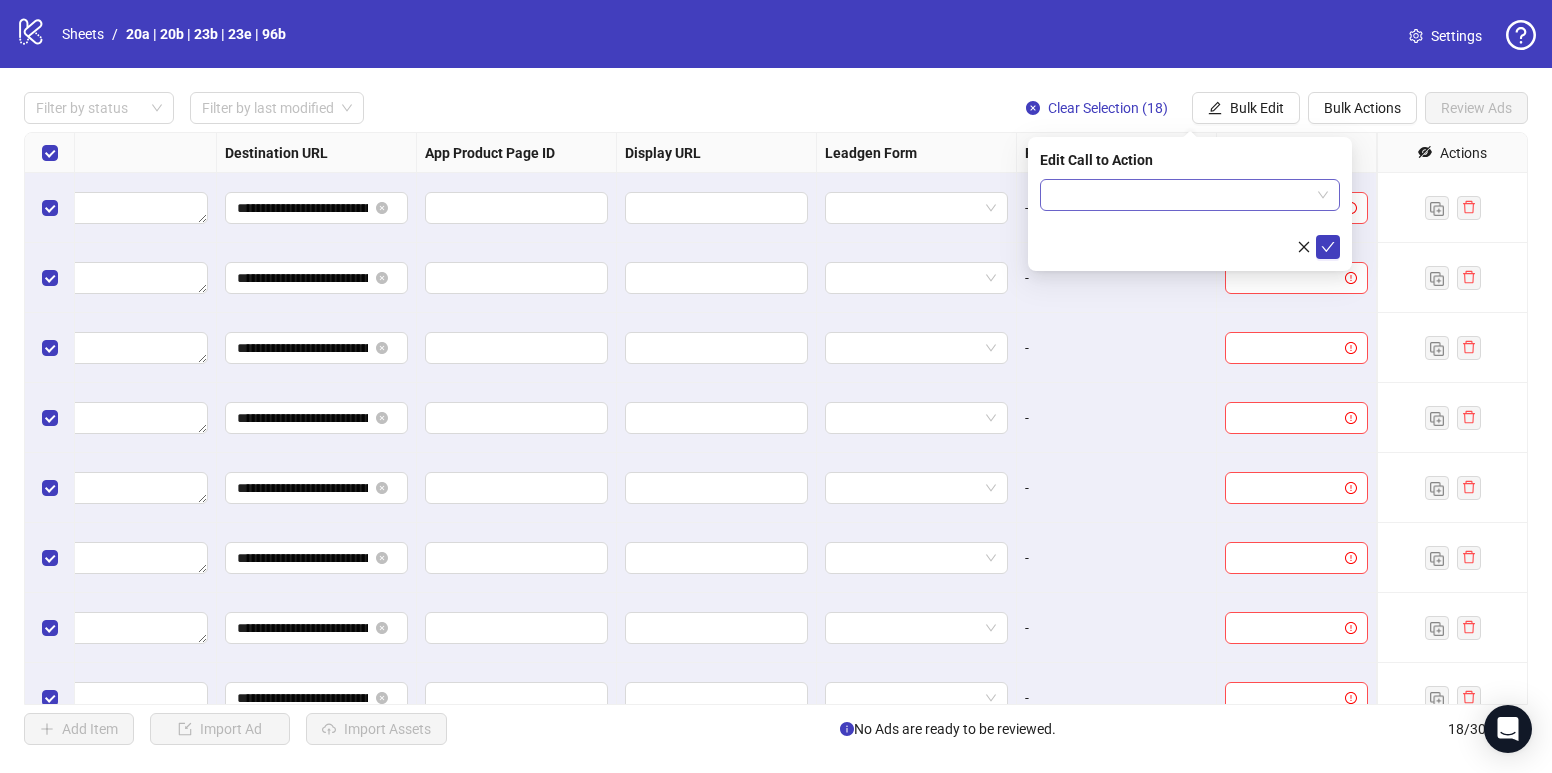 click at bounding box center [1181, 195] 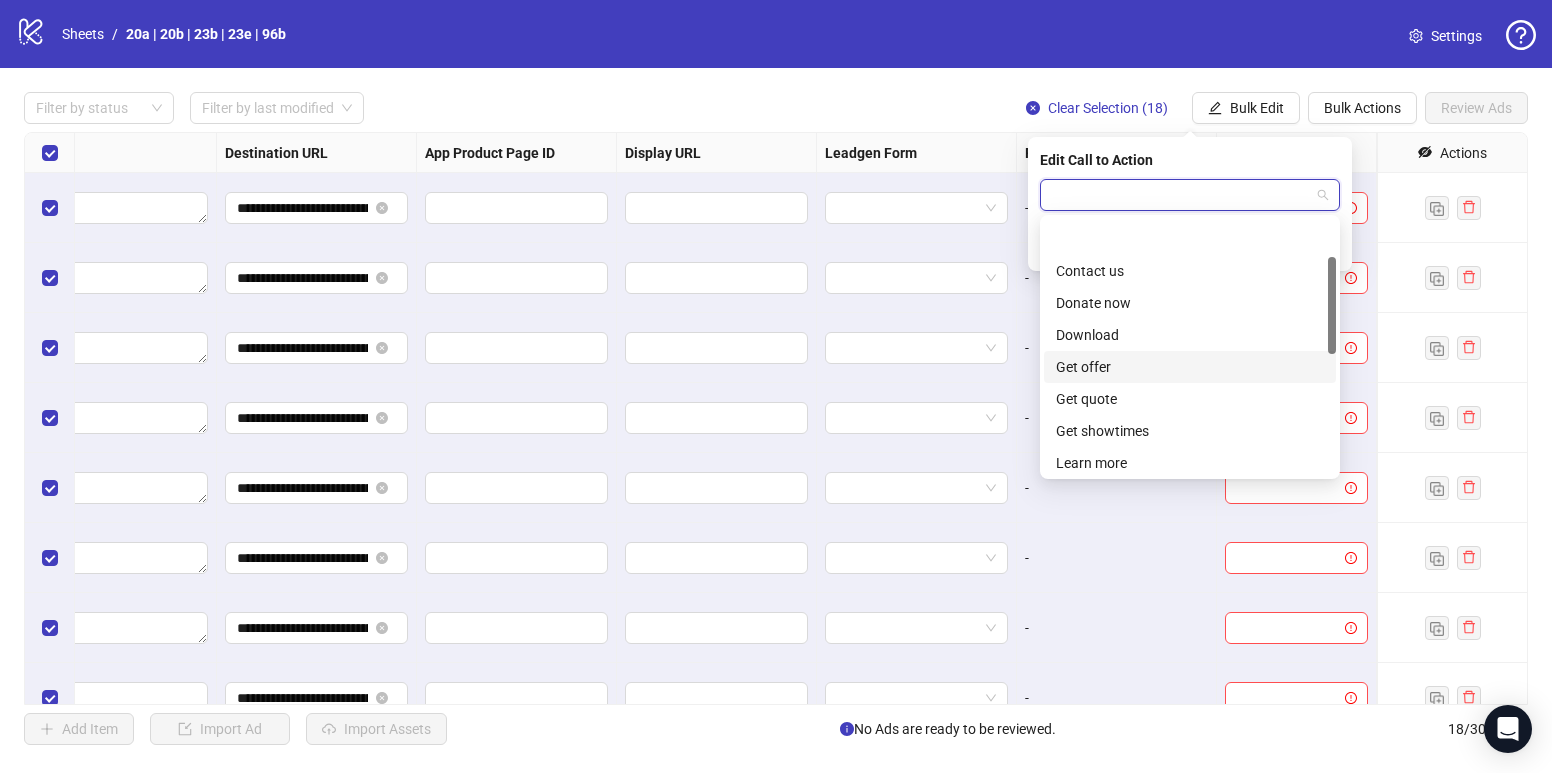 scroll, scrollTop: 100, scrollLeft: 0, axis: vertical 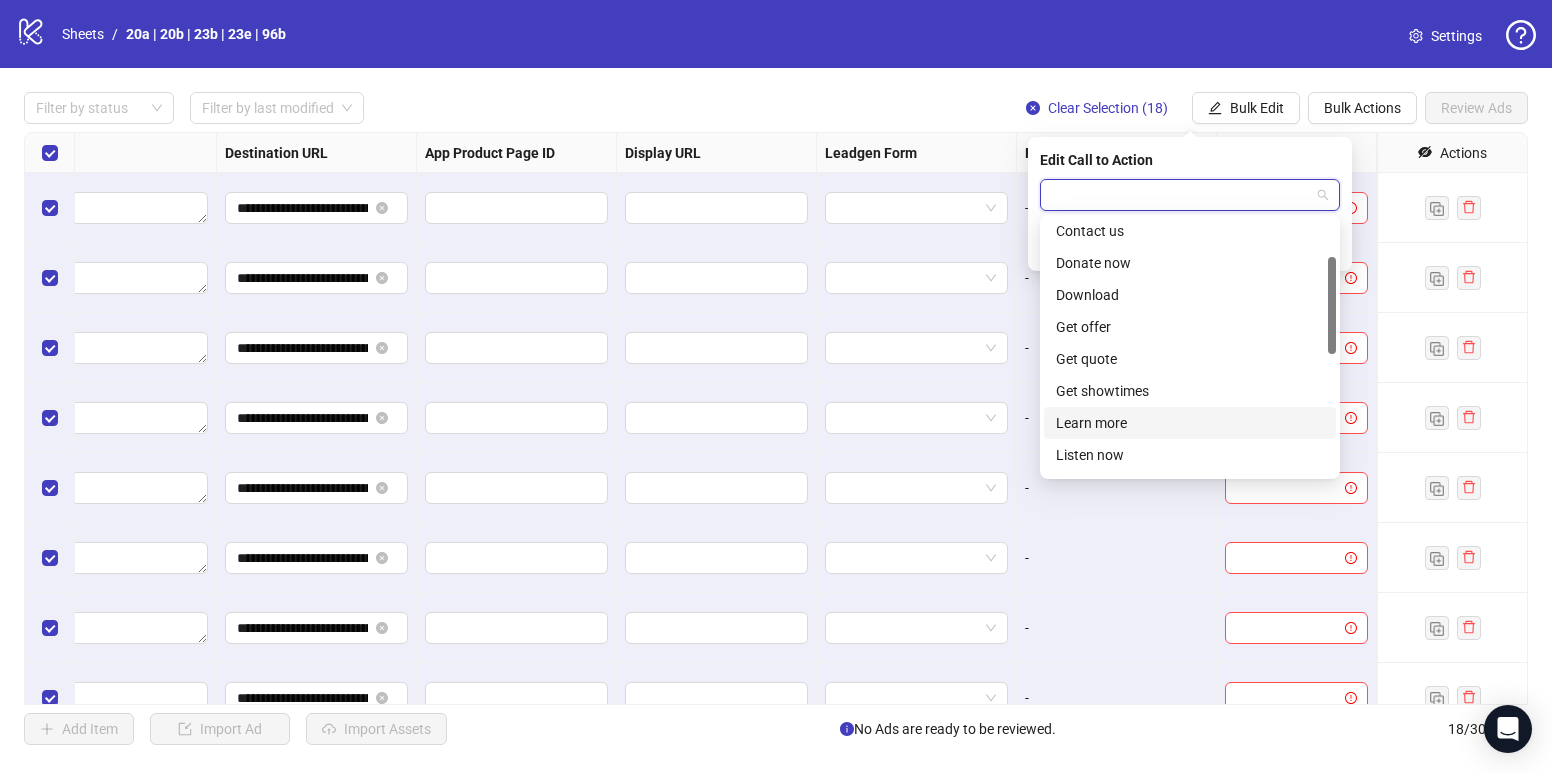 click on "Learn more" at bounding box center [1190, 423] 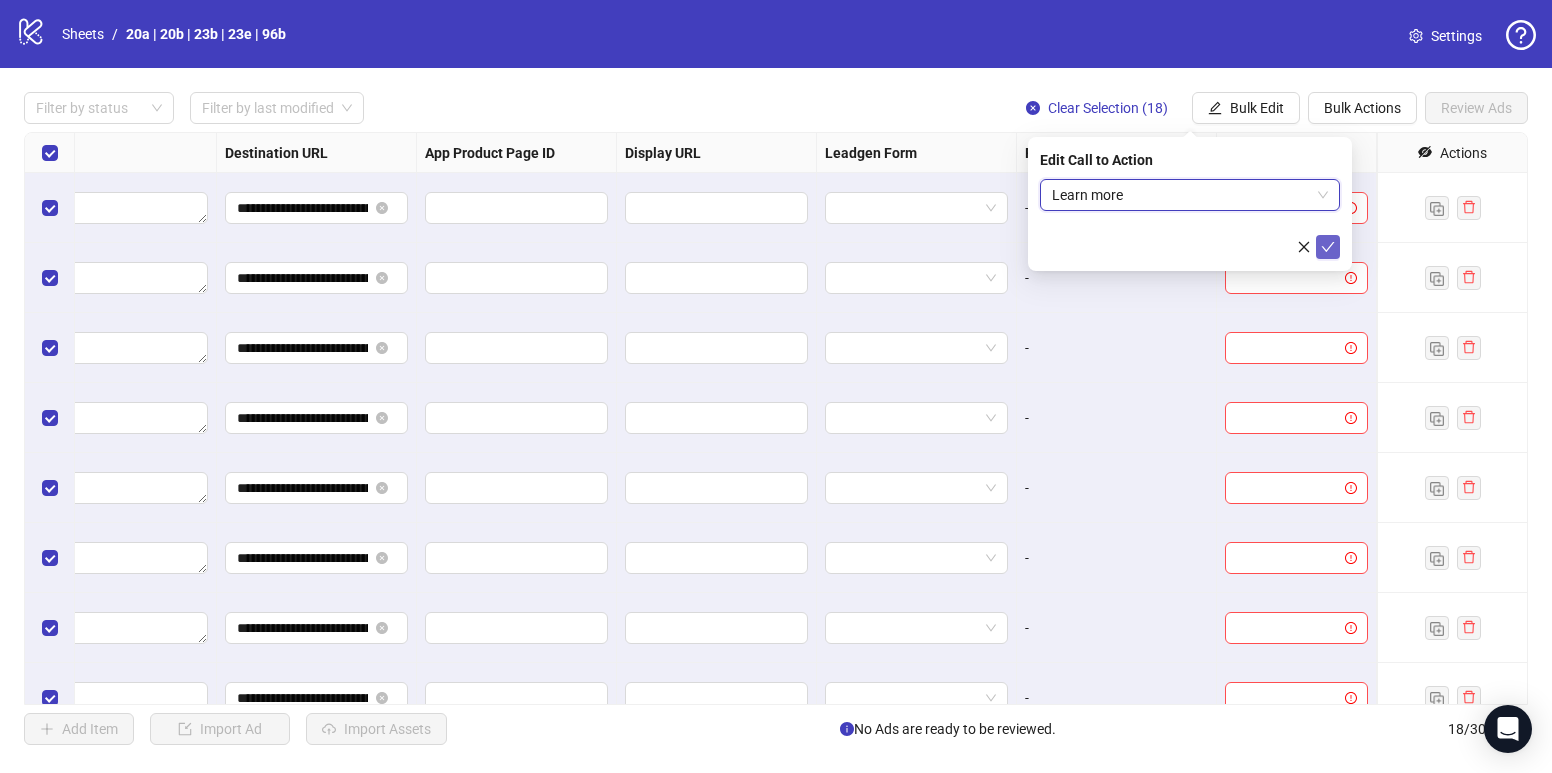 click 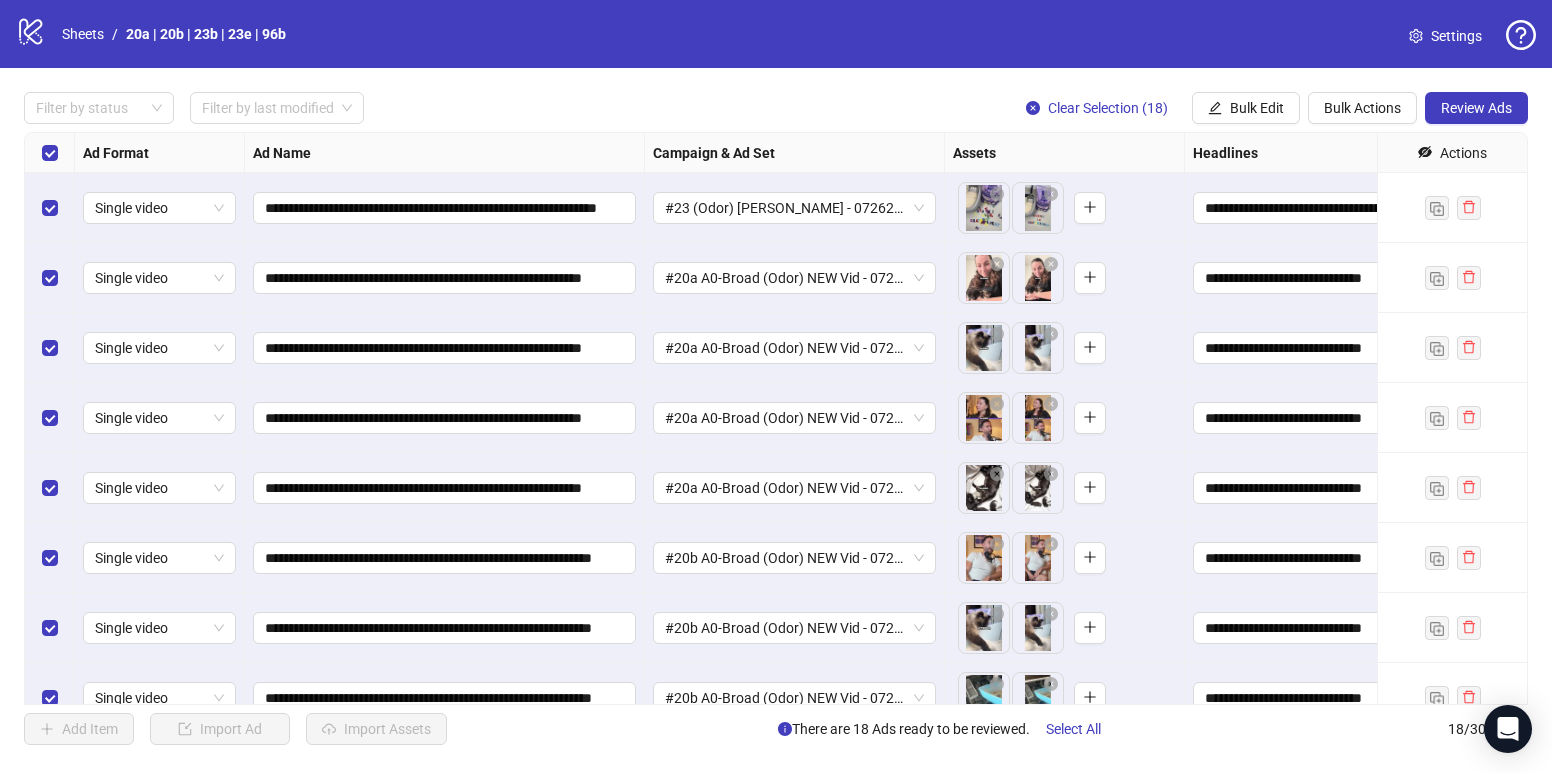 scroll, scrollTop: 729, scrollLeft: 0, axis: vertical 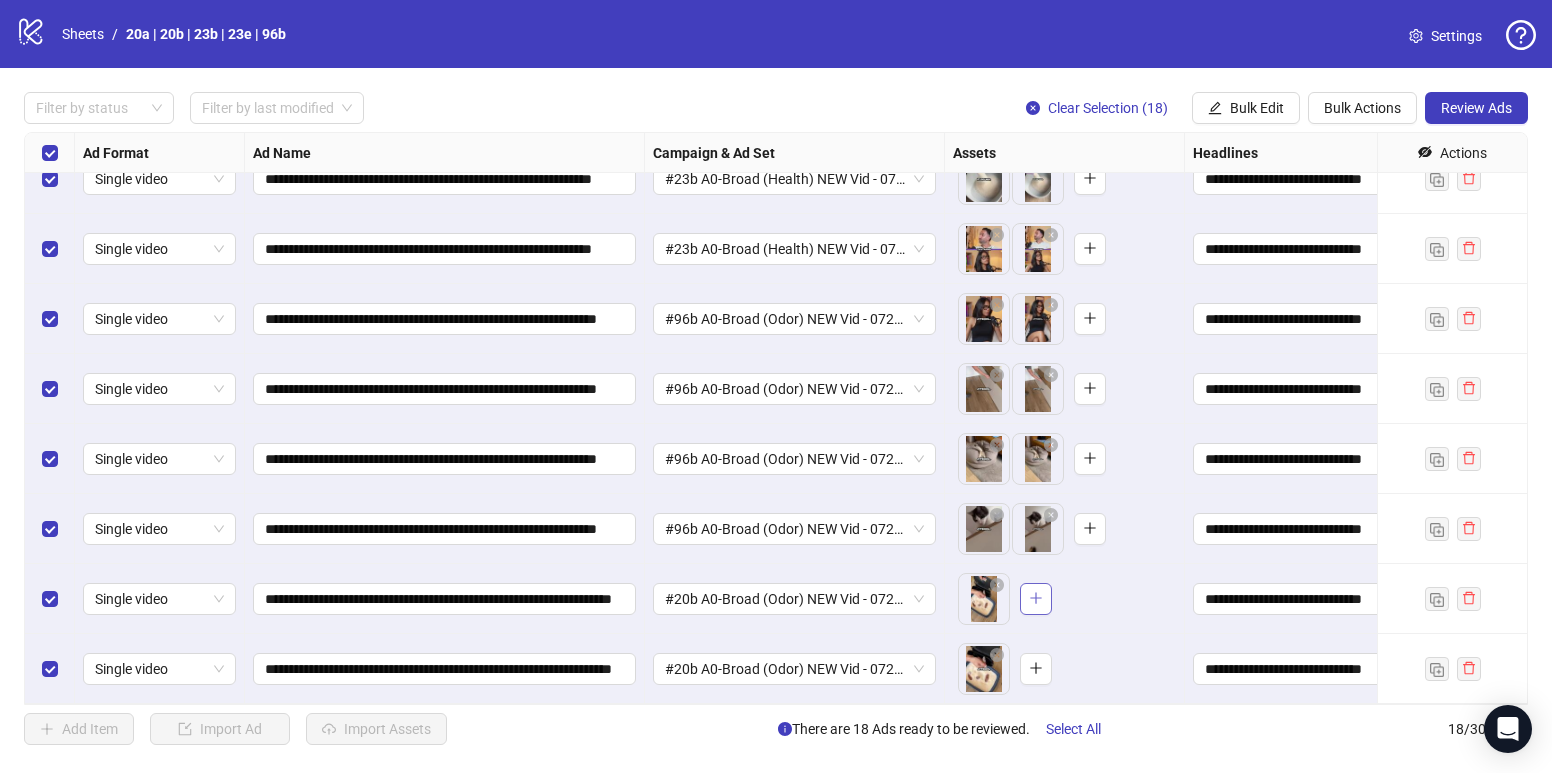 click at bounding box center [1036, 599] 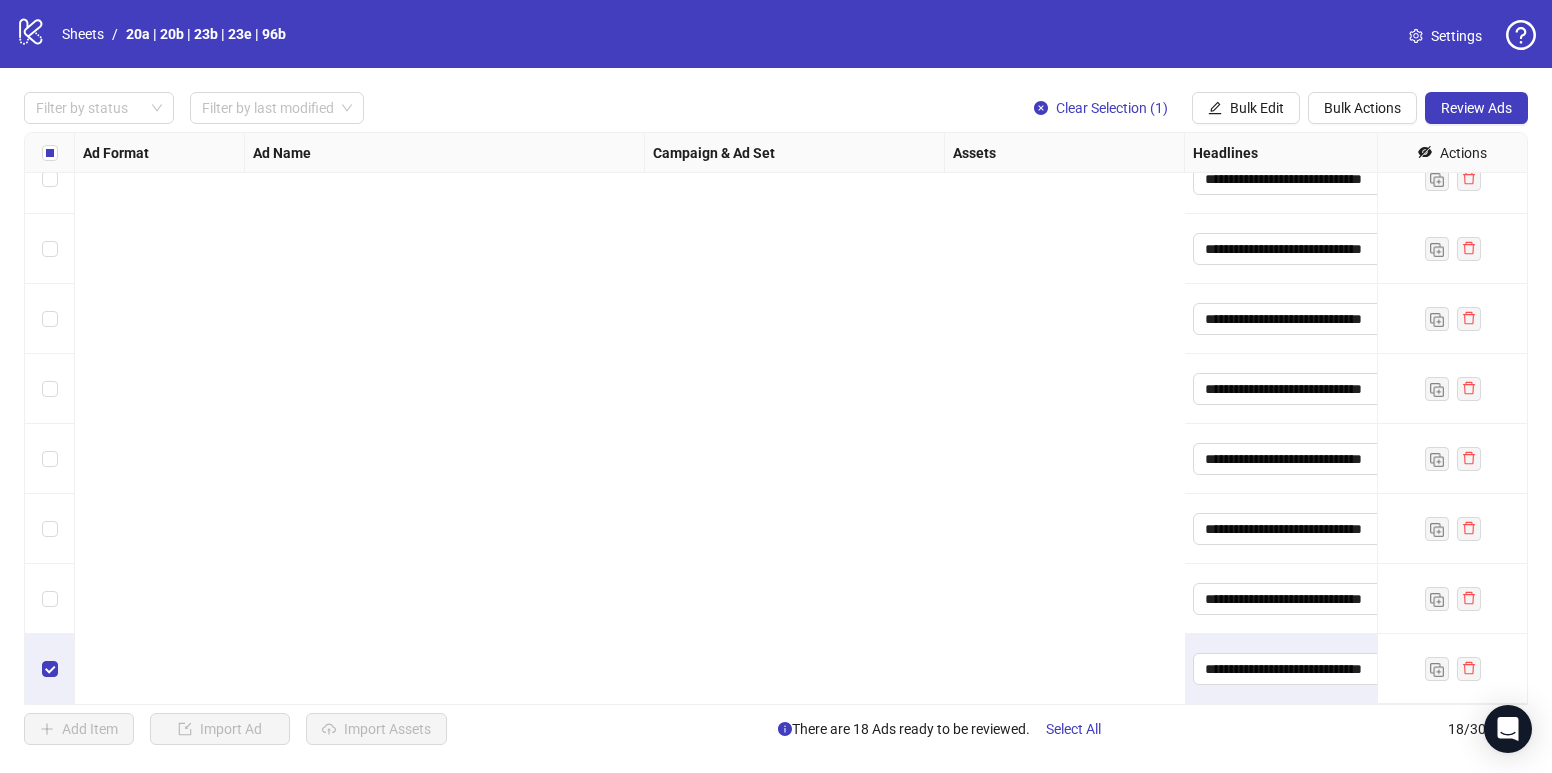 scroll, scrollTop: 729, scrollLeft: 1768, axis: both 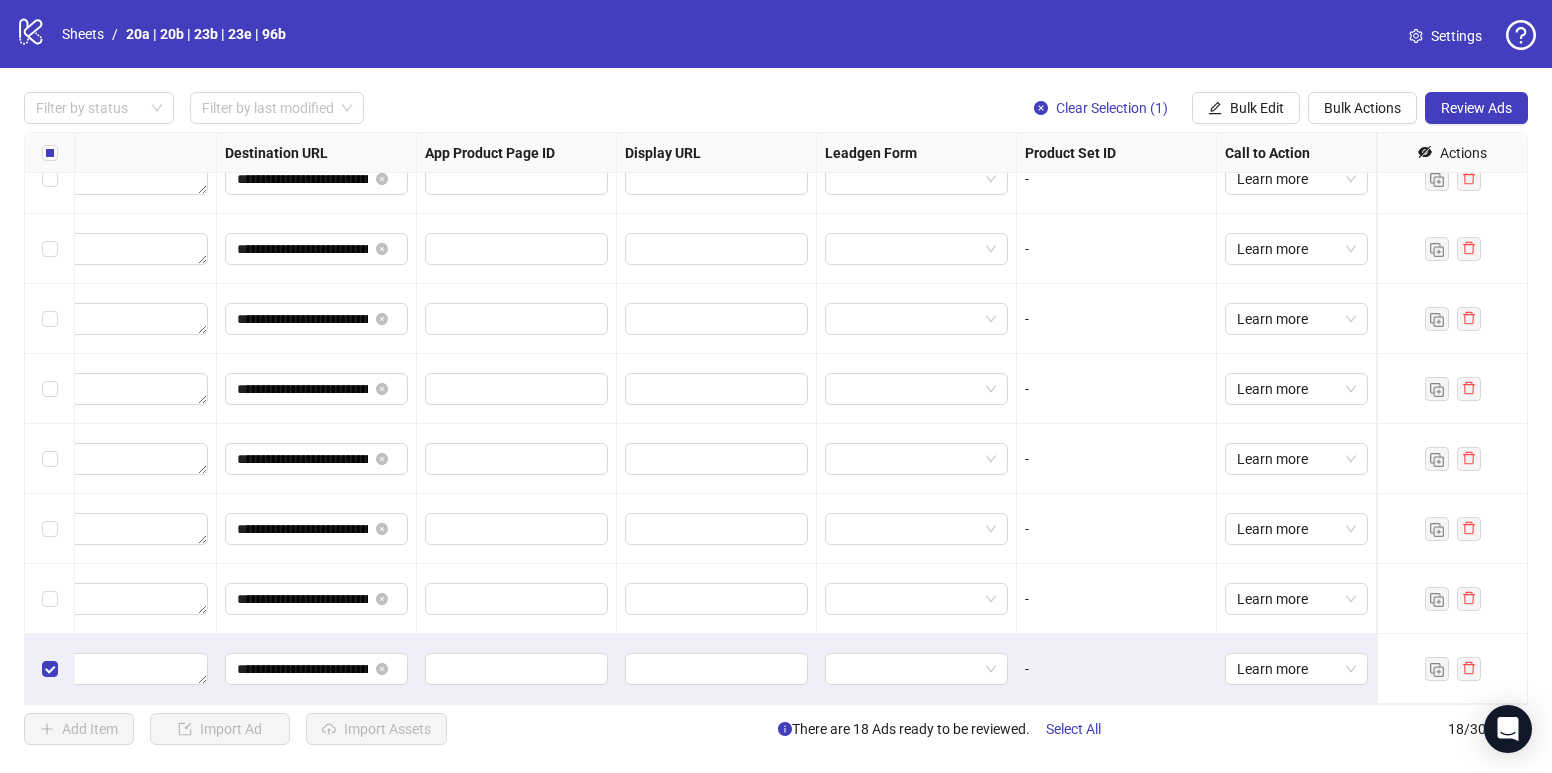 drag, startPoint x: 381, startPoint y: 32, endPoint x: 204, endPoint y: 0, distance: 179.8694 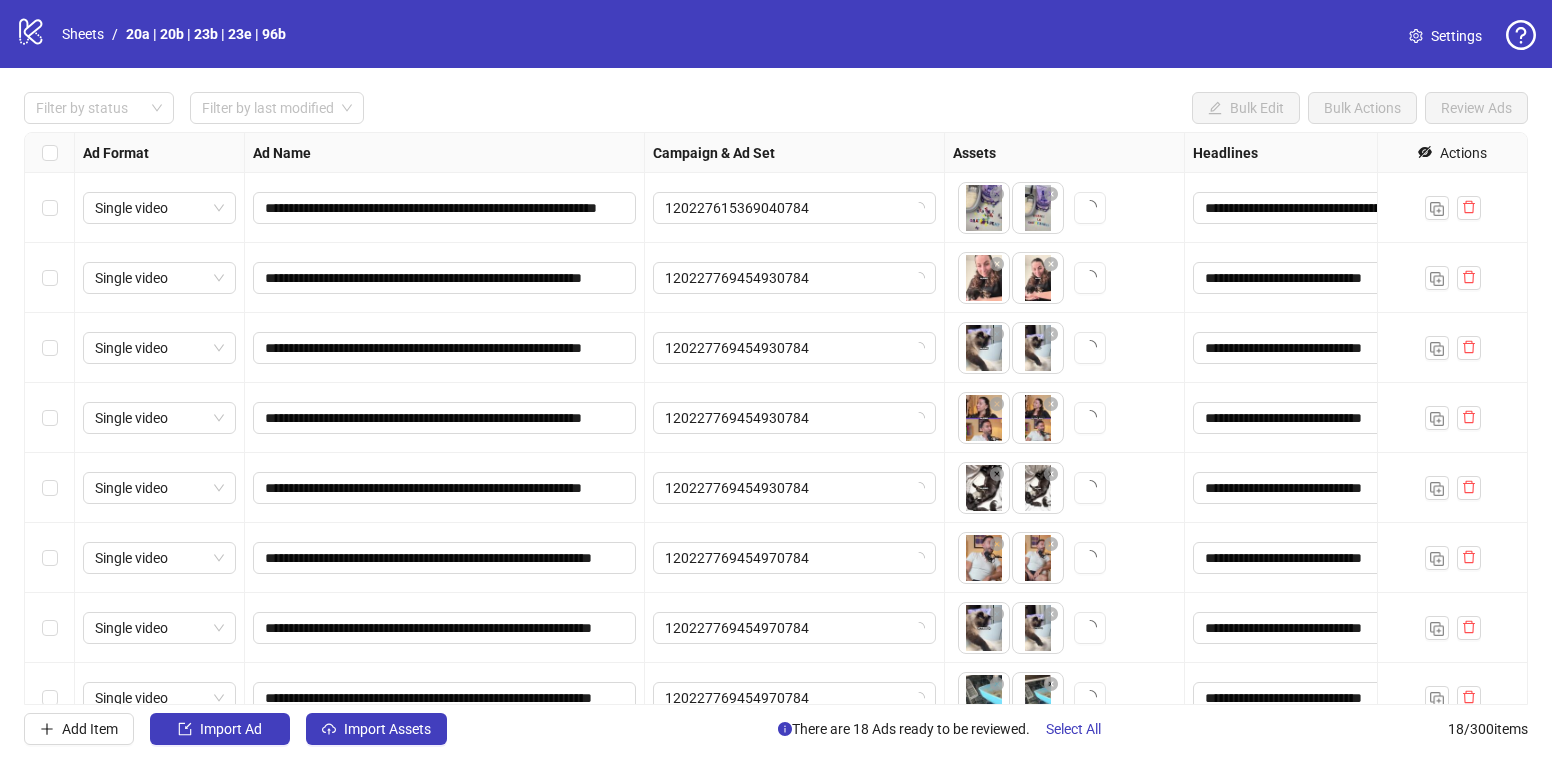 scroll, scrollTop: 0, scrollLeft: 0, axis: both 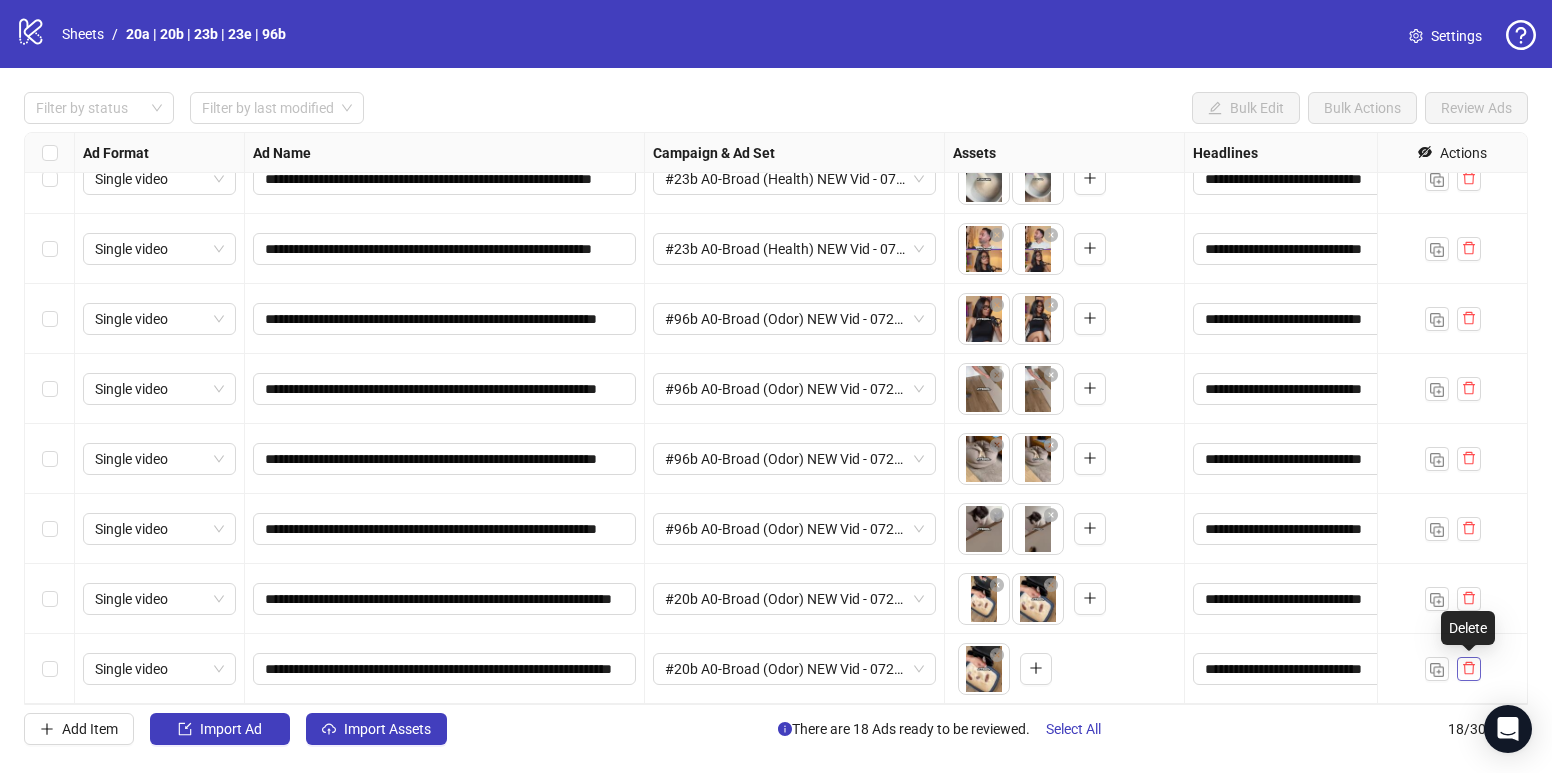 click 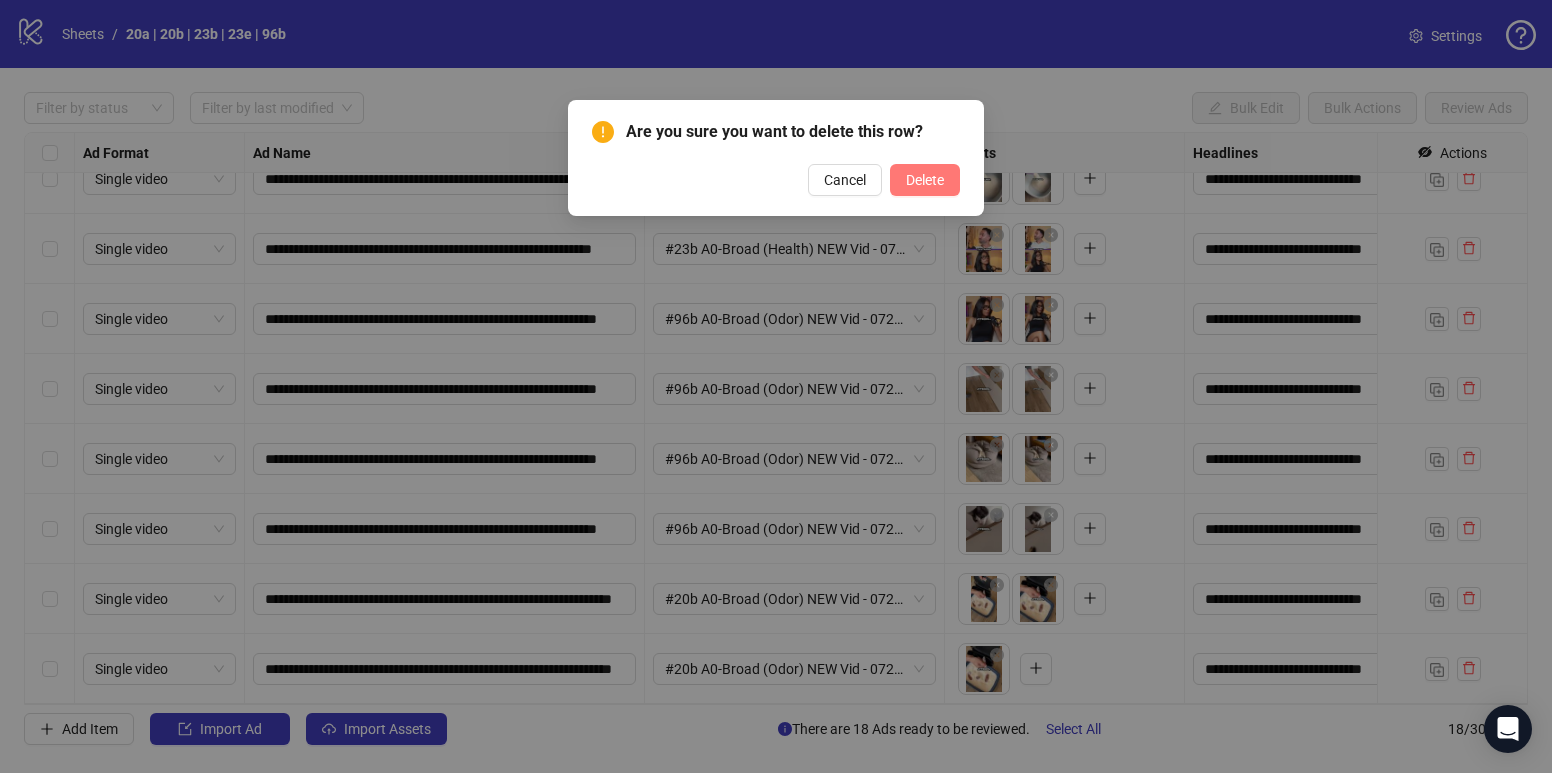 click on "Delete" at bounding box center (925, 180) 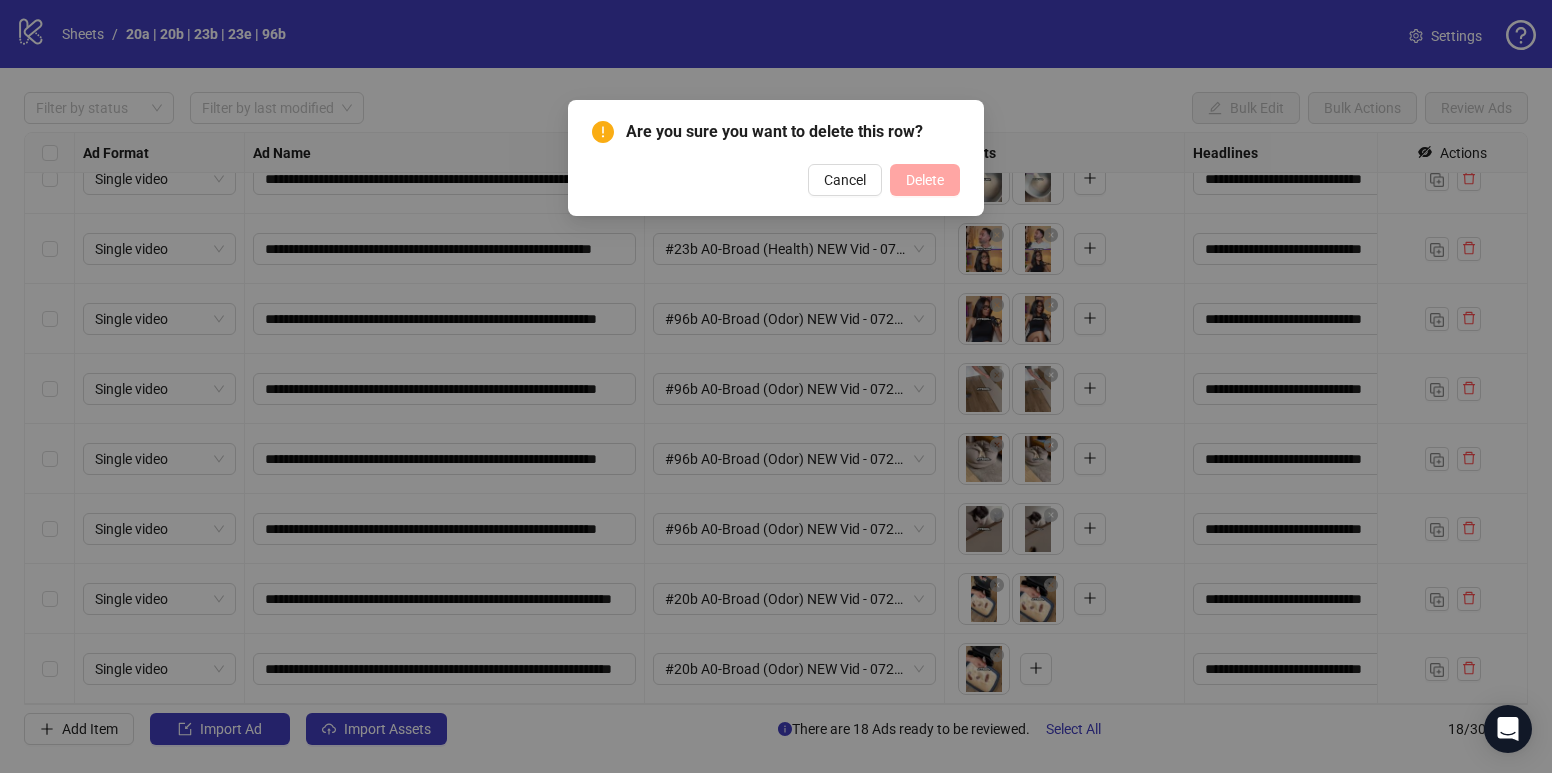 scroll, scrollTop: 659, scrollLeft: 0, axis: vertical 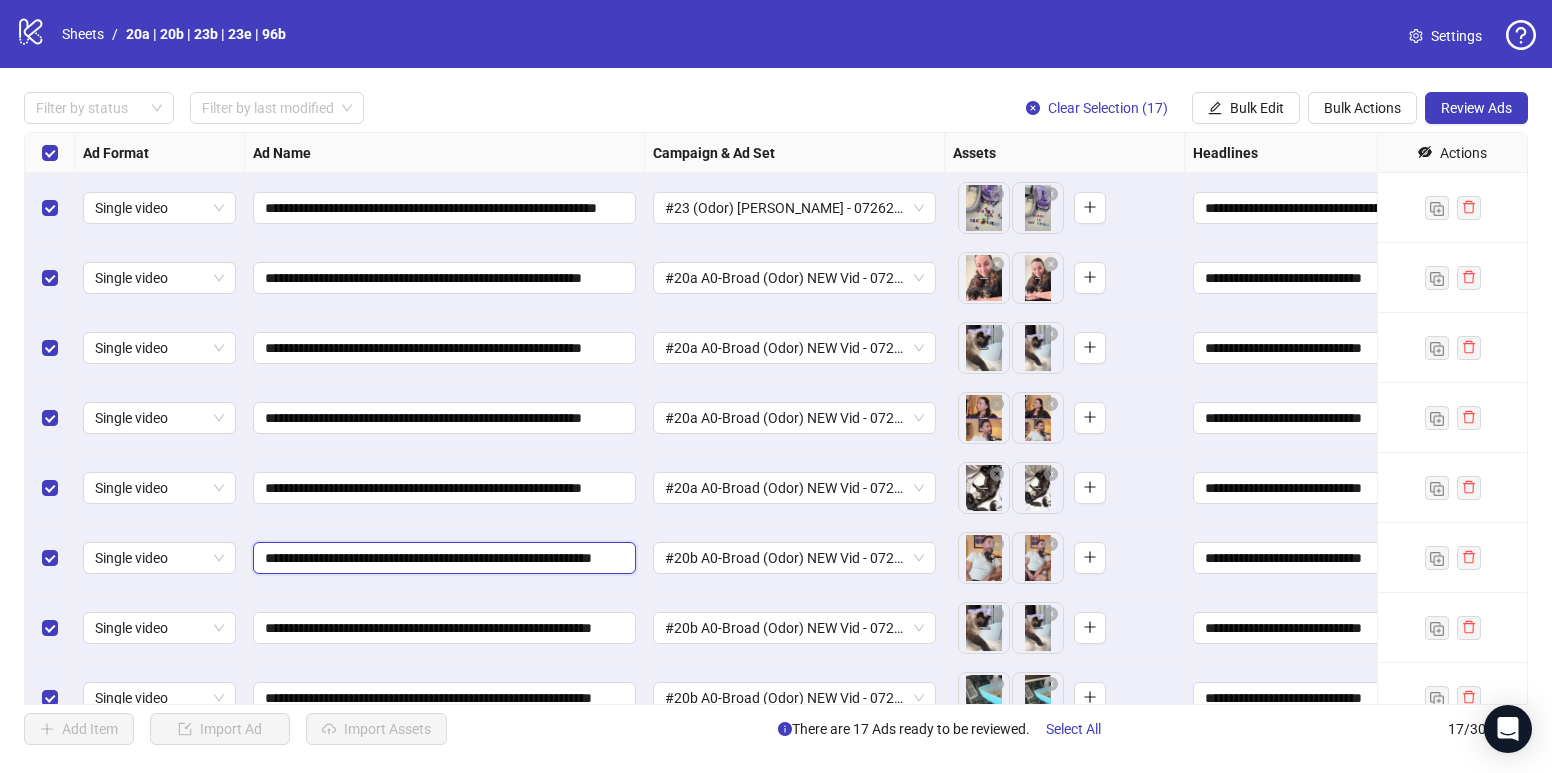 drag, startPoint x: 273, startPoint y: 554, endPoint x: 291, endPoint y: 564, distance: 20.59126 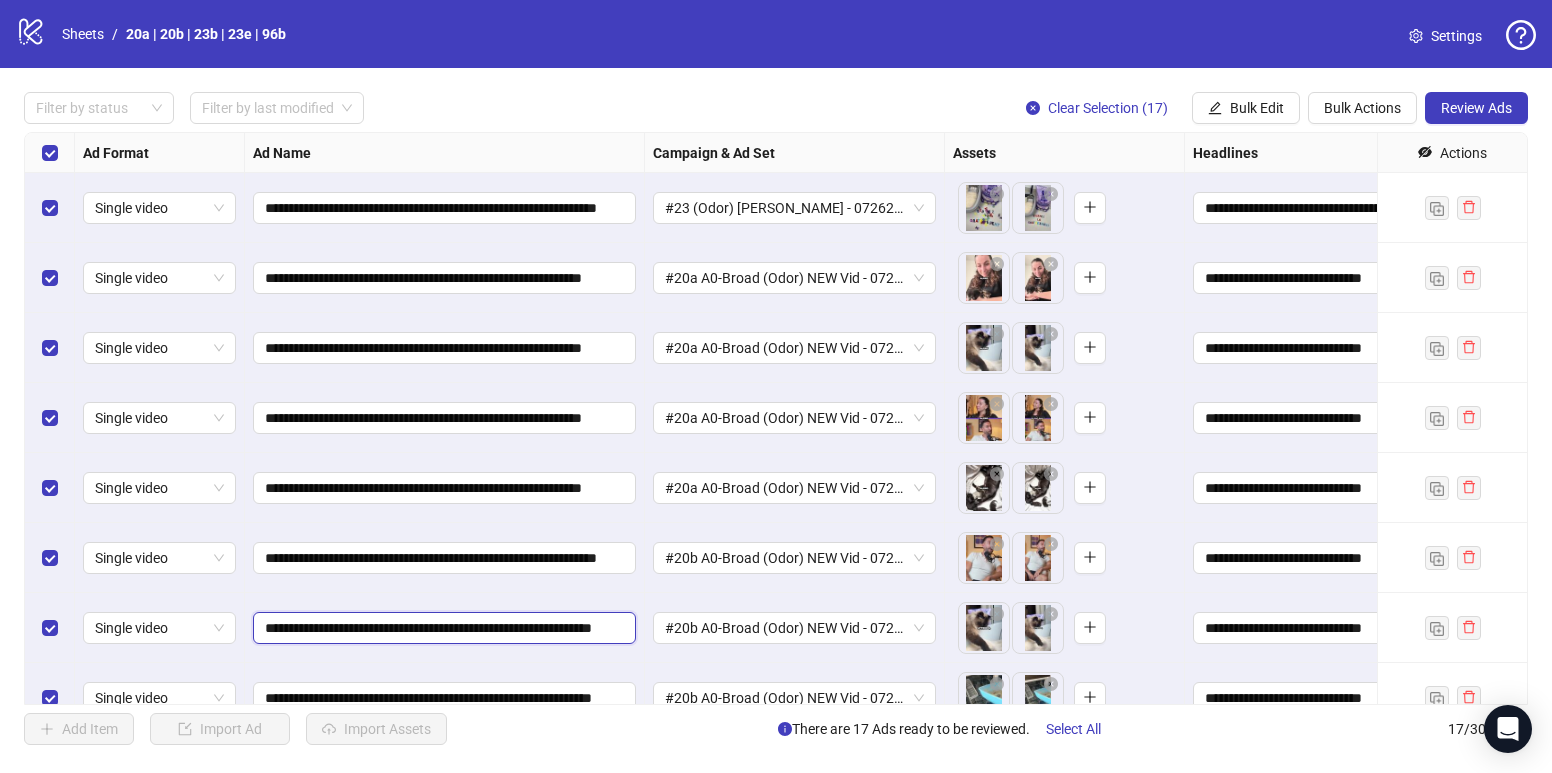 drag, startPoint x: 272, startPoint y: 629, endPoint x: 282, endPoint y: 632, distance: 10.440307 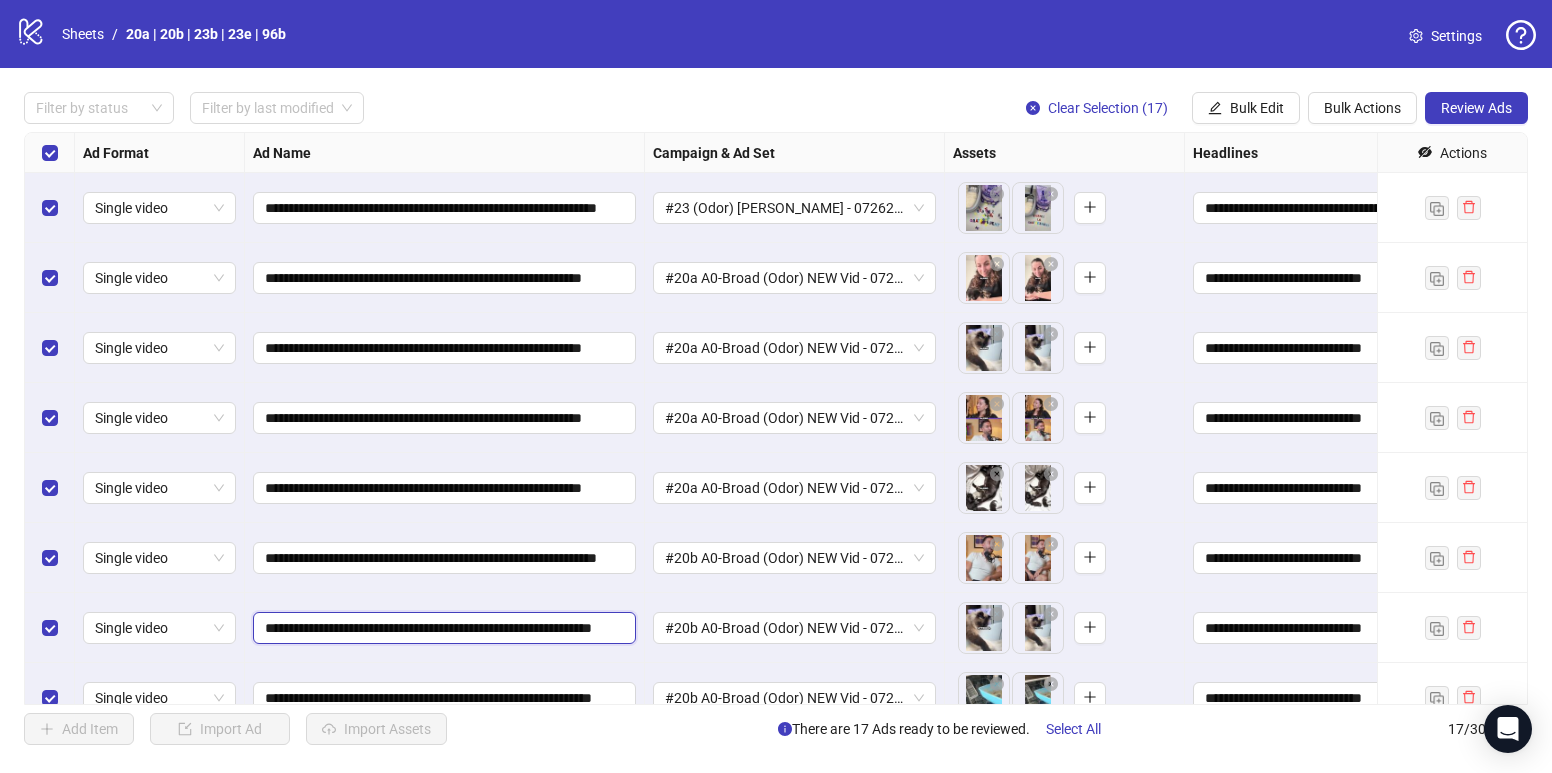 type on "**********" 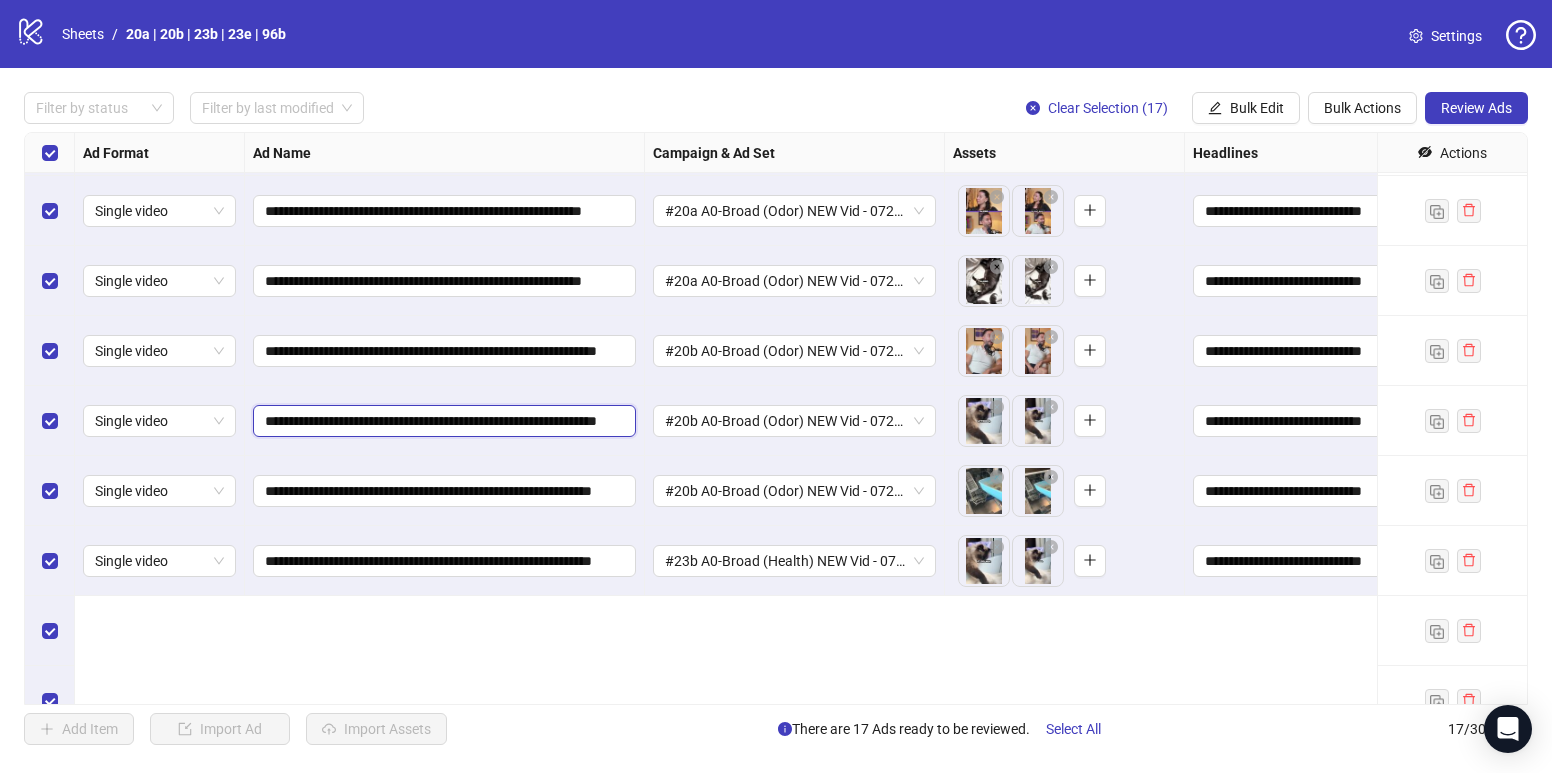 scroll, scrollTop: 226, scrollLeft: 0, axis: vertical 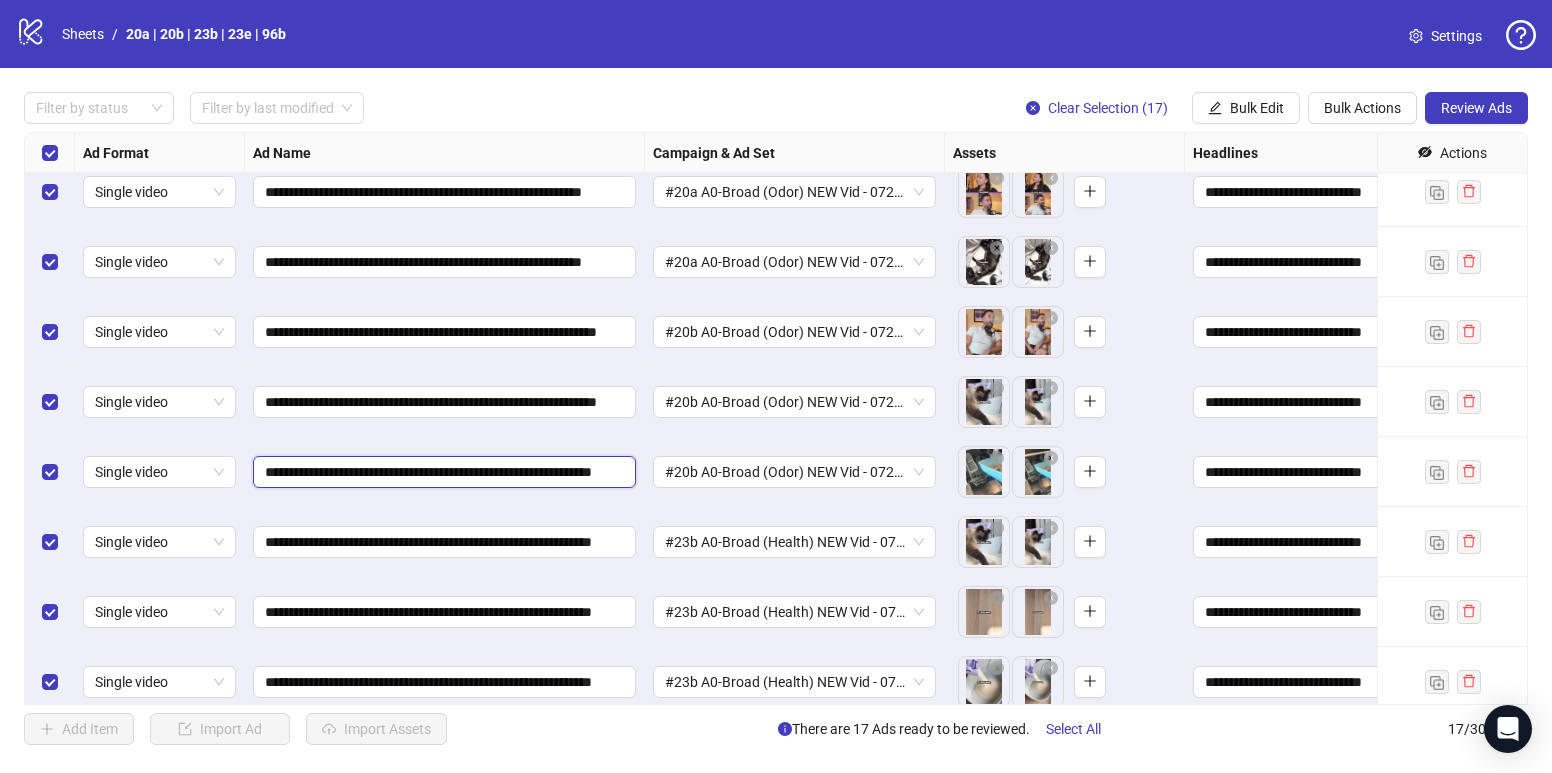 click on "**********" at bounding box center [442, 472] 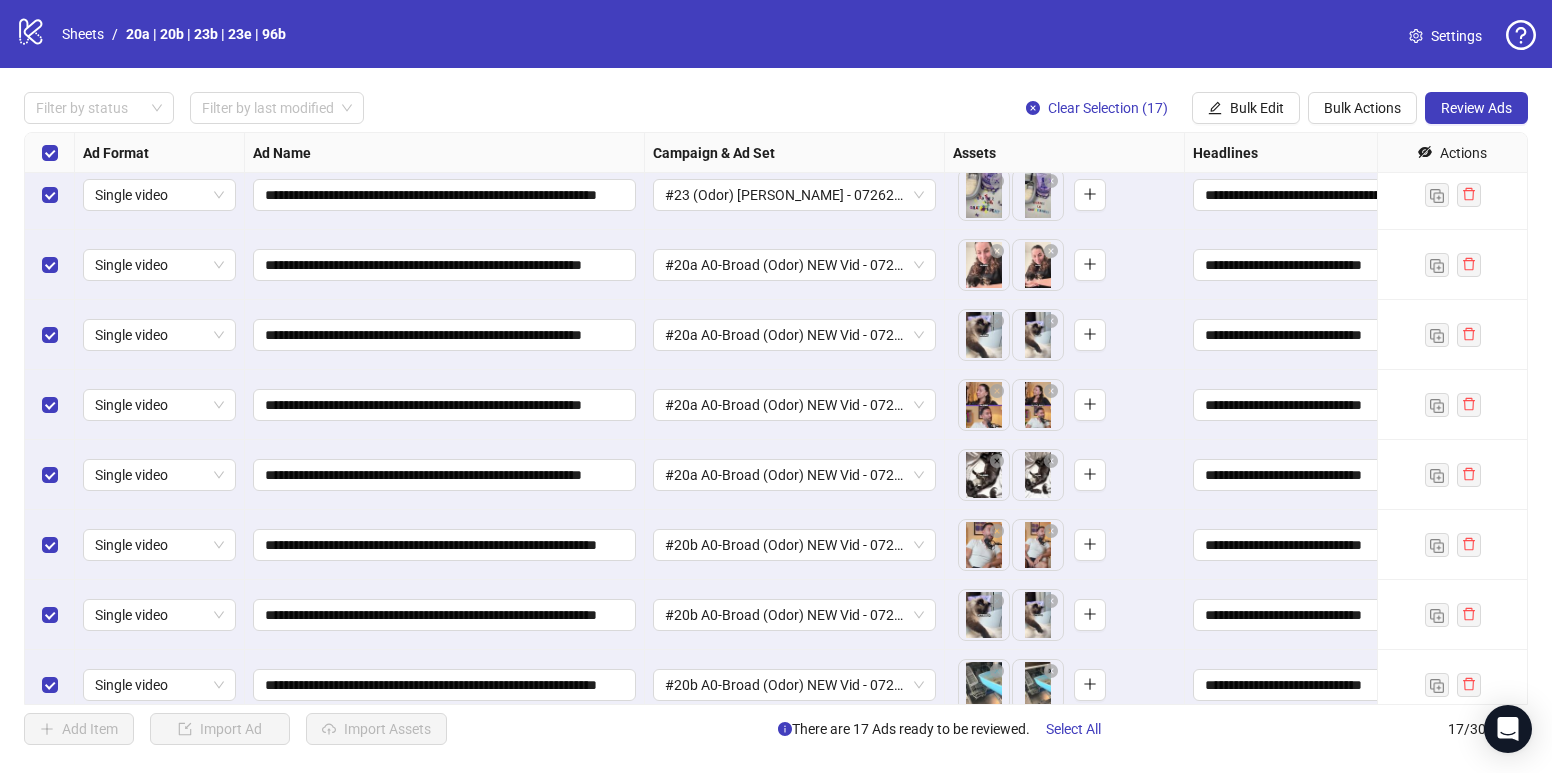 scroll, scrollTop: 0, scrollLeft: 0, axis: both 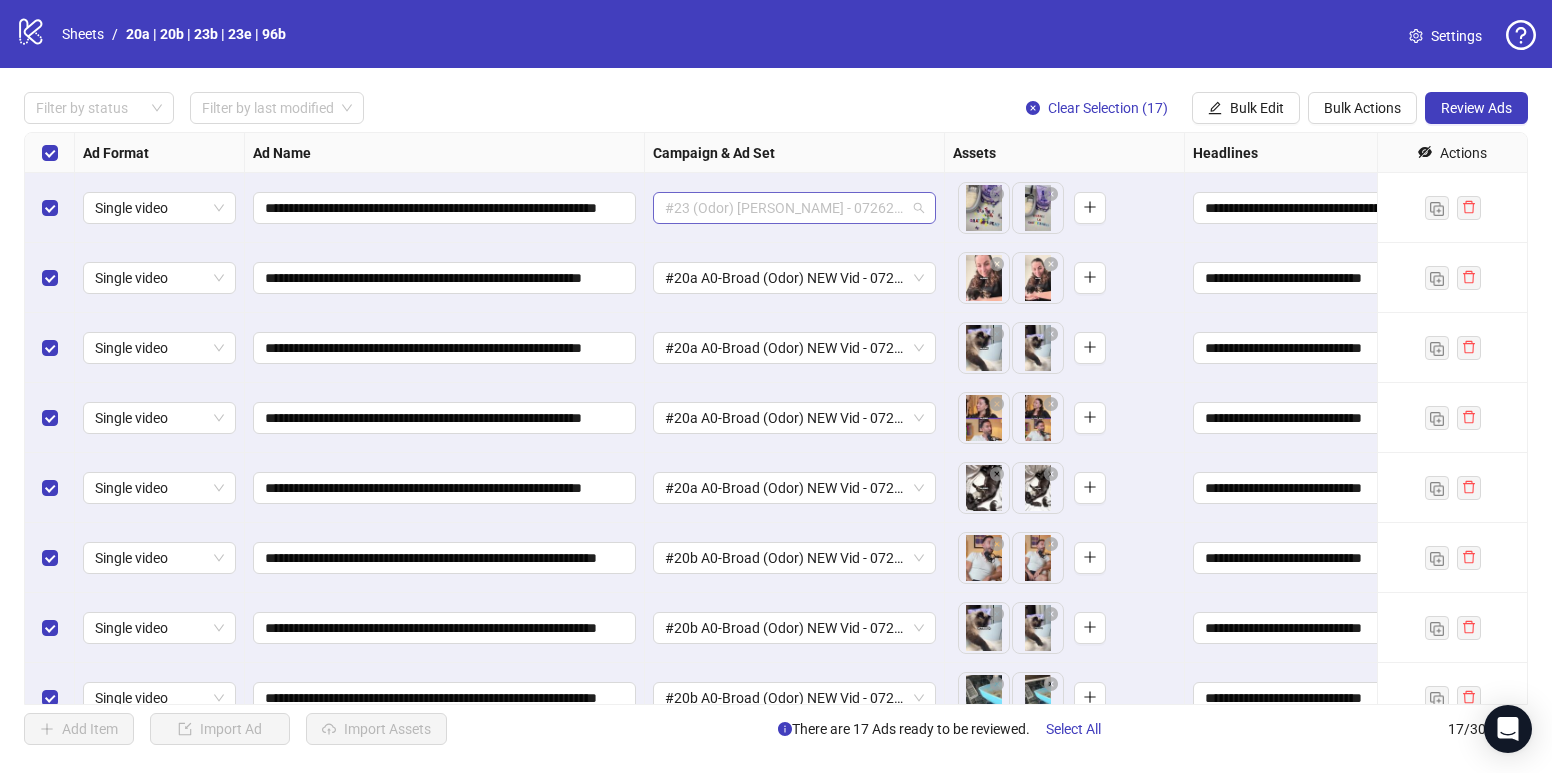 click on "#23 (Odor) [PERSON_NAME] - 072625 M20 - NewAdCopy" at bounding box center [794, 208] 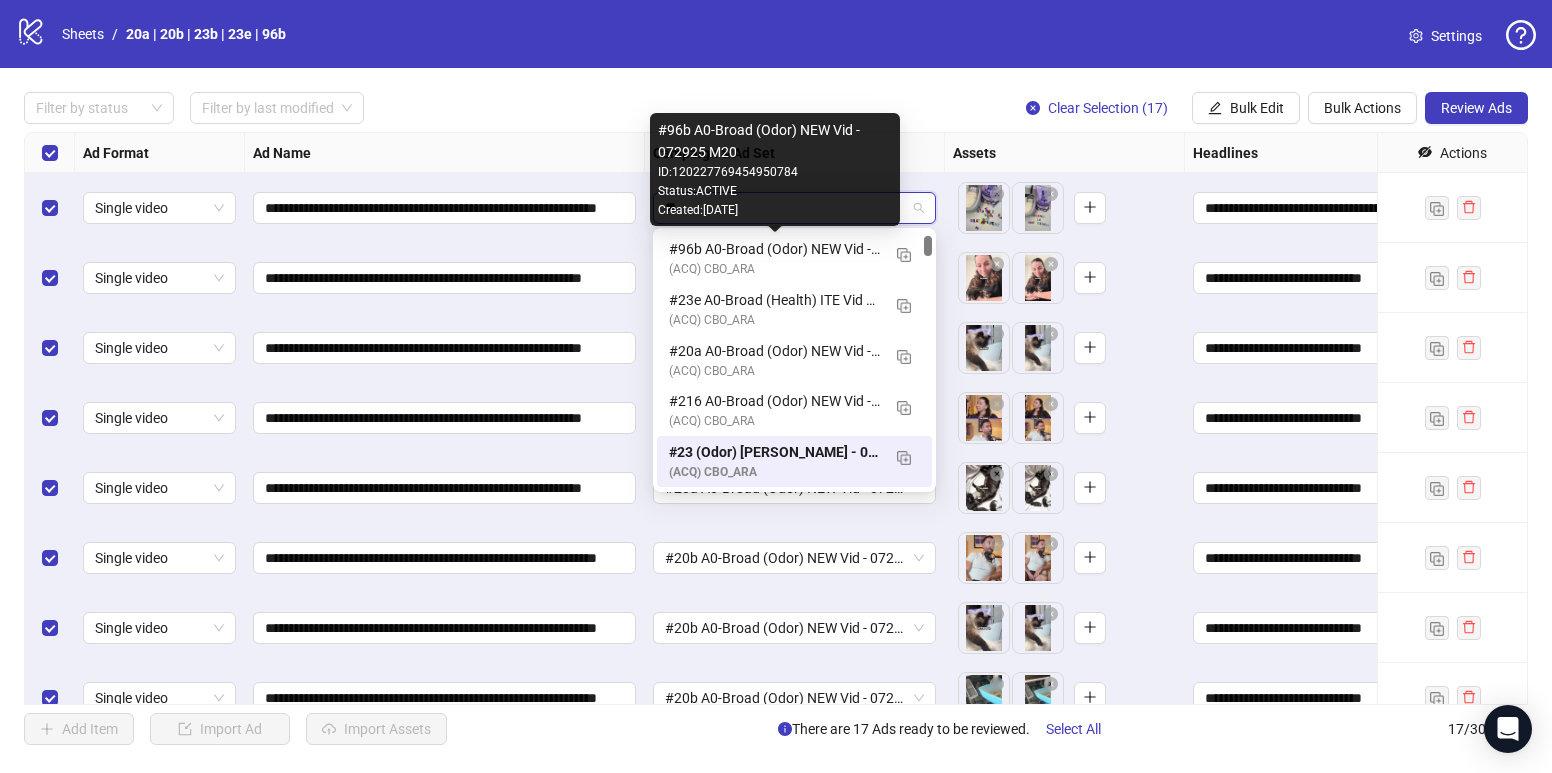 type on "***" 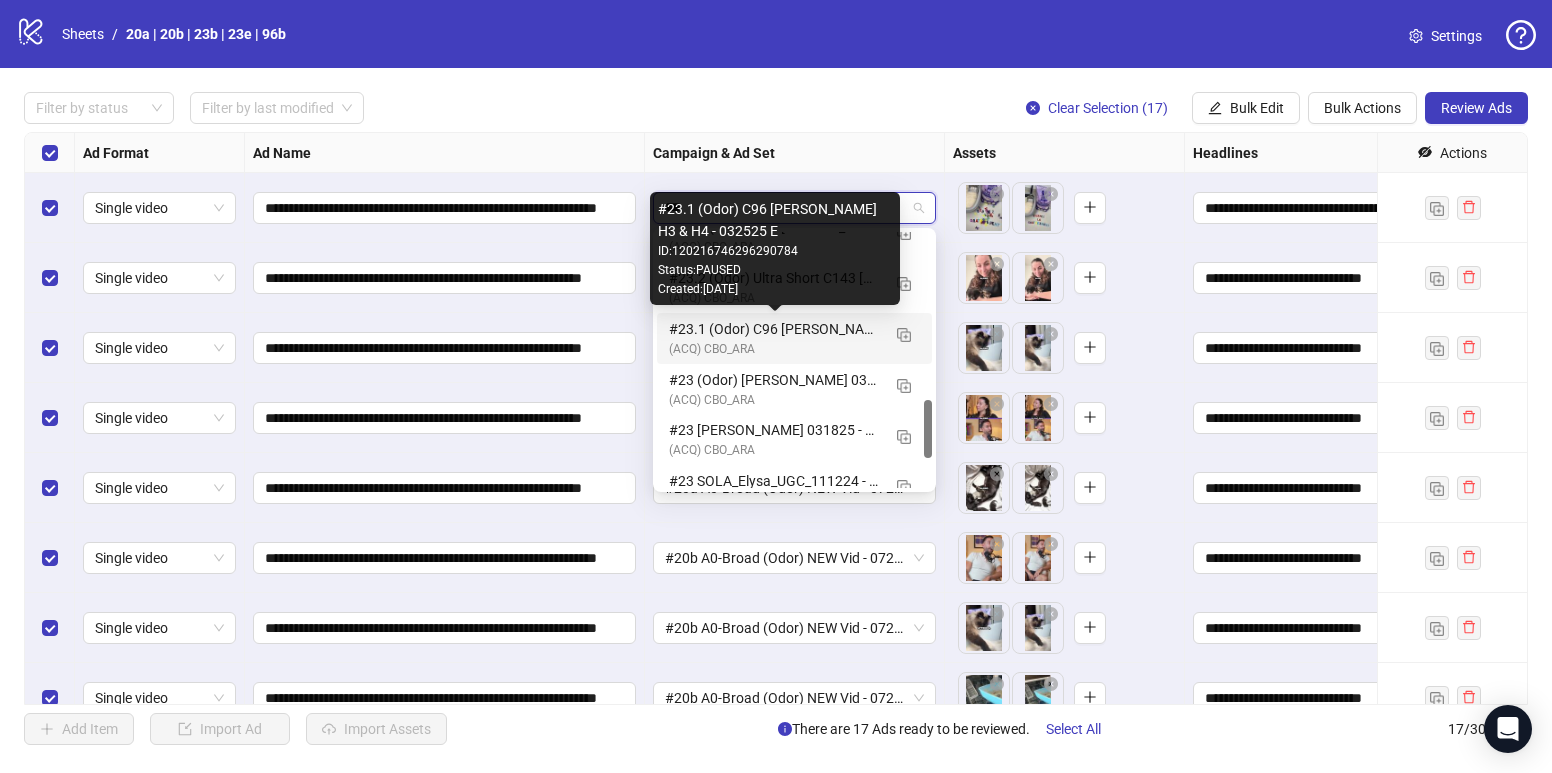 scroll, scrollTop: 866, scrollLeft: 0, axis: vertical 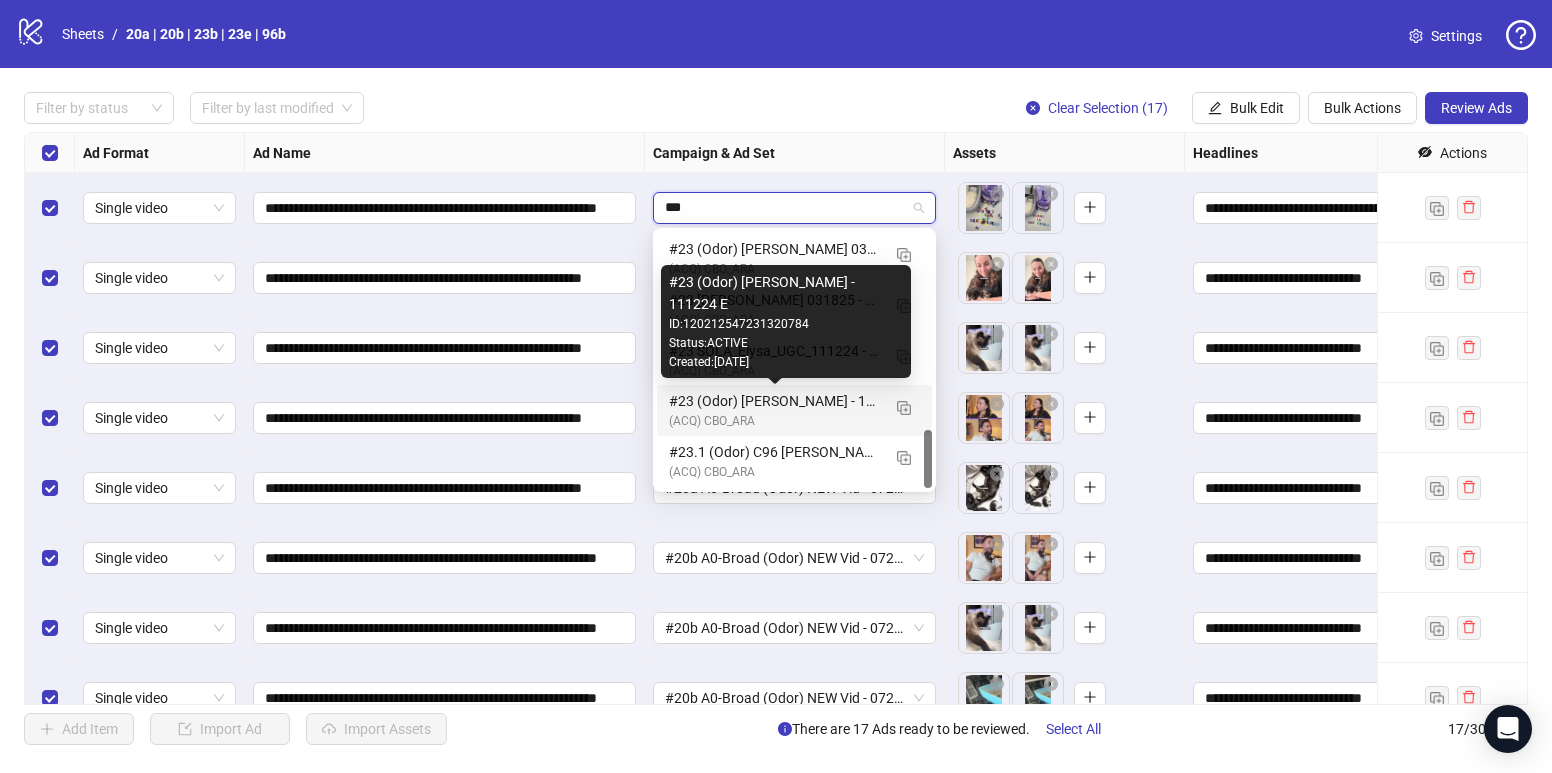 click on "#23 (Odor) SOLA Elysa - 111224 E" at bounding box center (774, 401) 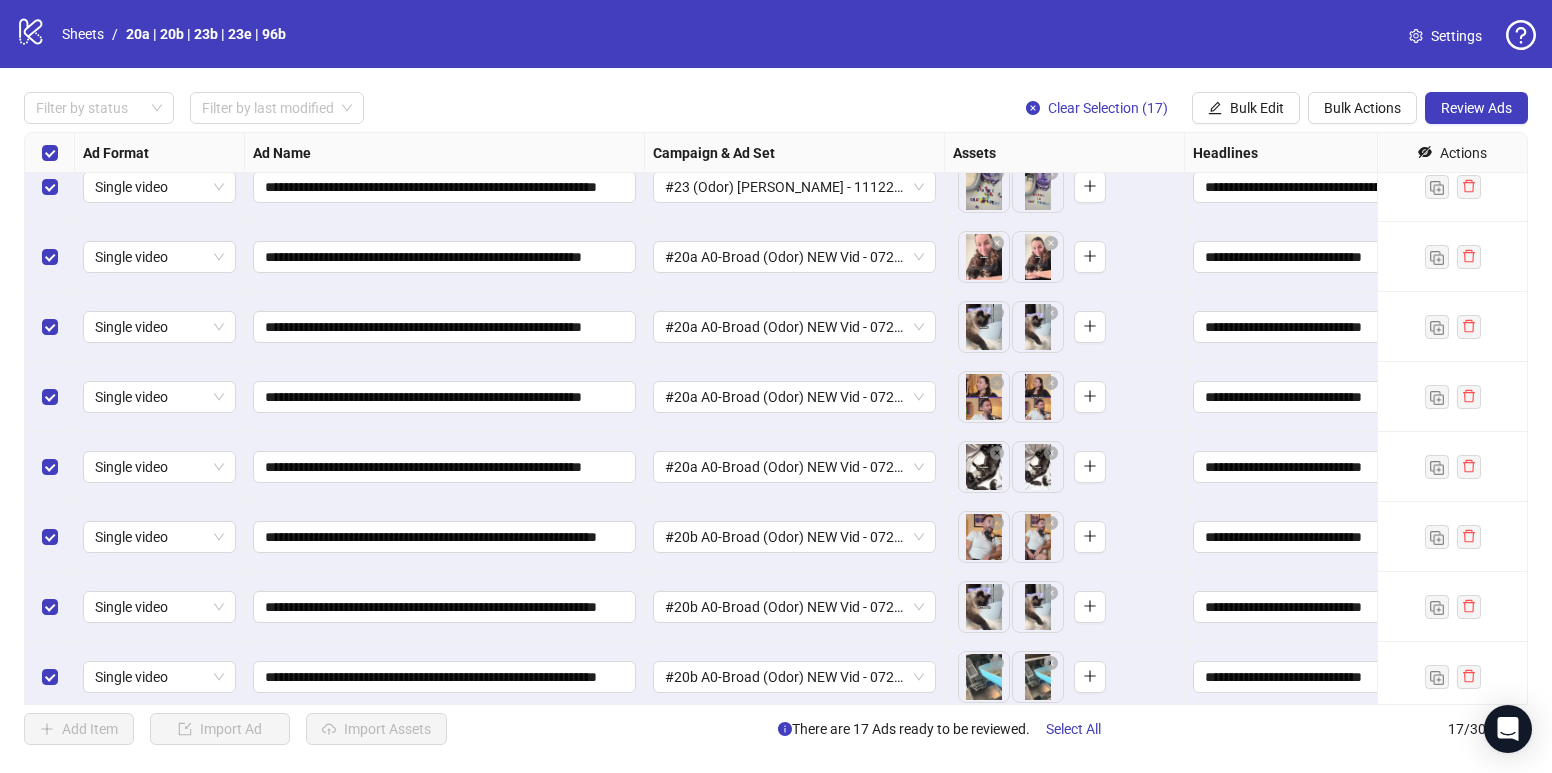 scroll, scrollTop: 0, scrollLeft: 0, axis: both 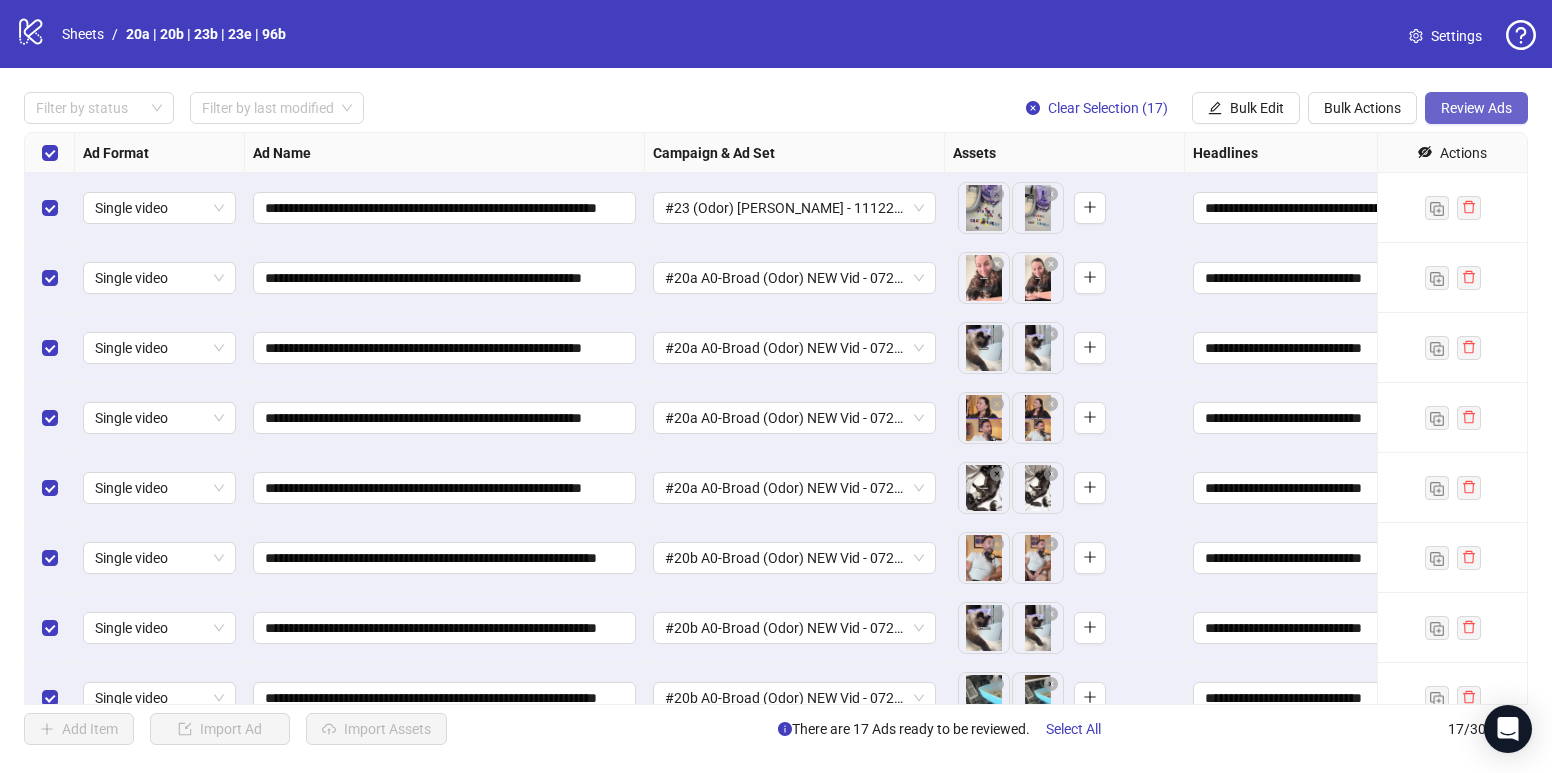 click on "Review Ads" at bounding box center [1476, 108] 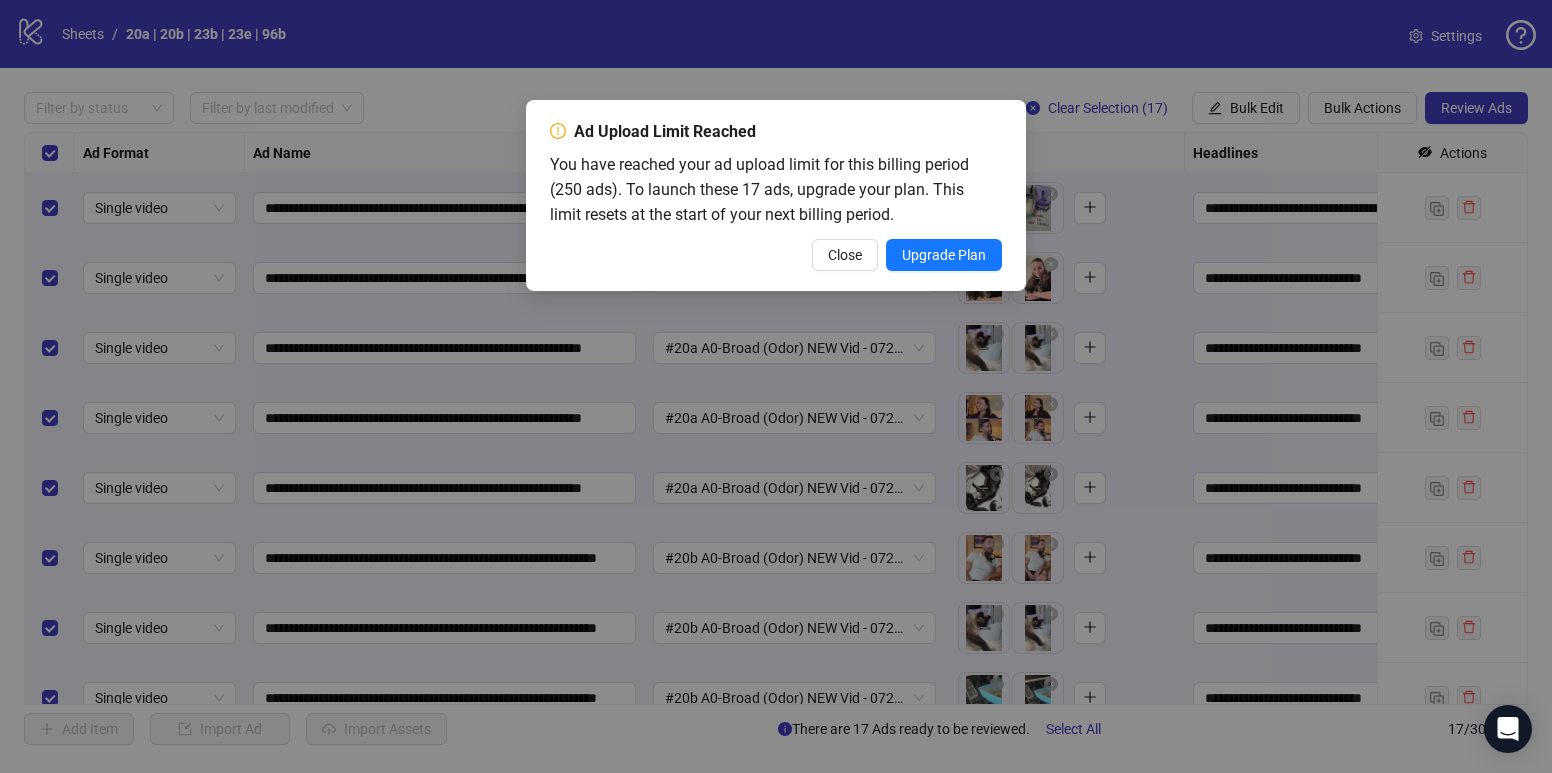 type 